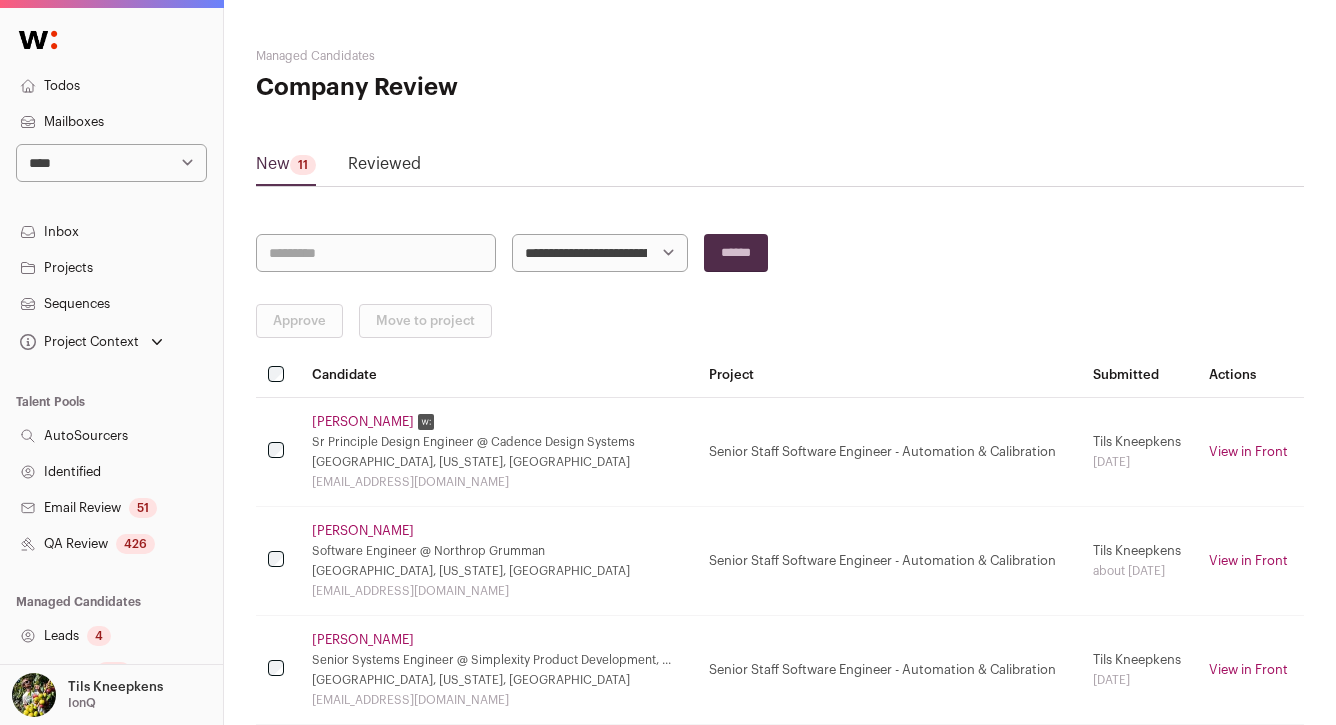 scroll, scrollTop: 420, scrollLeft: 0, axis: vertical 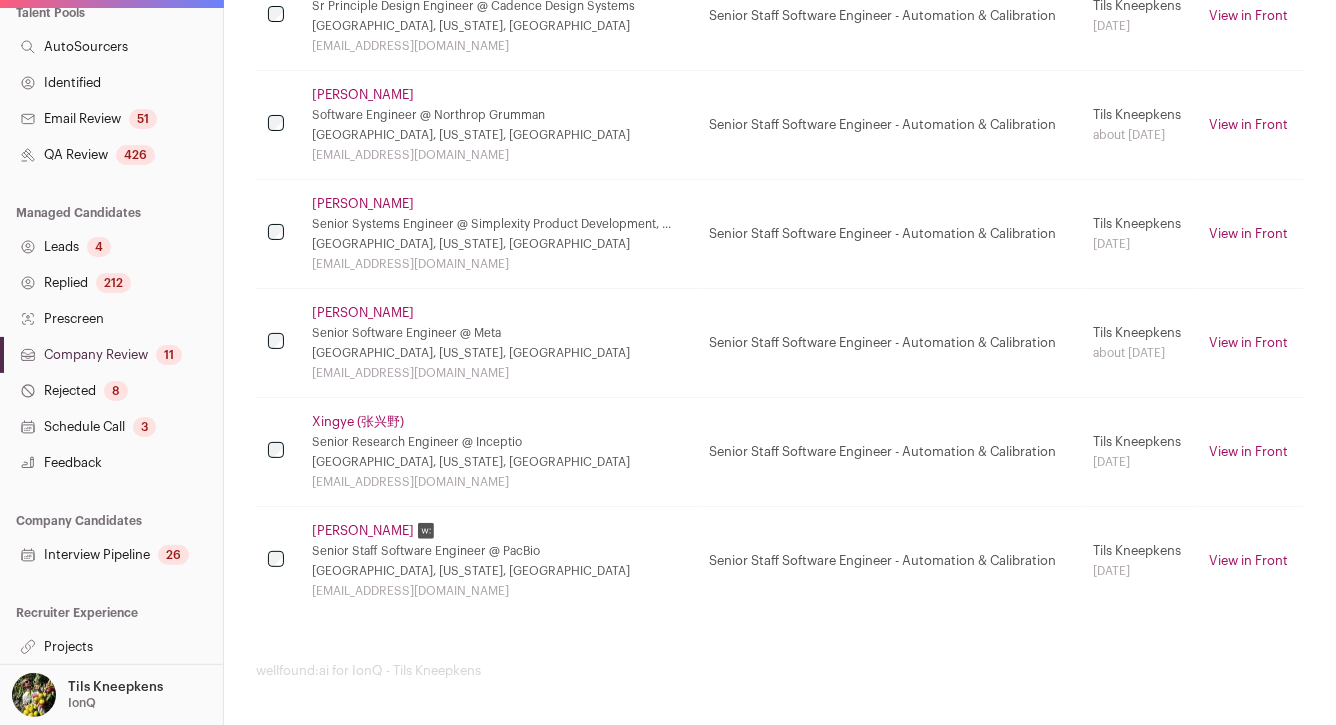 click on "Interview Pipeline
26" at bounding box center [111, 555] 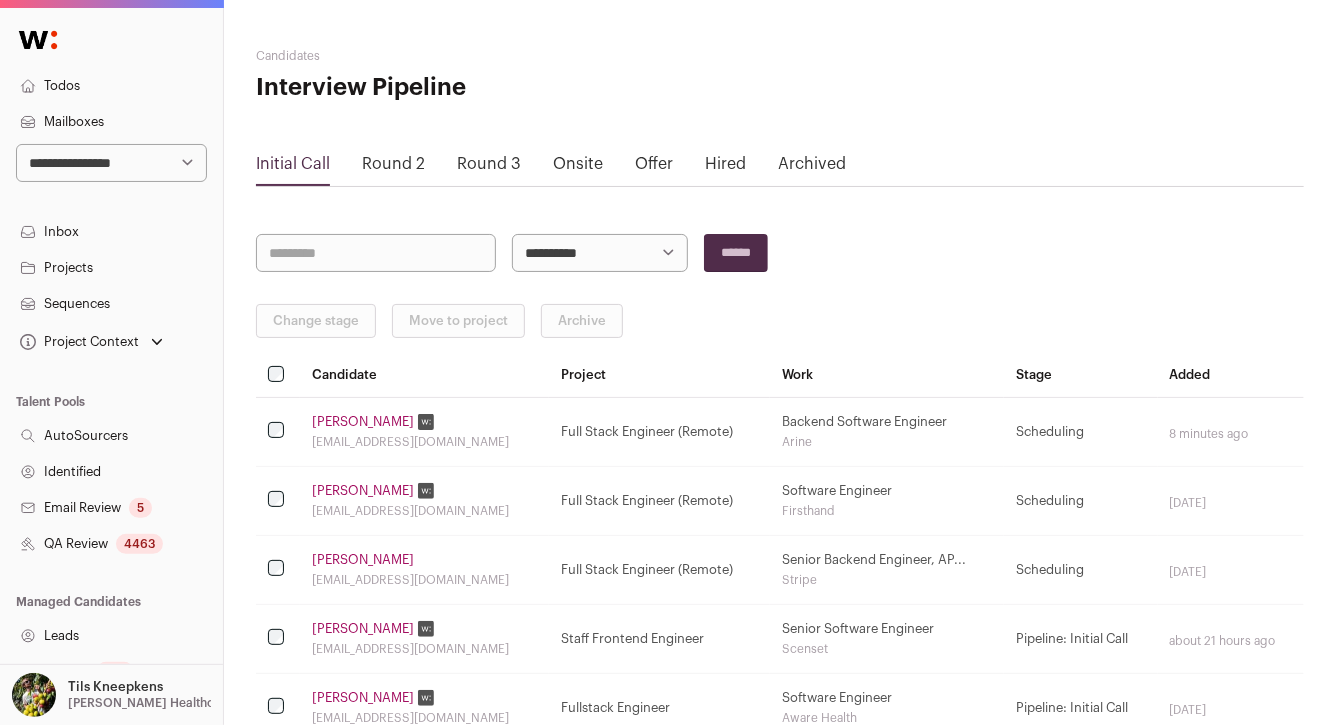click at bounding box center [376, 253] 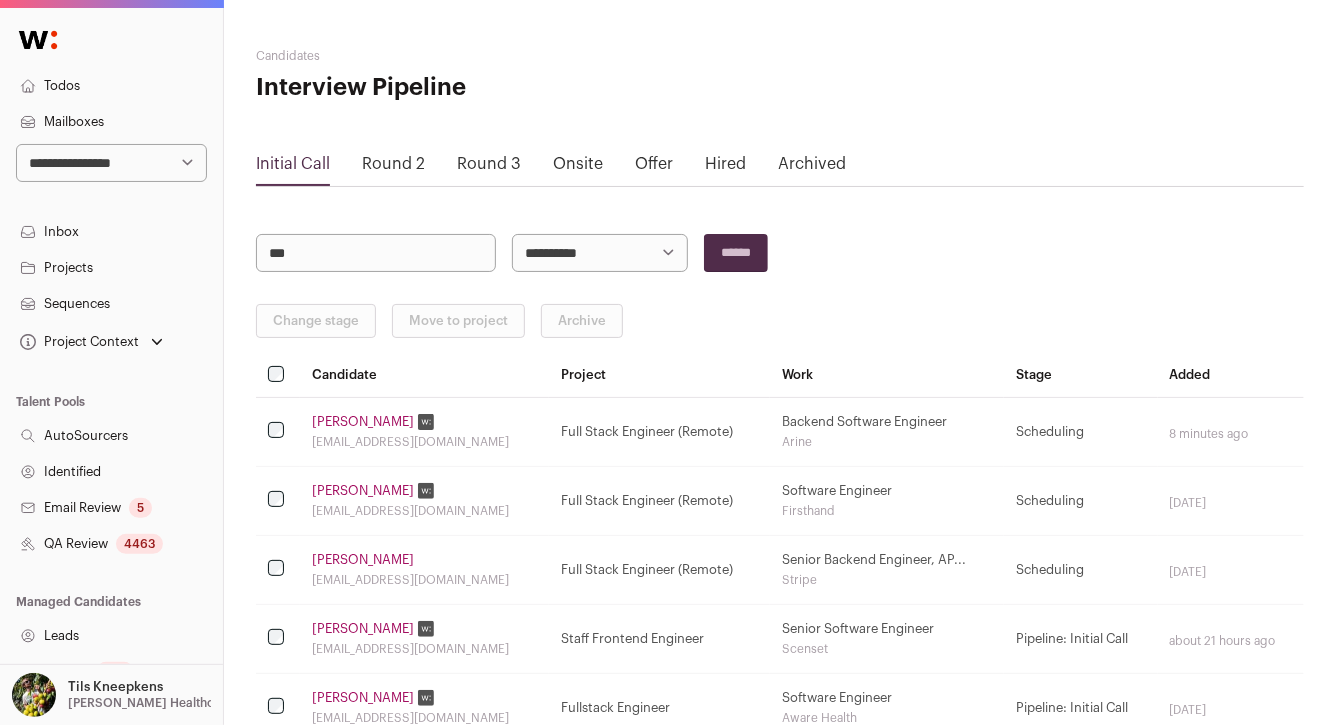 type on "***" 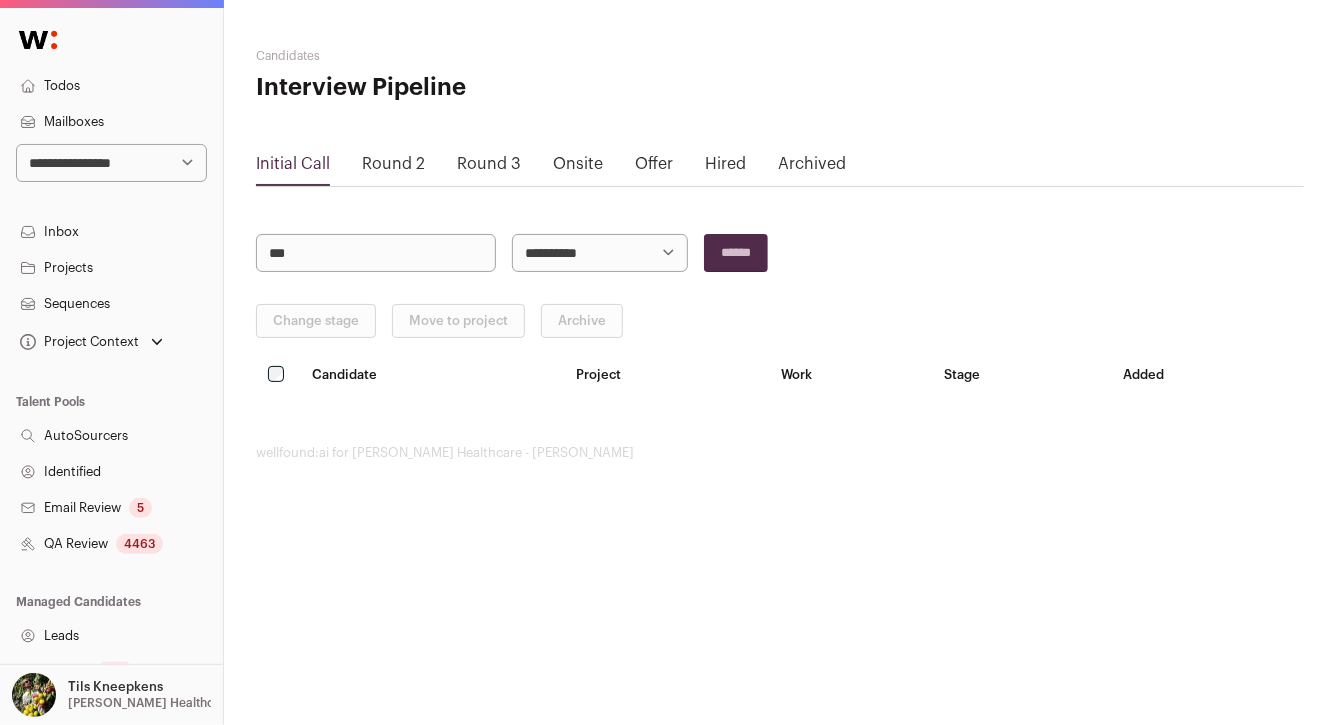 click on "Onsite" at bounding box center [578, 169] 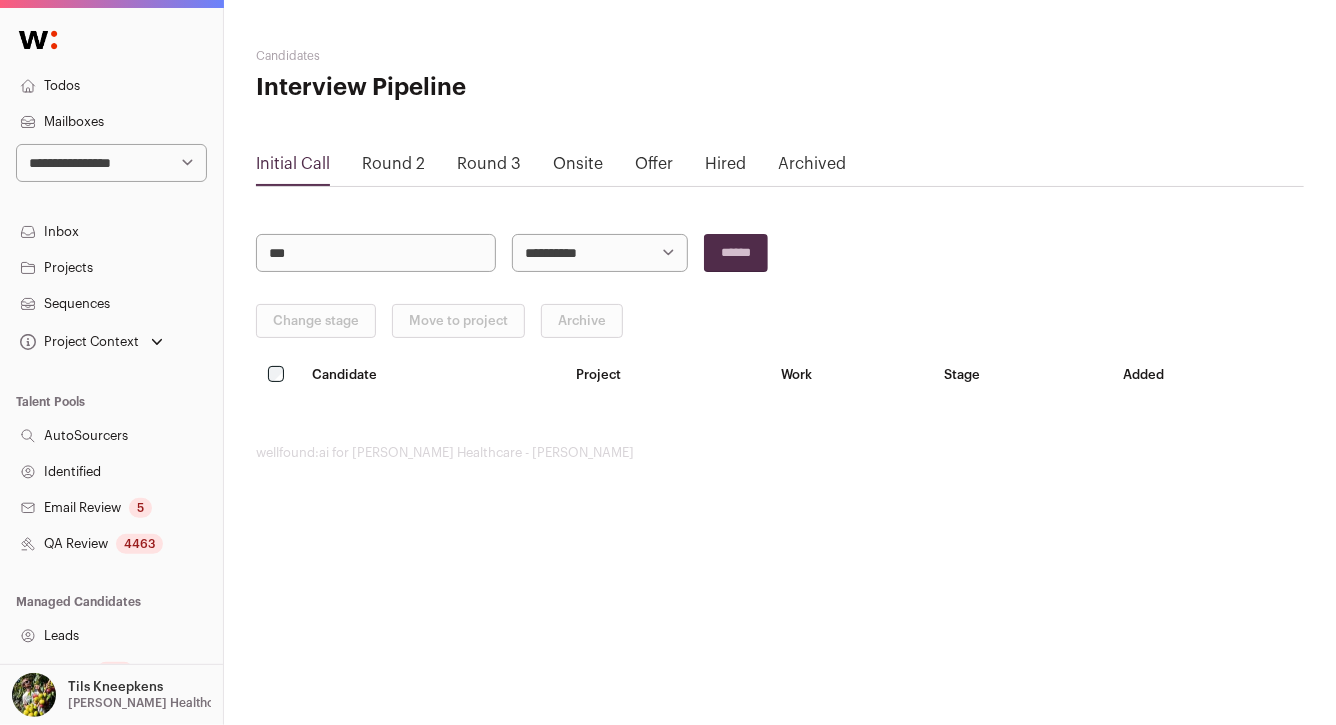 click on "Offer" at bounding box center (654, 164) 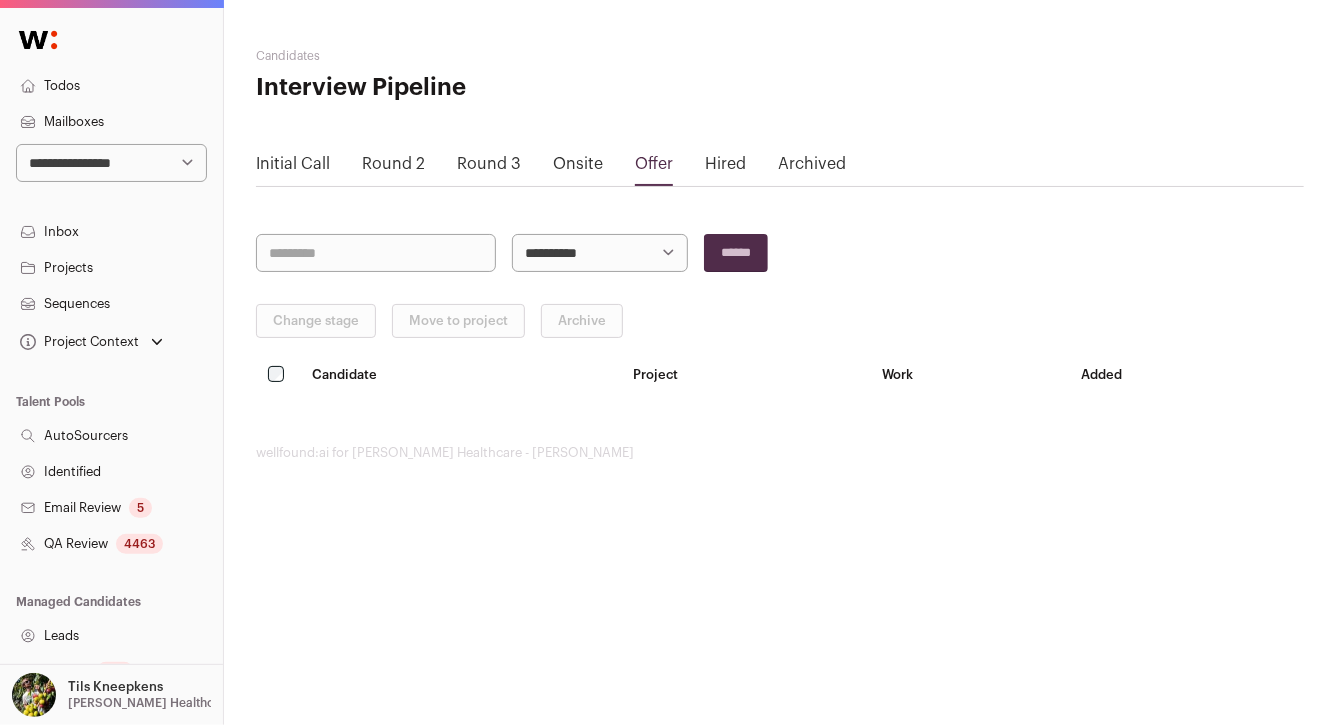 click on "Onsite" at bounding box center (578, 164) 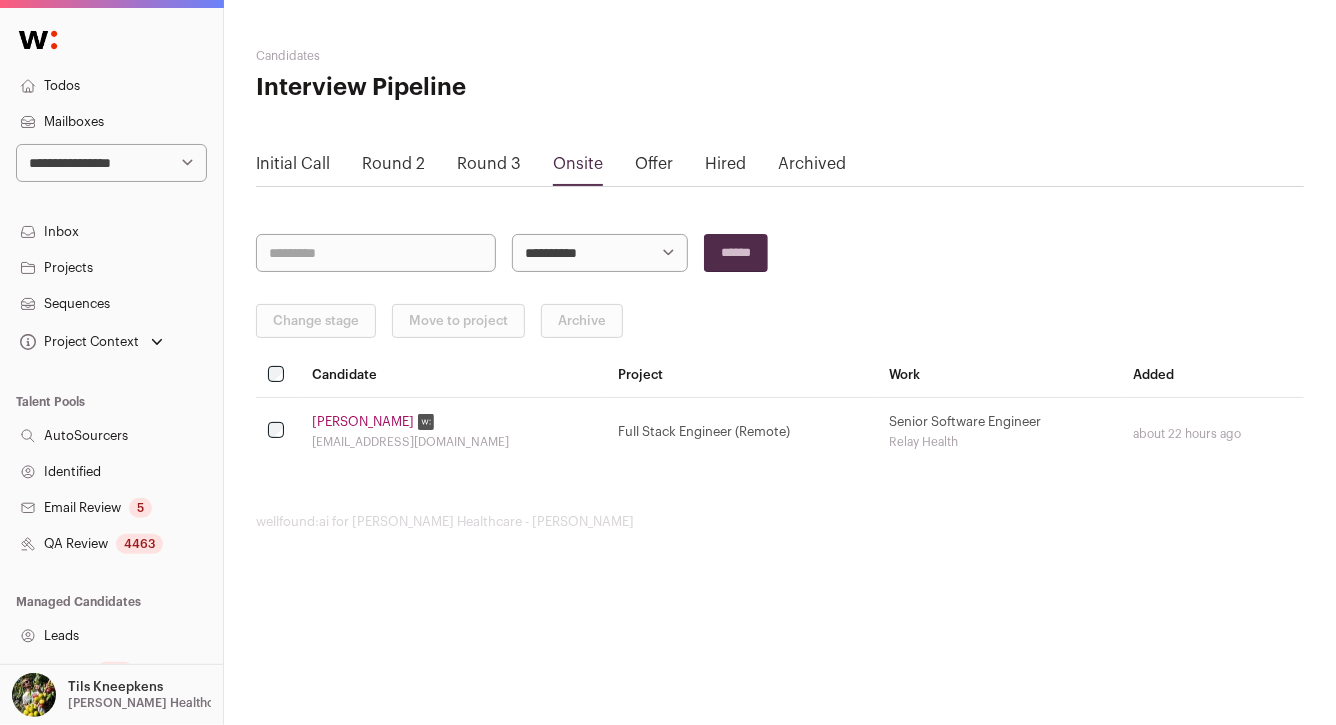 click on "Round 3" at bounding box center (489, 164) 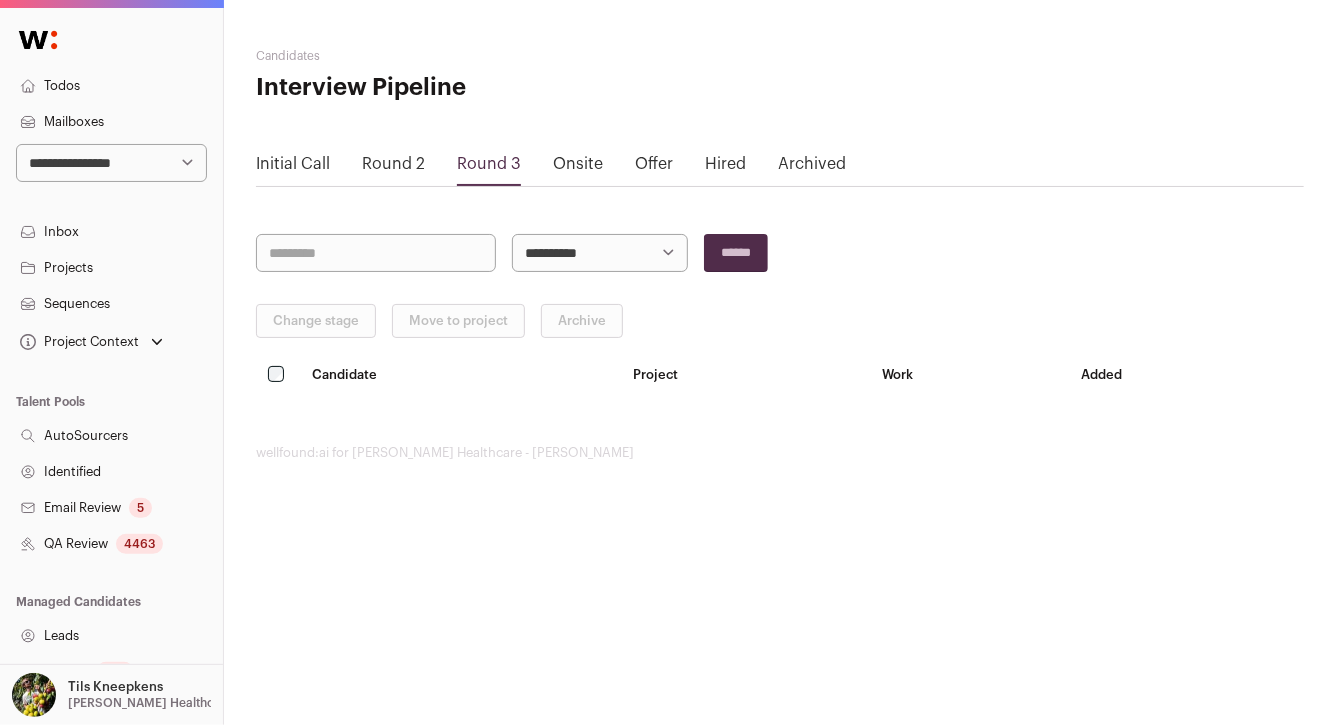 click on "Round 2" at bounding box center (393, 164) 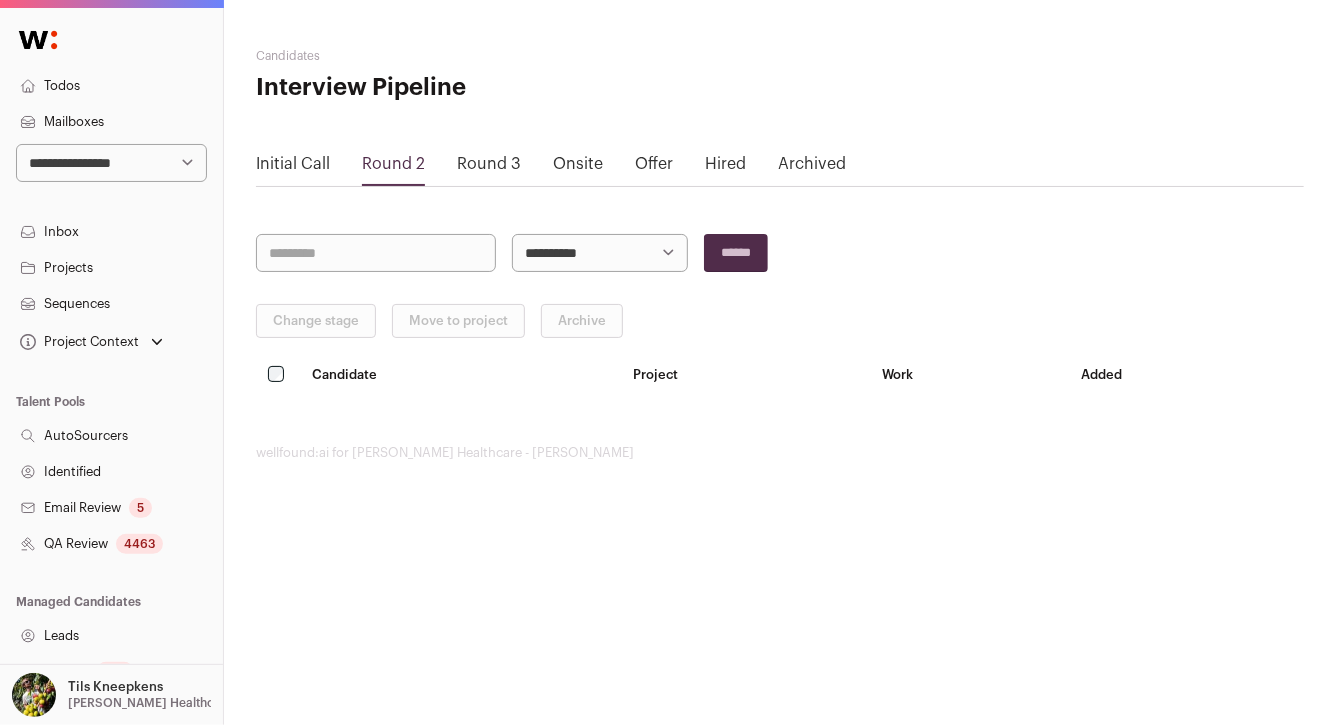 click on "Initial Call" at bounding box center [293, 164] 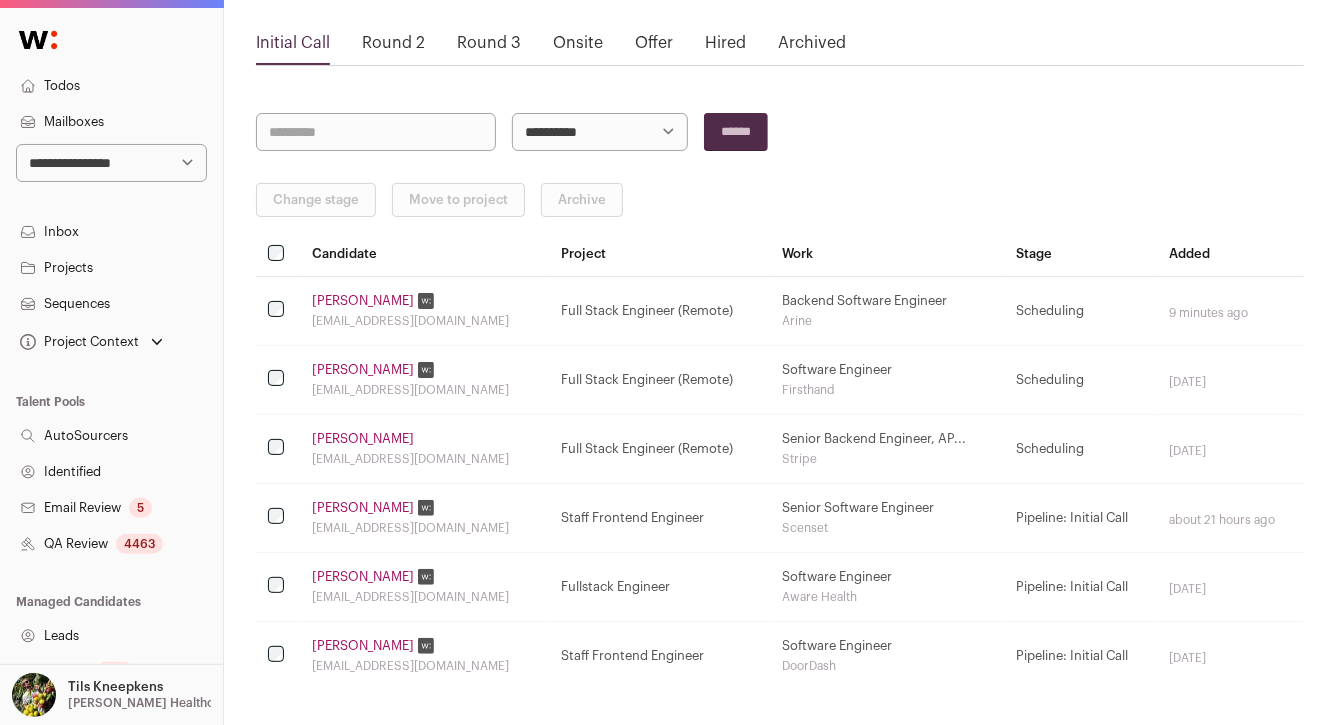 scroll, scrollTop: 196, scrollLeft: 0, axis: vertical 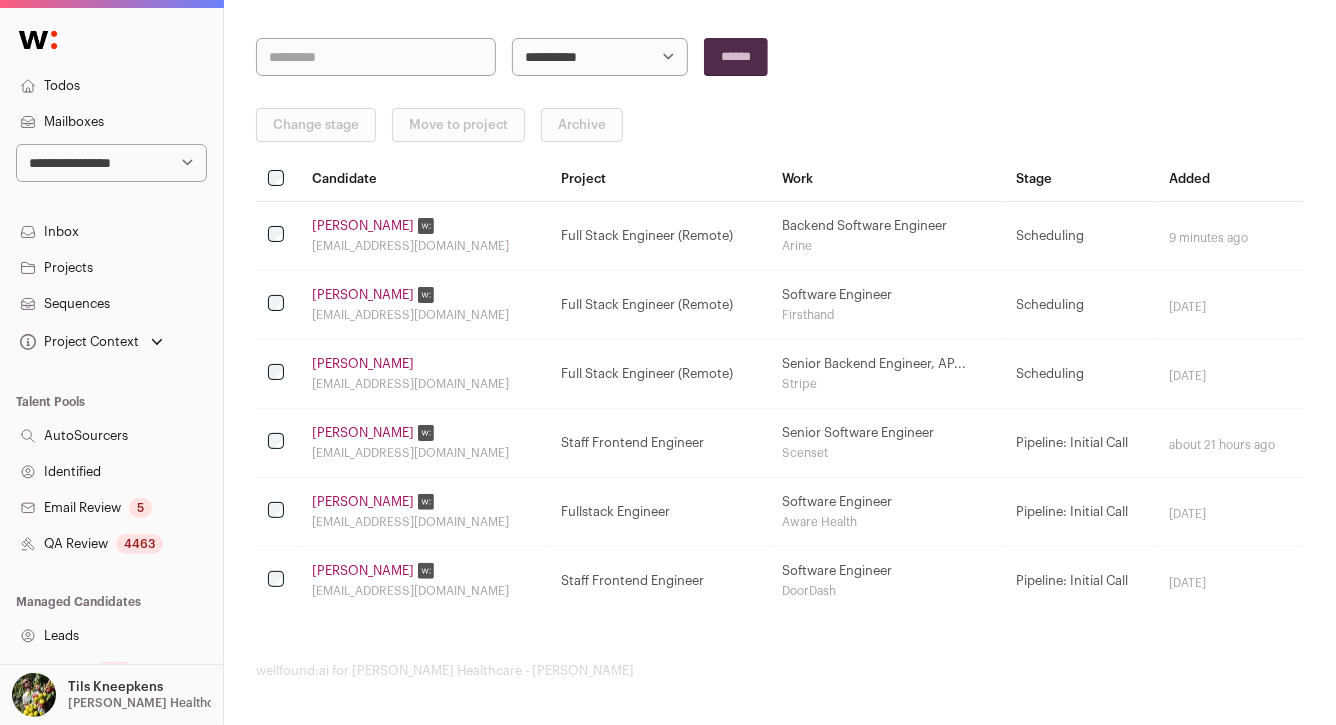 click on "Sequences" at bounding box center (111, 304) 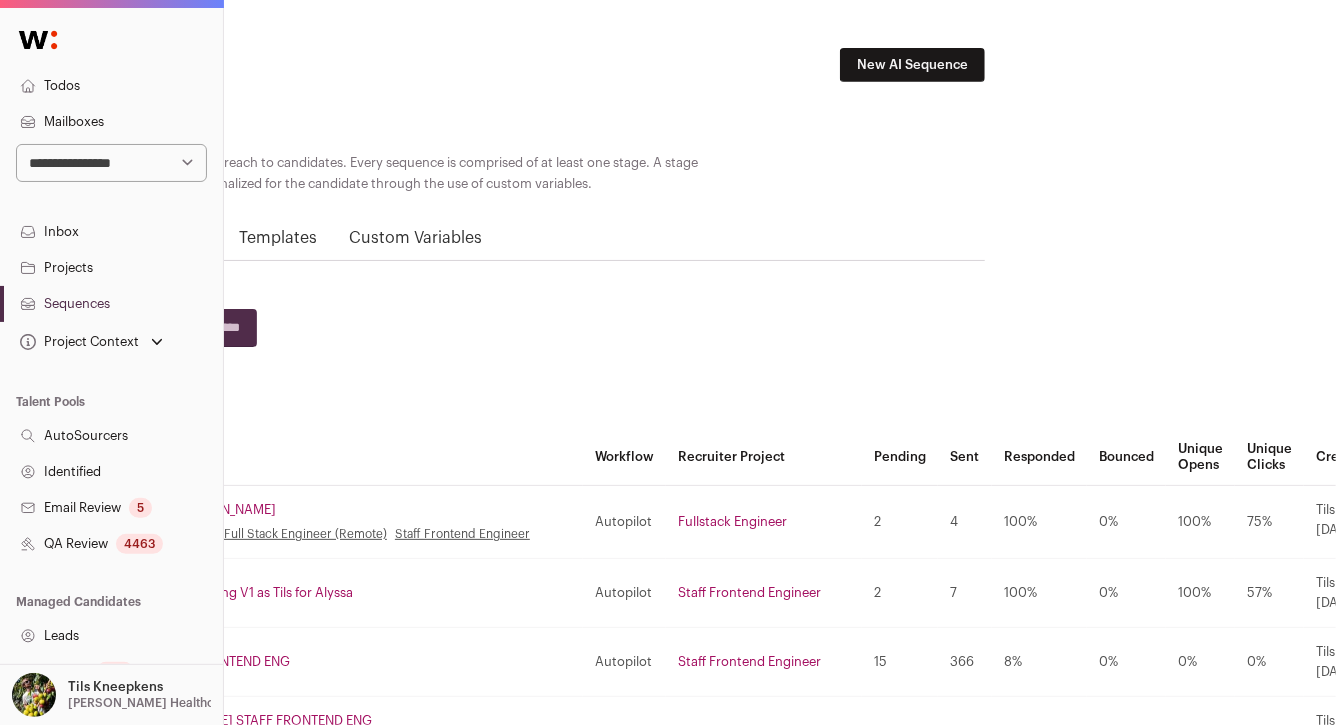 scroll, scrollTop: 0, scrollLeft: 403, axis: horizontal 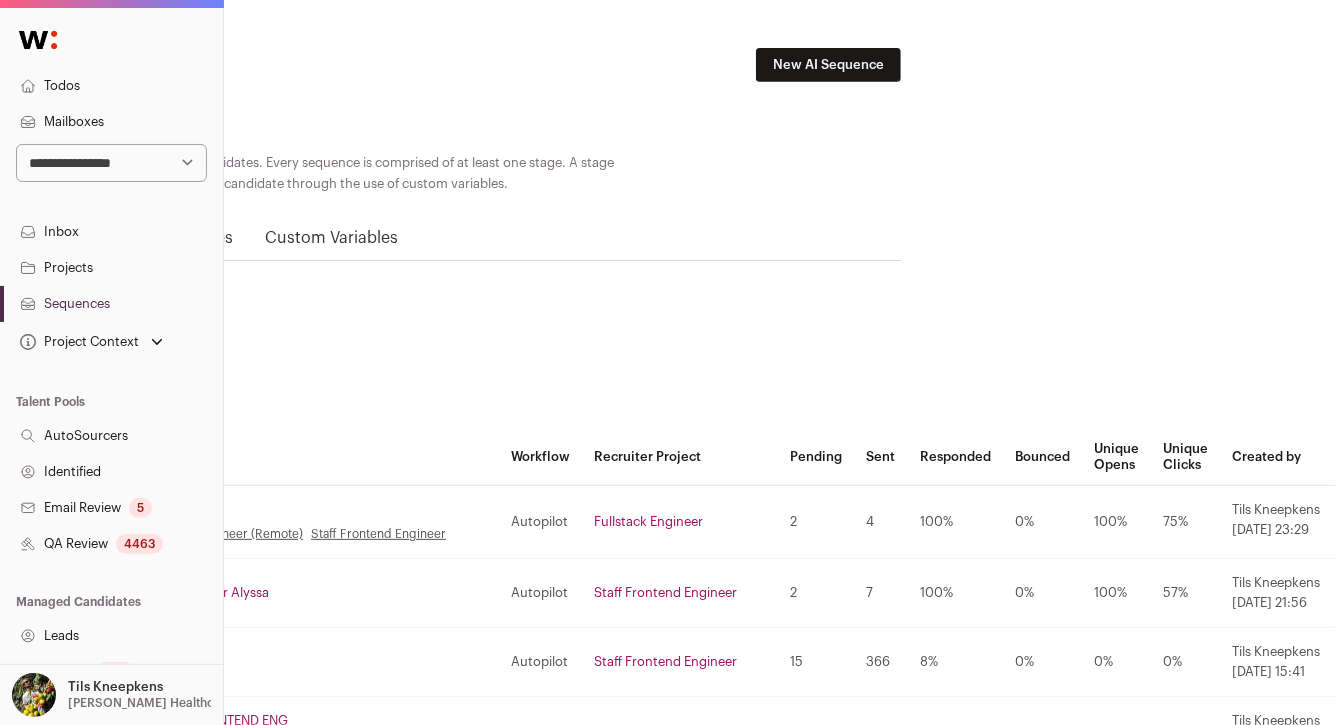 click 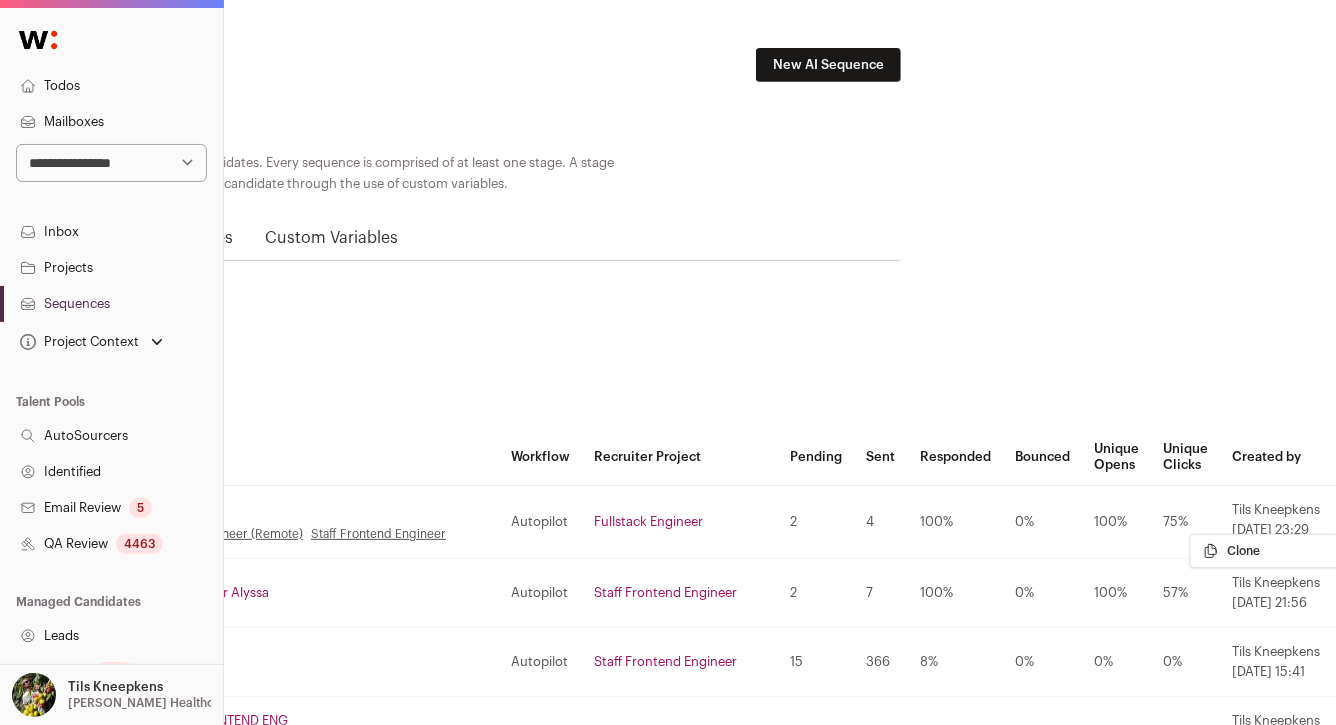 click on "Clone" at bounding box center [1286, 551] 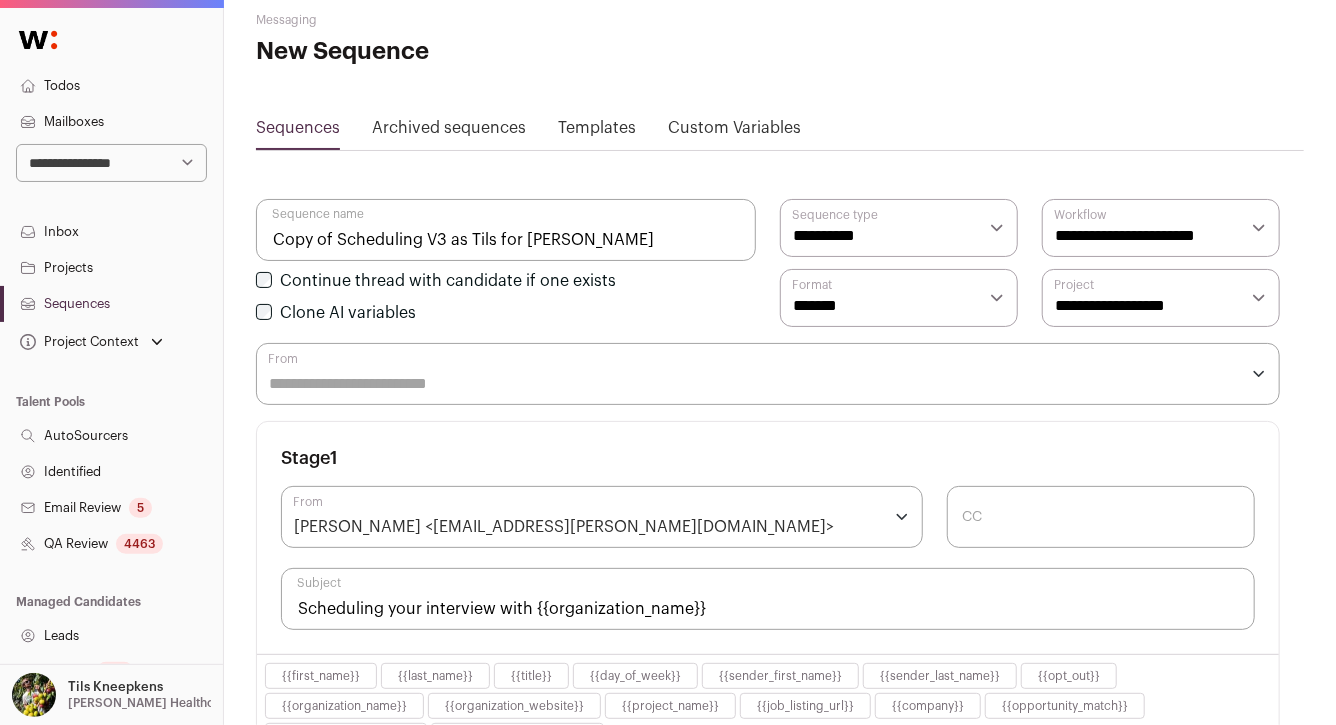 scroll, scrollTop: 39, scrollLeft: 0, axis: vertical 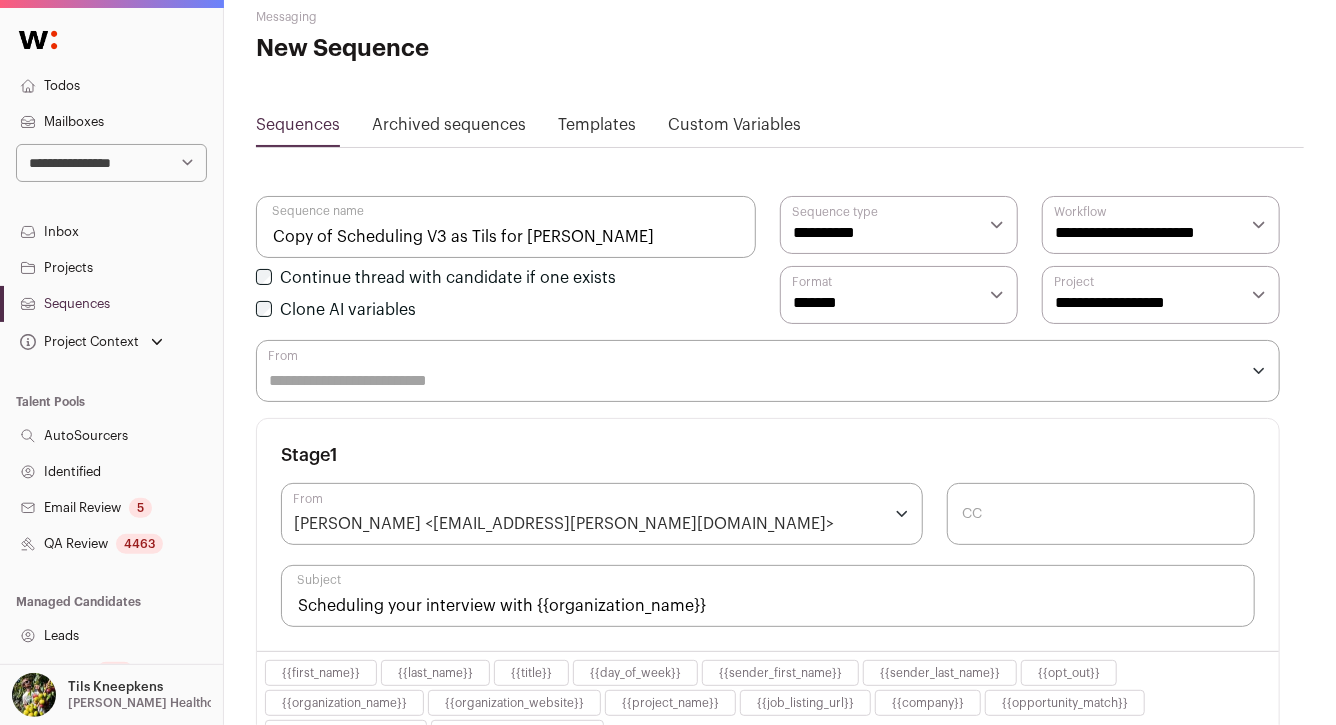 click on "**********" at bounding box center (1161, 295) 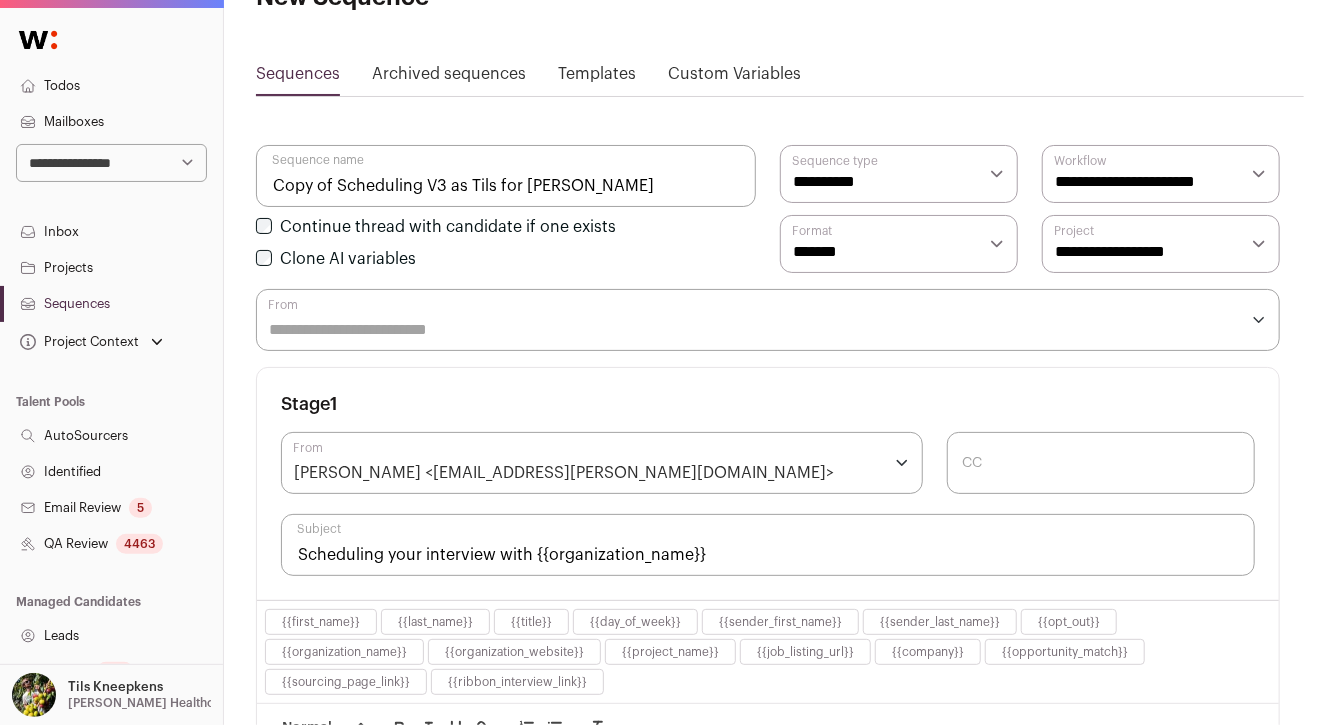 scroll, scrollTop: 92, scrollLeft: 0, axis: vertical 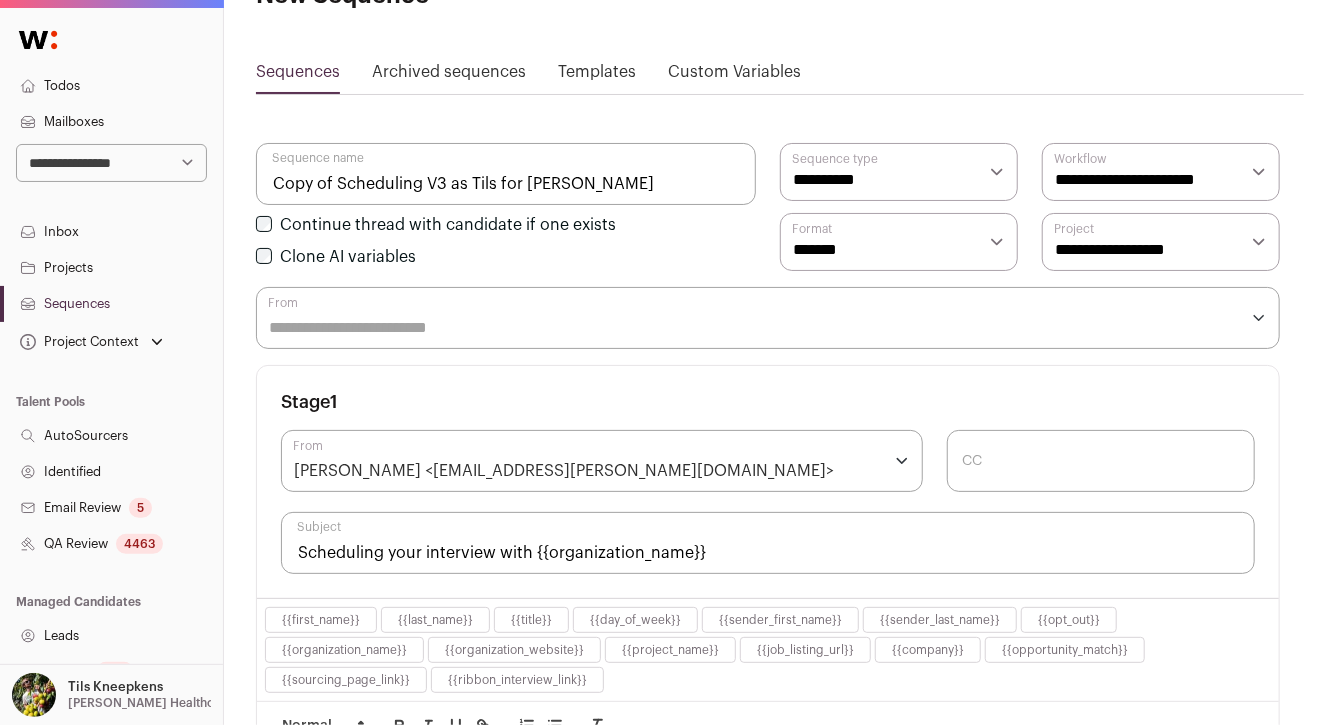 drag, startPoint x: 338, startPoint y: 183, endPoint x: 267, endPoint y: 183, distance: 71 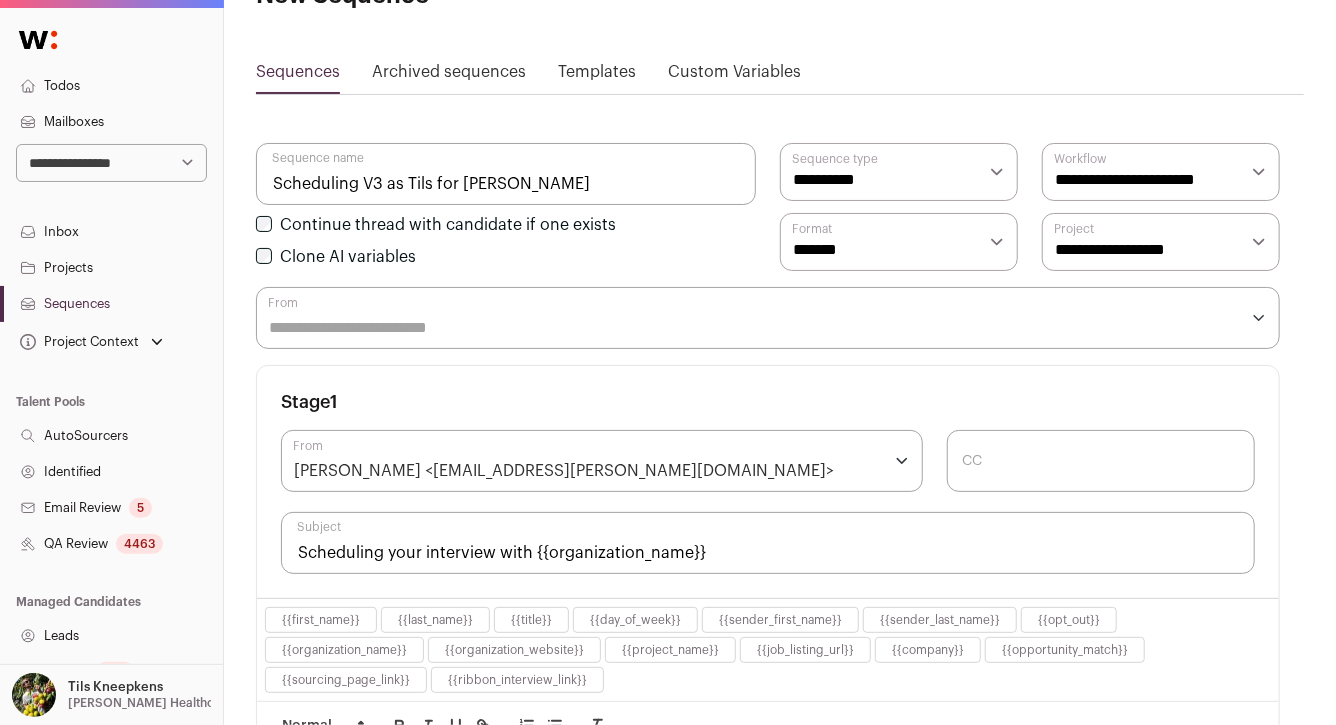 click on "Scheduling V3 as Tils for Sarah" at bounding box center [506, 174] 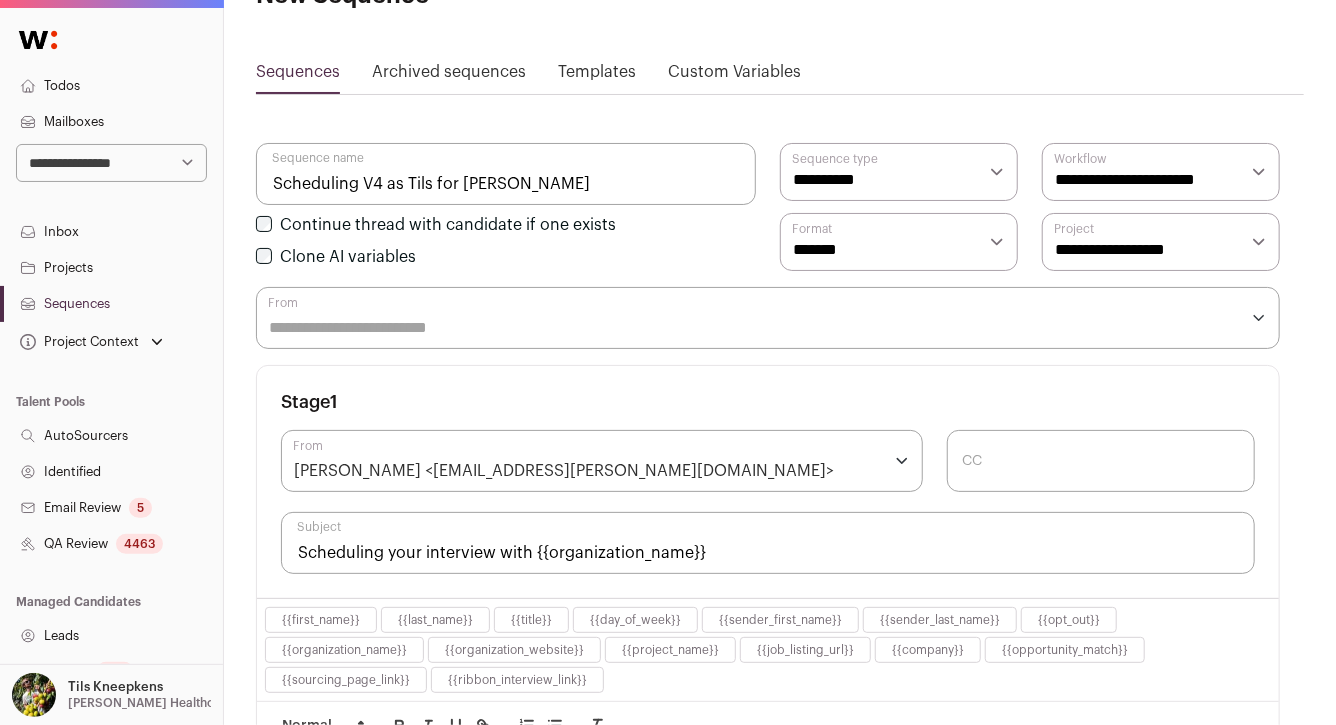 click on "Scheduling V4 as Tils for Sarah" at bounding box center [506, 174] 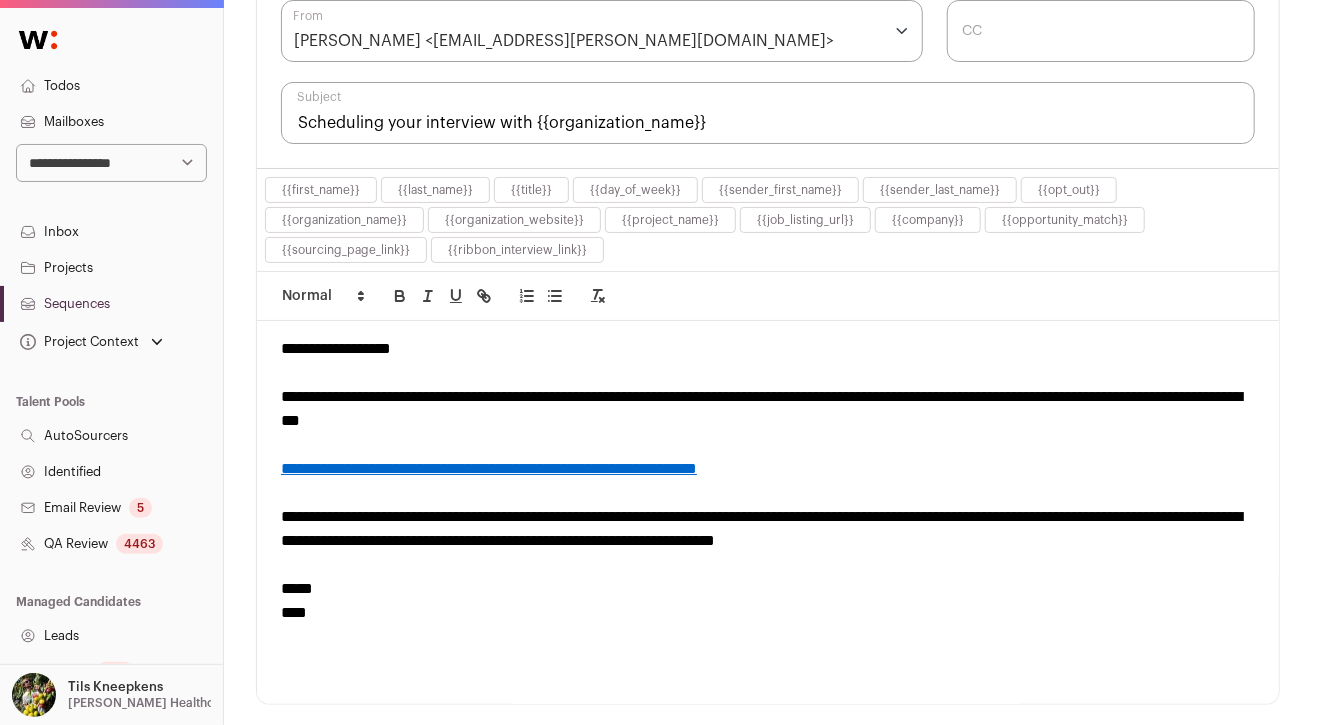 scroll, scrollTop: 623, scrollLeft: 0, axis: vertical 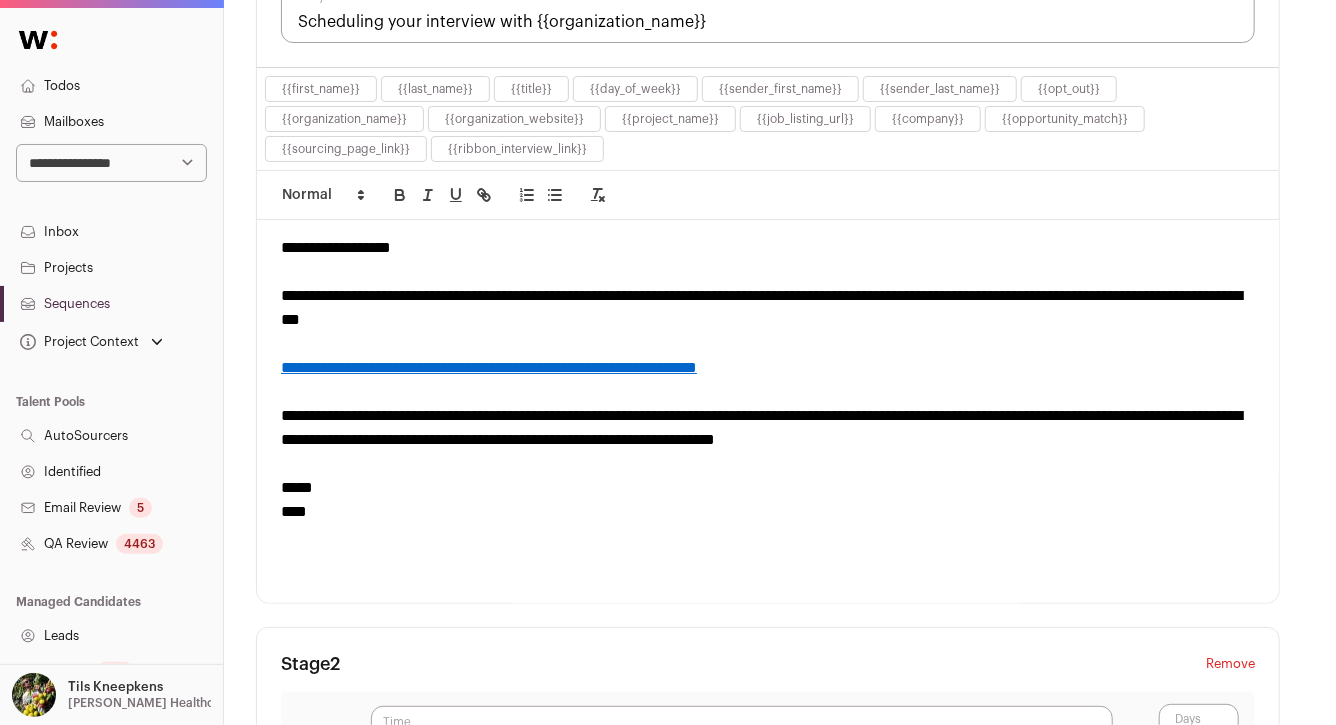 click on "**********" at bounding box center [768, 368] 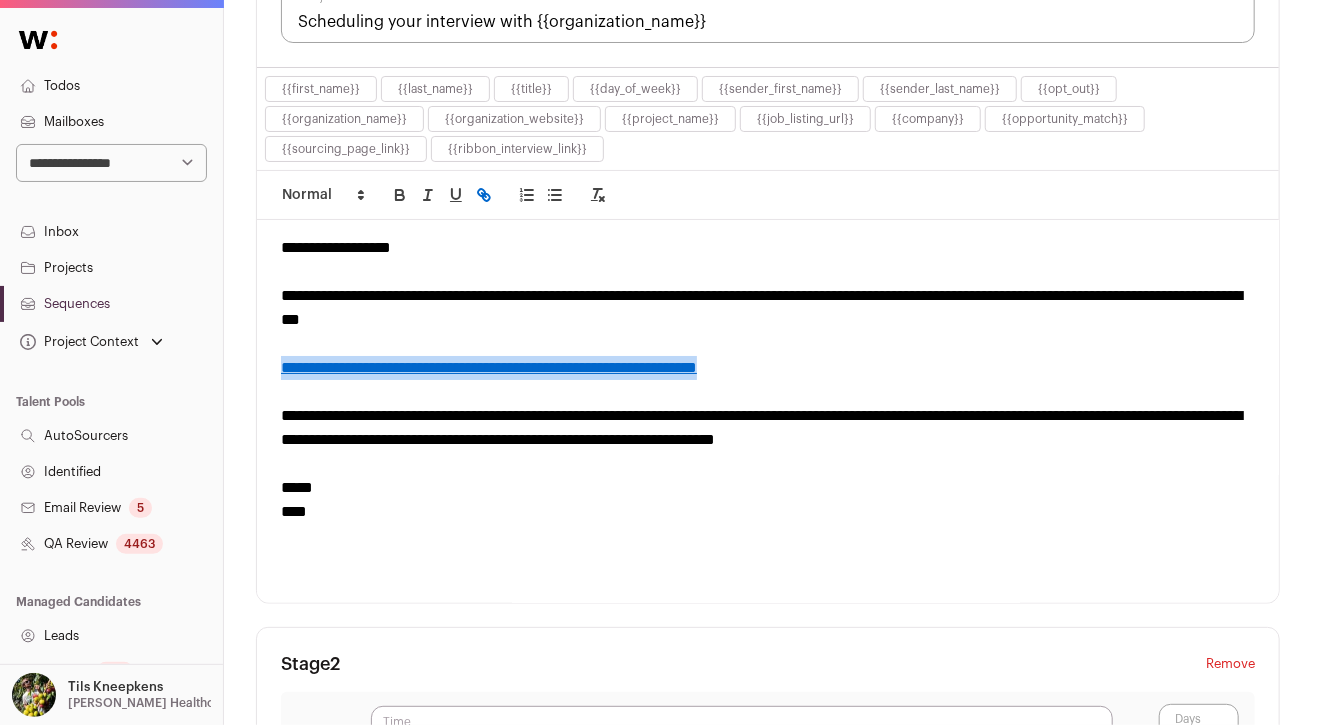 drag, startPoint x: 910, startPoint y: 360, endPoint x: 283, endPoint y: 365, distance: 627.01996 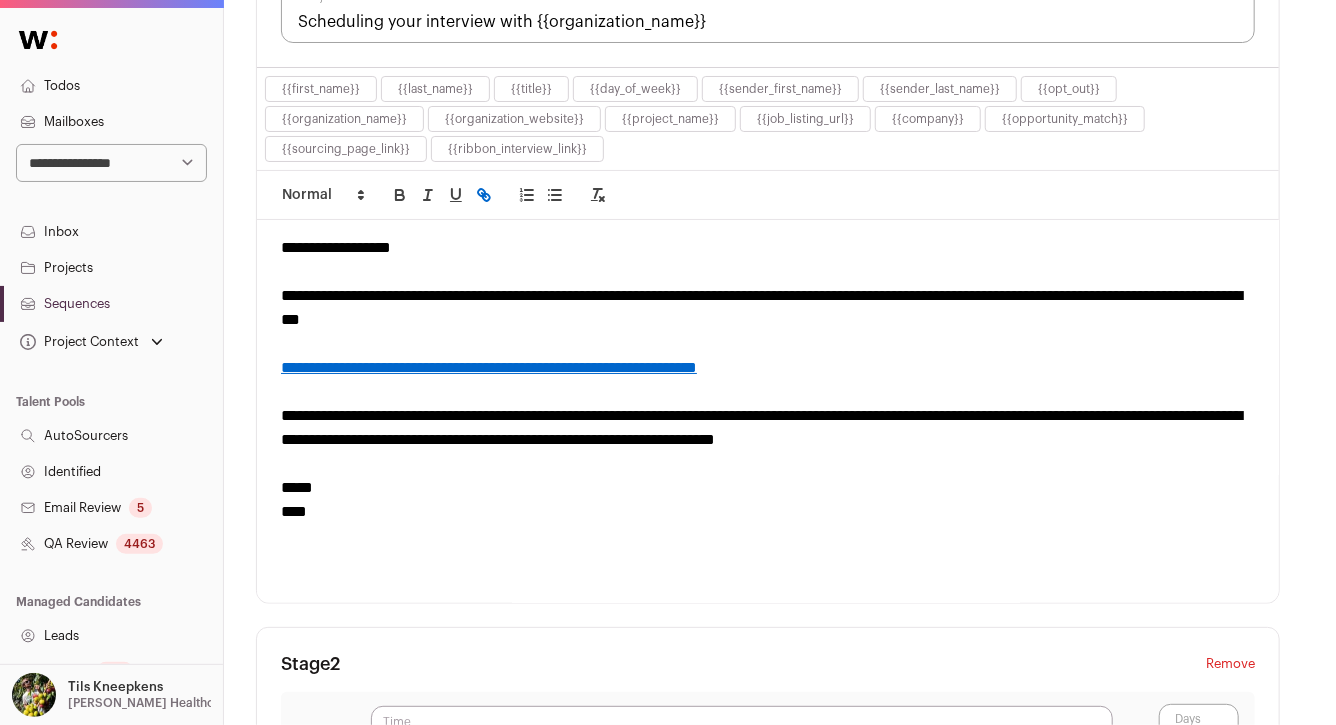 scroll, scrollTop: 0, scrollLeft: 0, axis: both 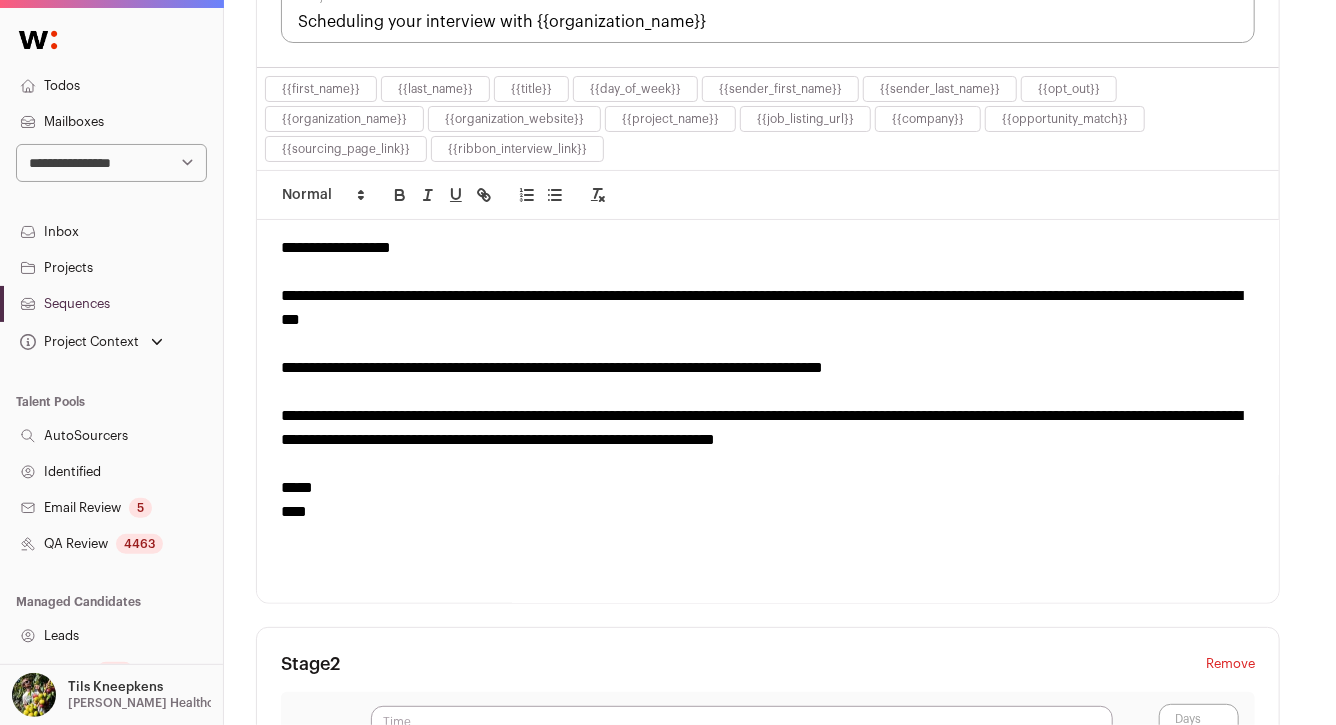 click on "**********" at bounding box center [768, 368] 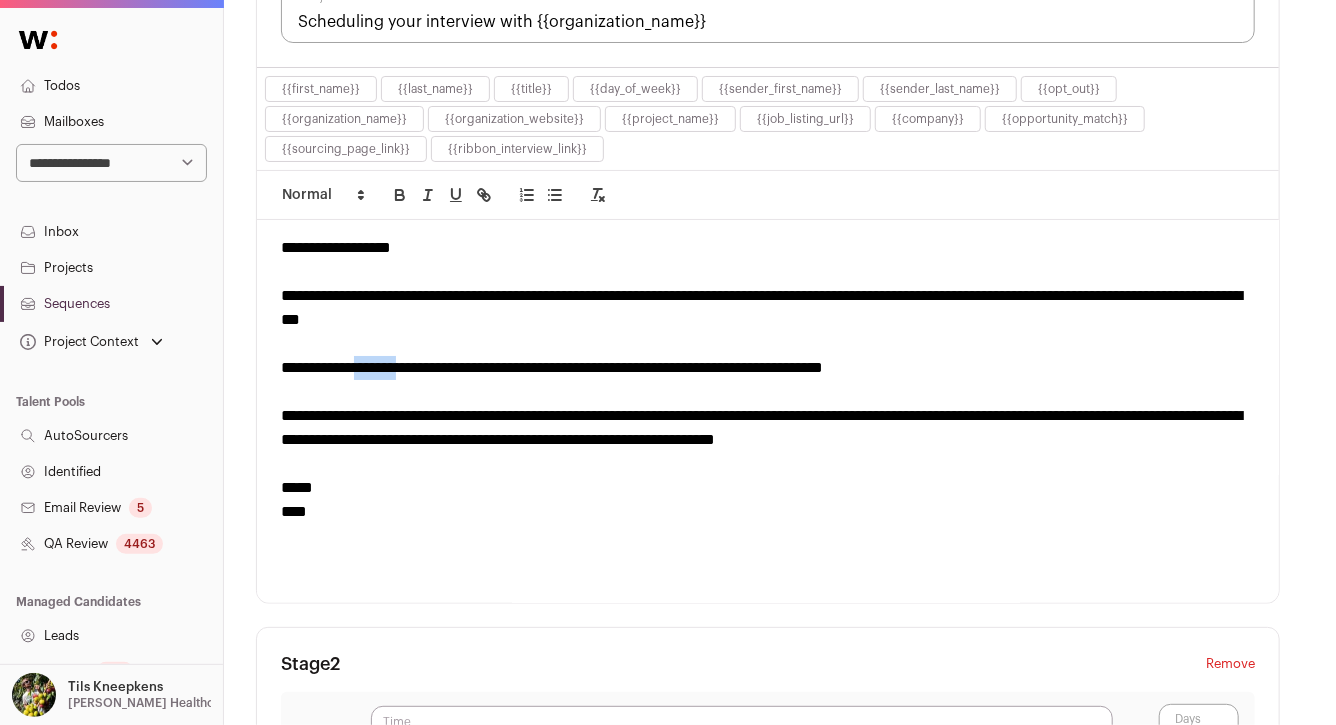 click on "**********" at bounding box center (768, 368) 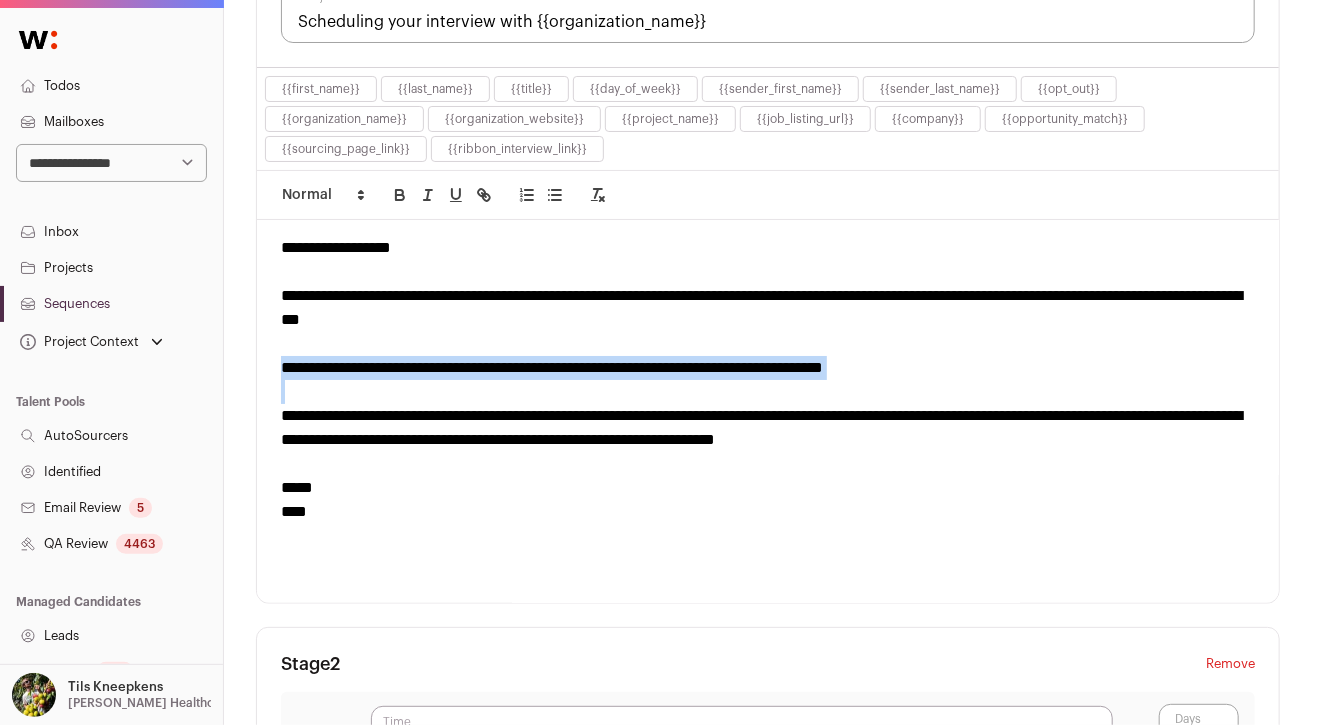 click on "**********" at bounding box center (768, 368) 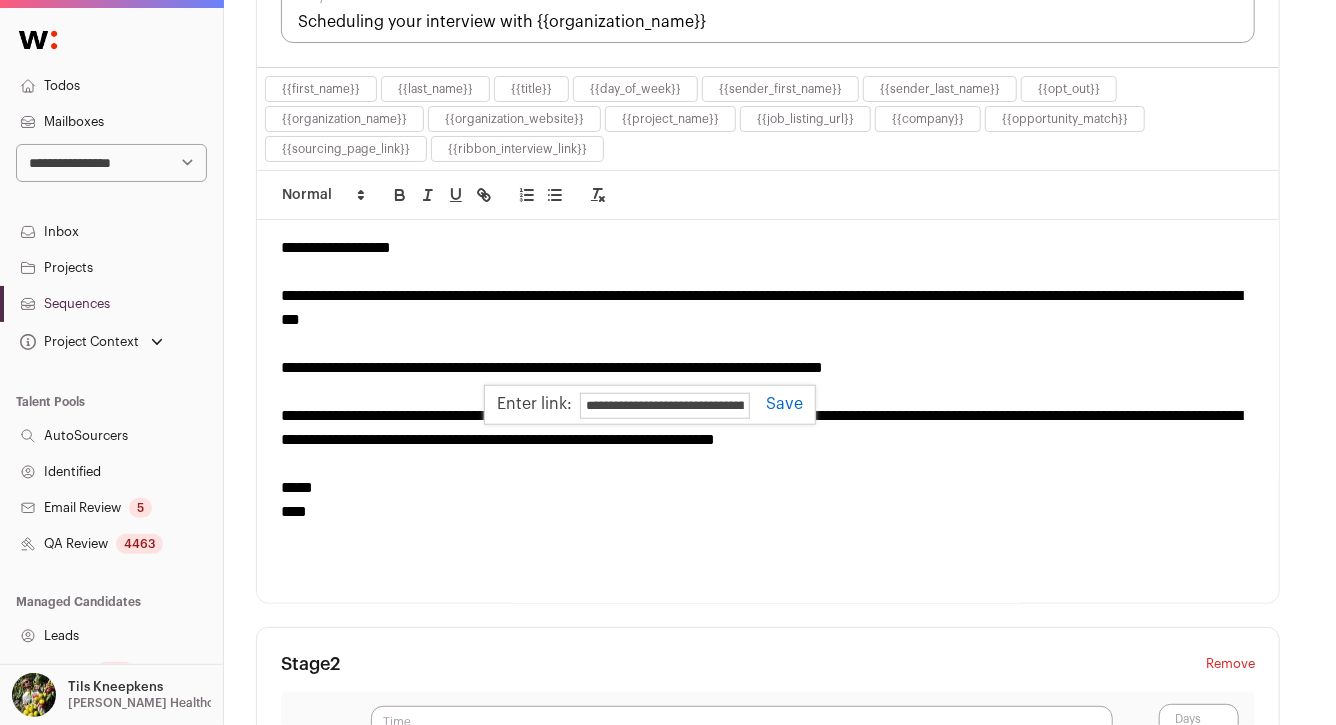 click at bounding box center [776, 404] 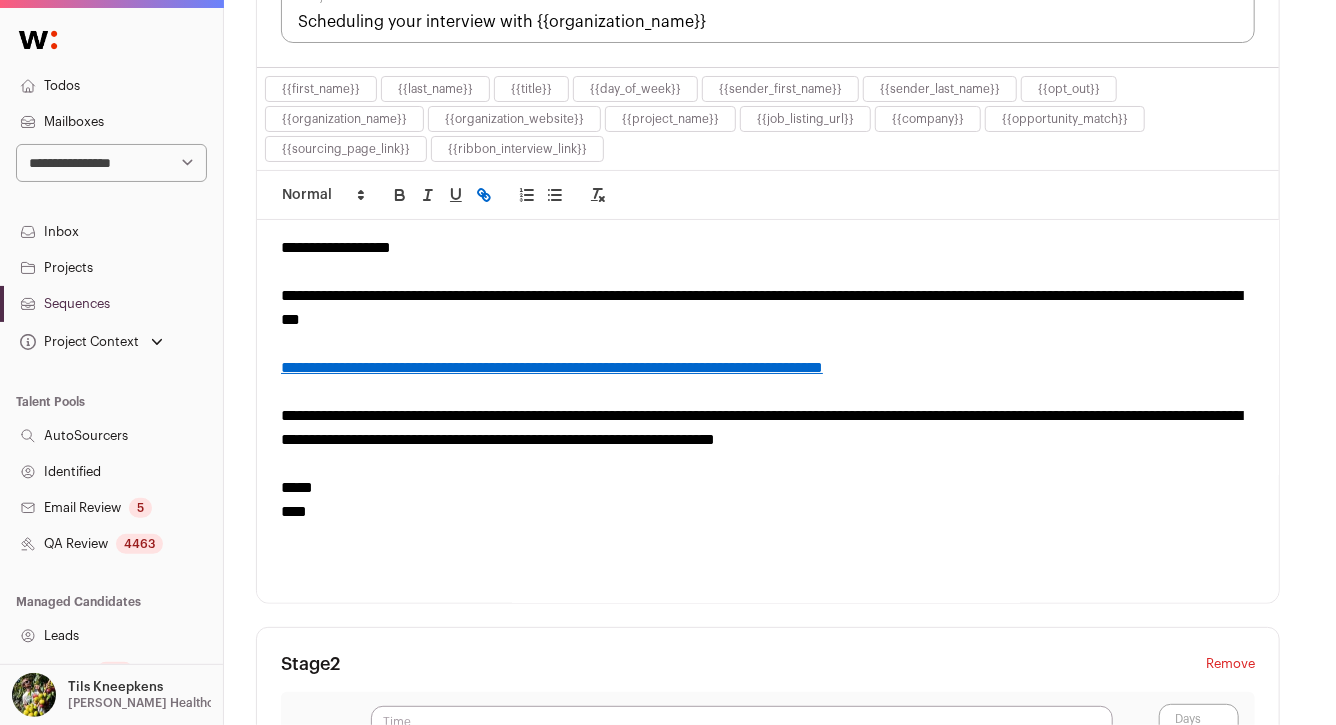 click on "**********" at bounding box center (768, 428) 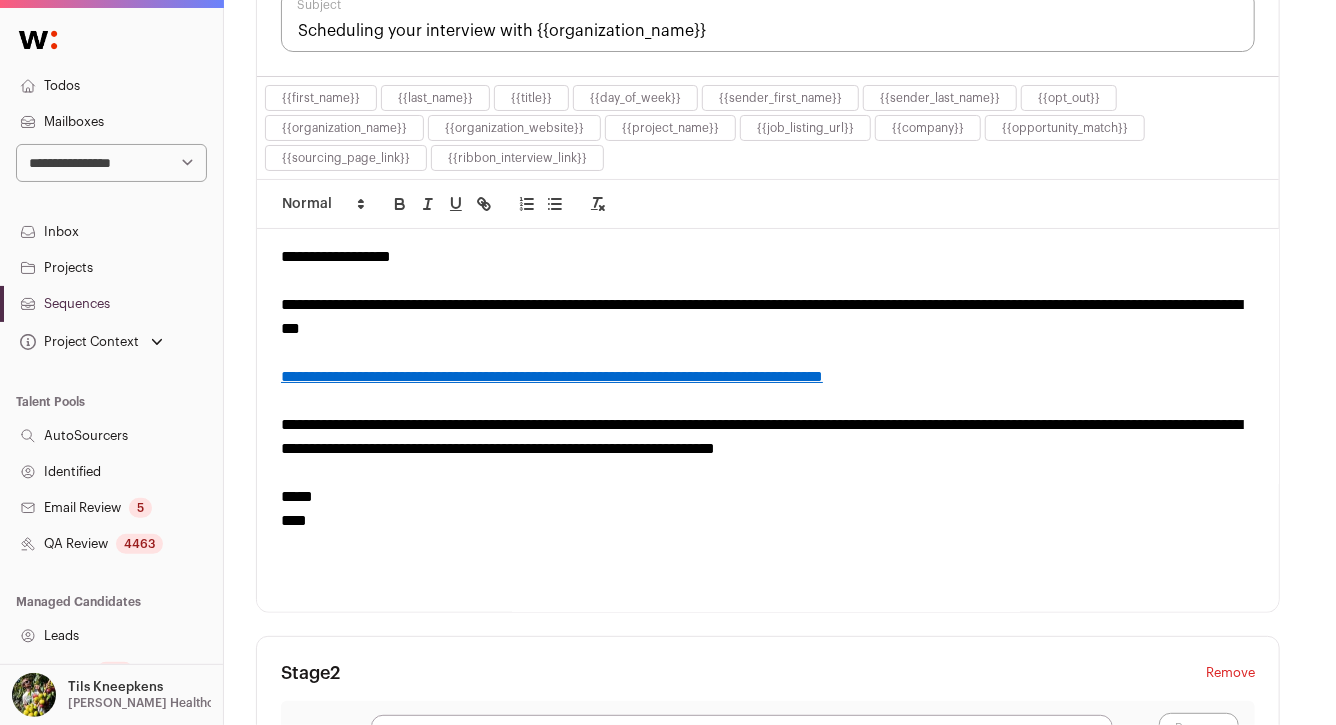 scroll, scrollTop: 613, scrollLeft: 0, axis: vertical 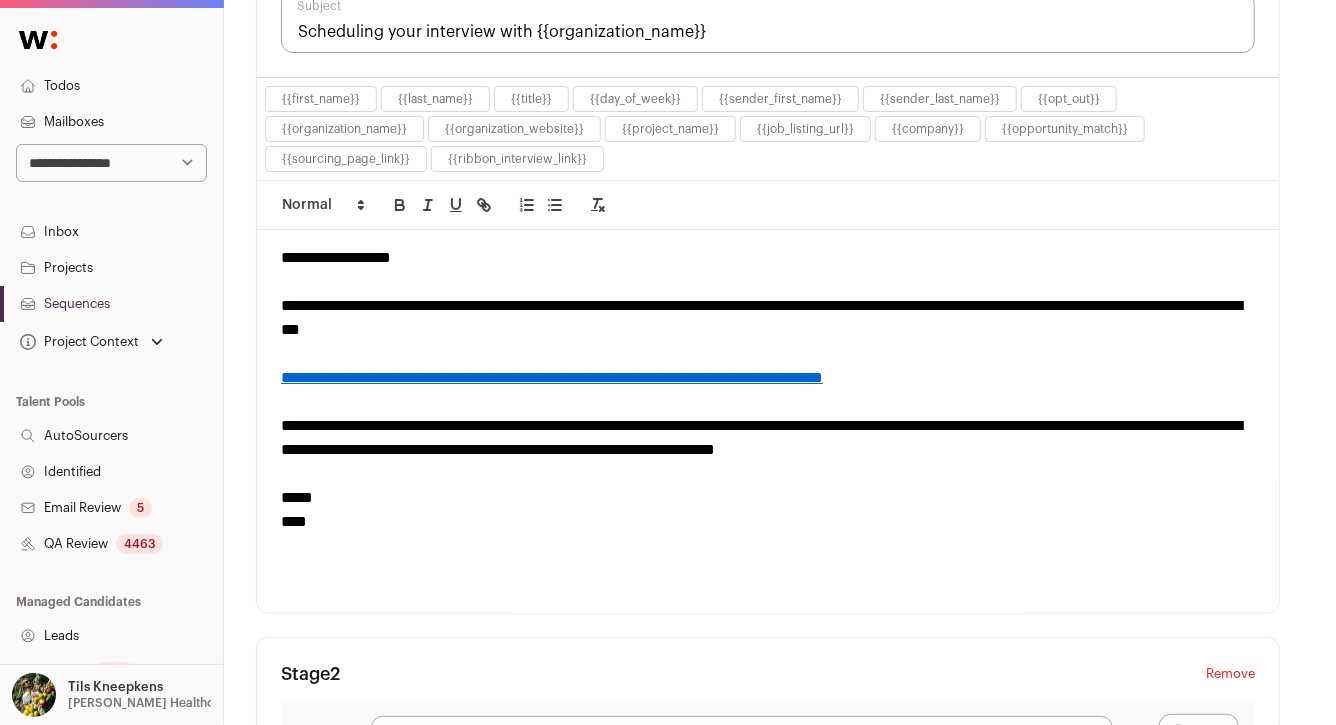 click on "**********" at bounding box center (768, 438) 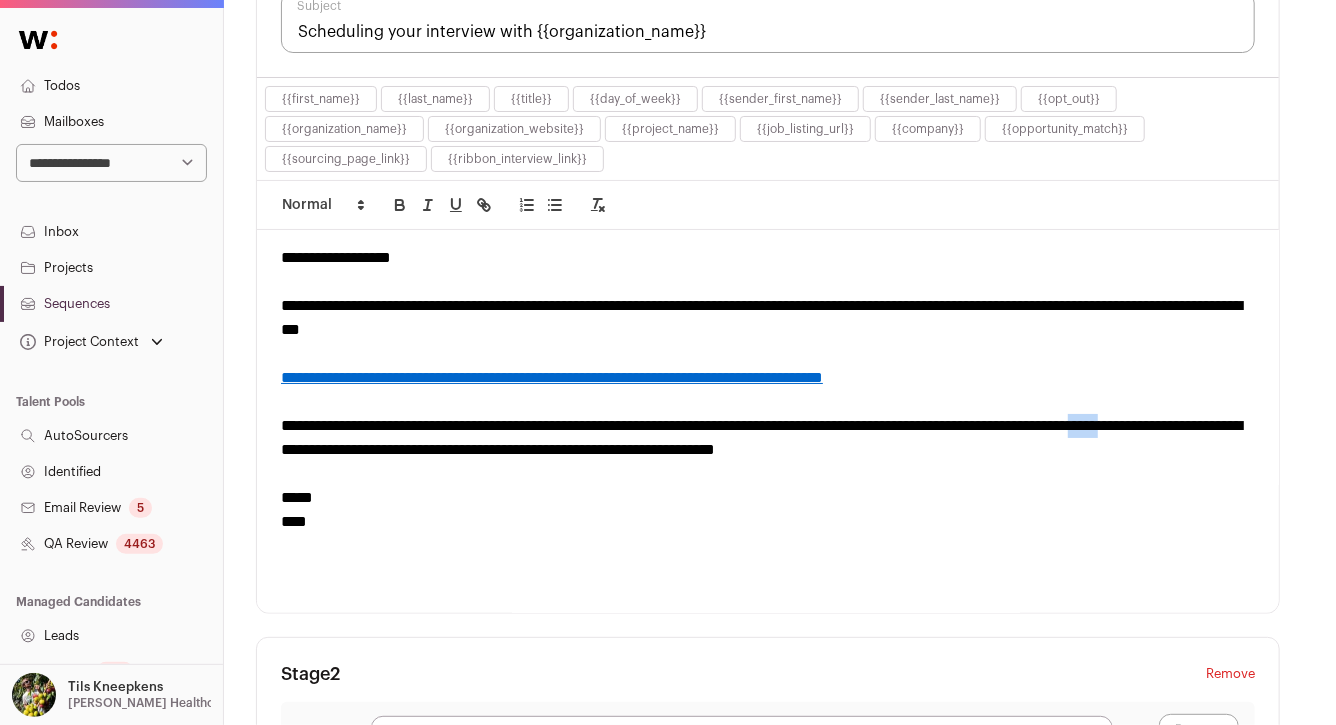 click on "**********" at bounding box center (768, 438) 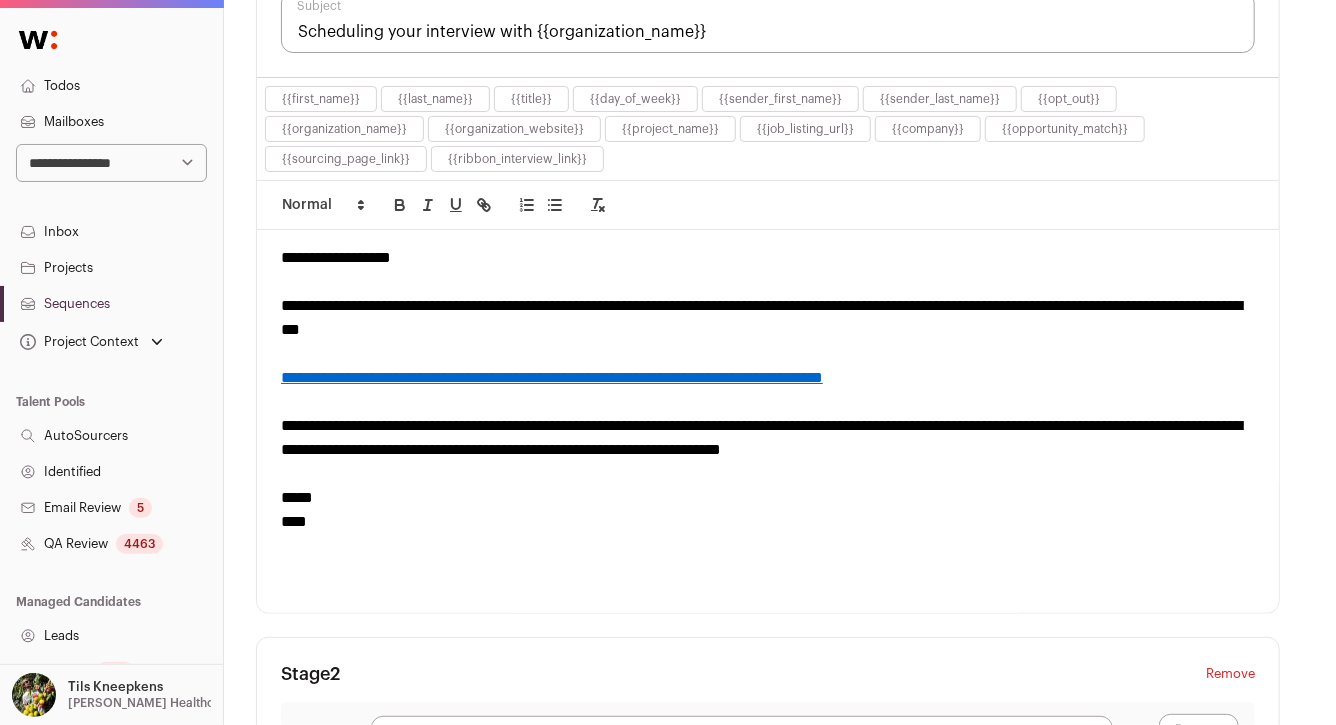 click at bounding box center [768, 474] 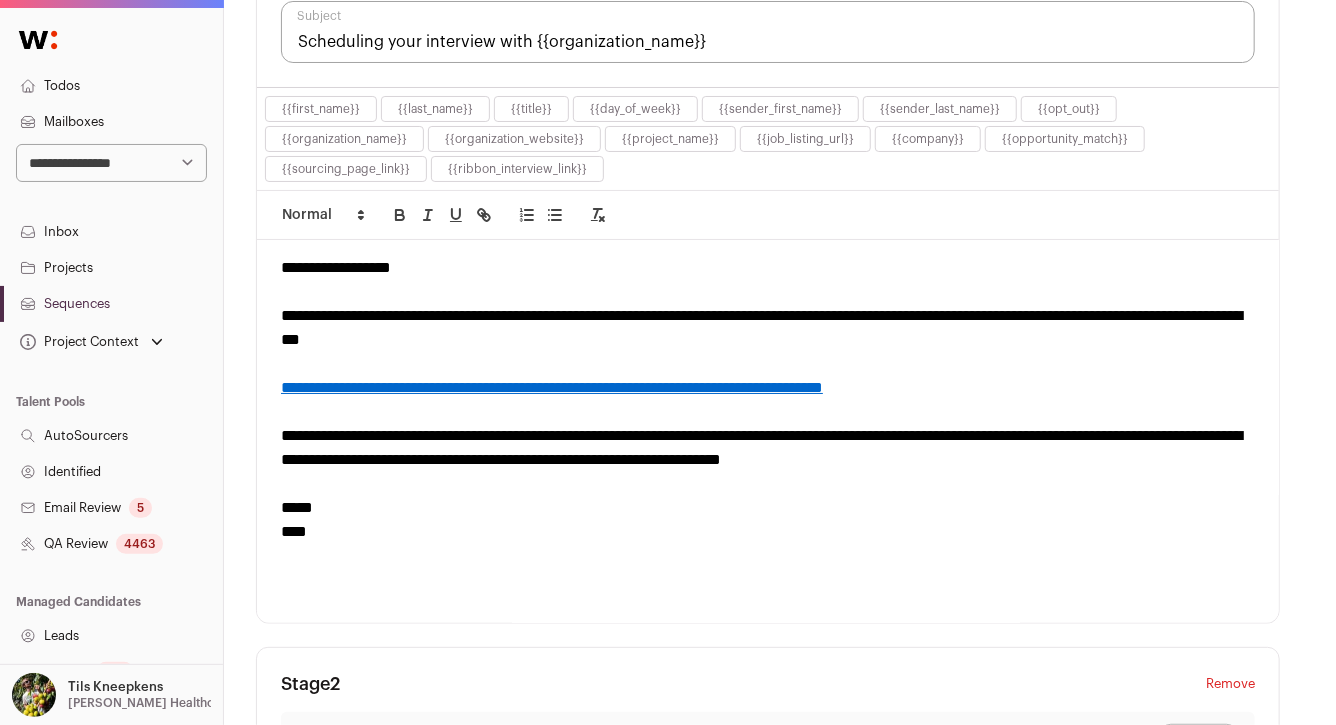 scroll, scrollTop: 600, scrollLeft: 0, axis: vertical 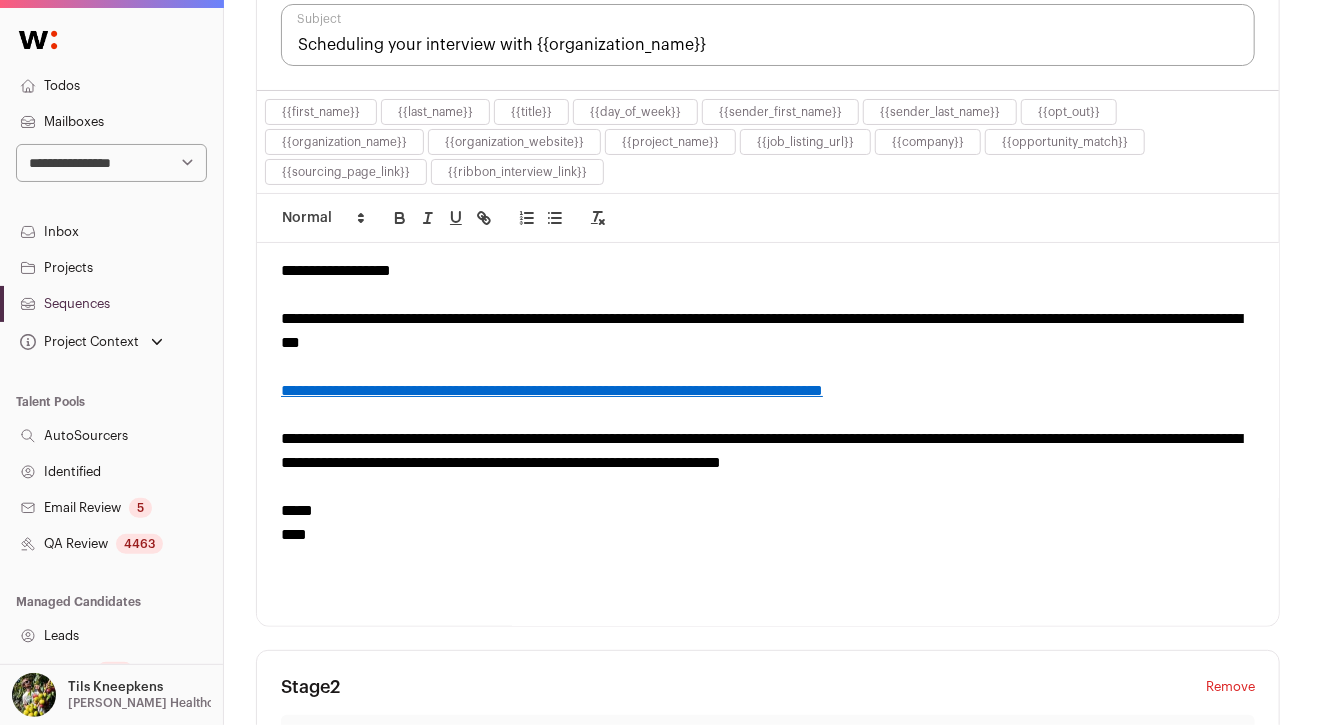 click on "**********" at bounding box center (768, 331) 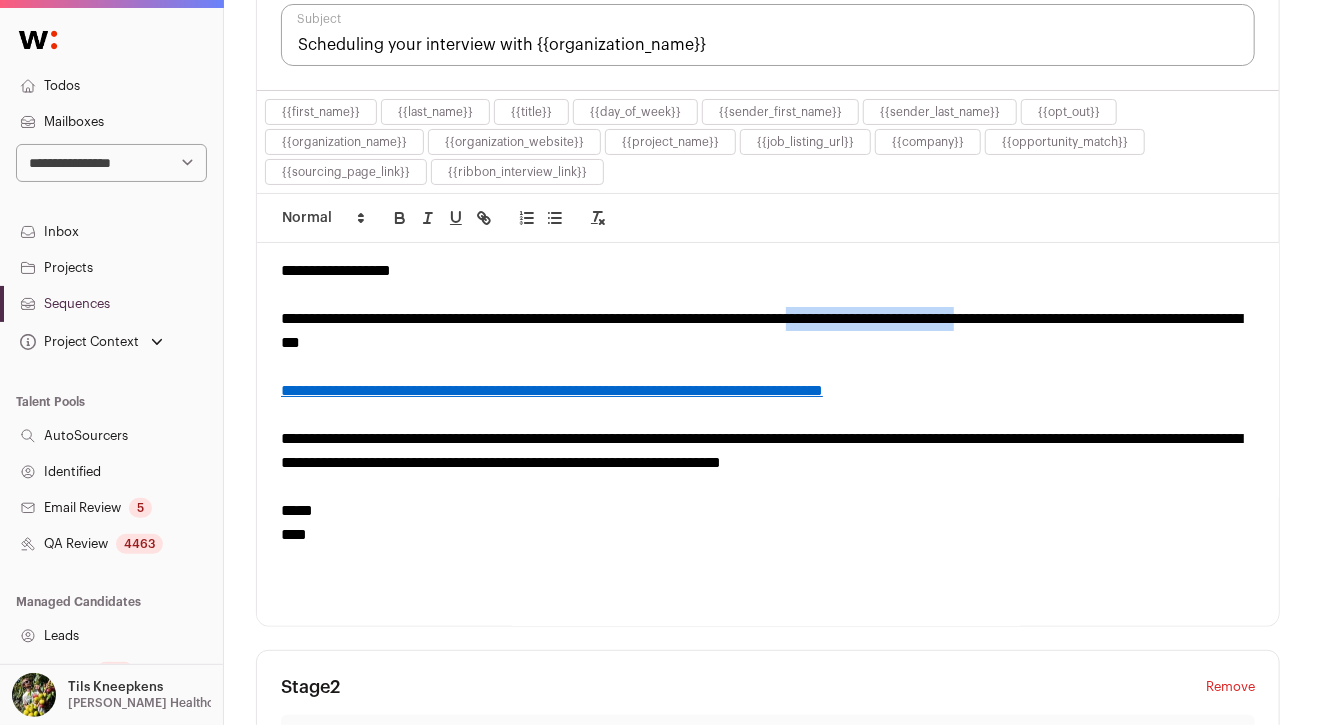 drag, startPoint x: 891, startPoint y: 318, endPoint x: 1106, endPoint y: 307, distance: 215.2812 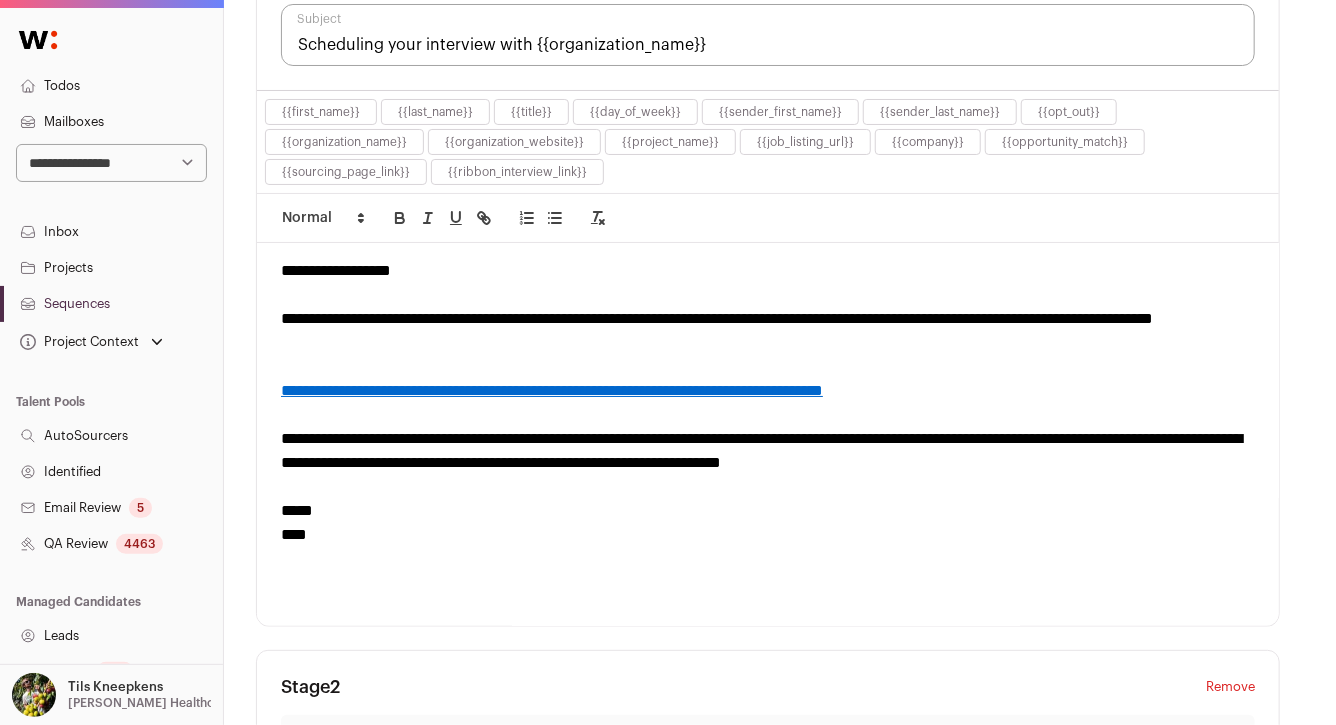 click on "**********" at bounding box center (768, 331) 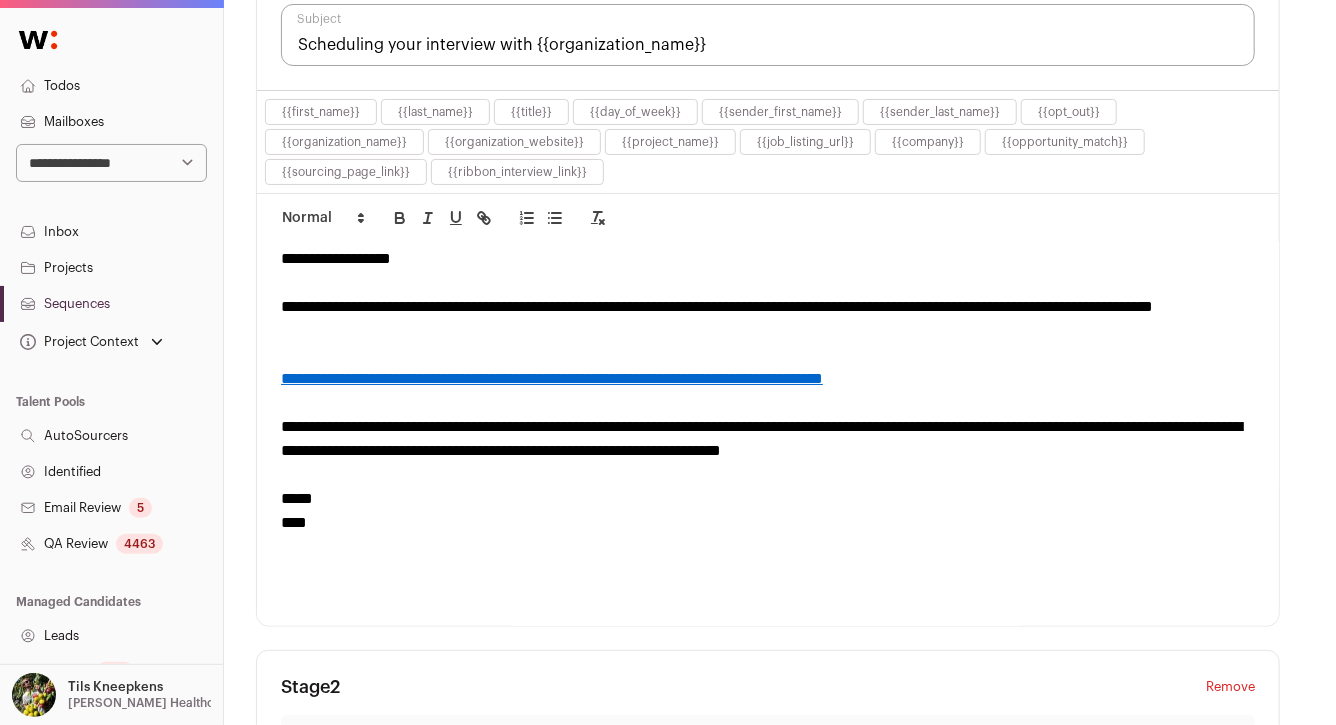 scroll, scrollTop: 20, scrollLeft: 0, axis: vertical 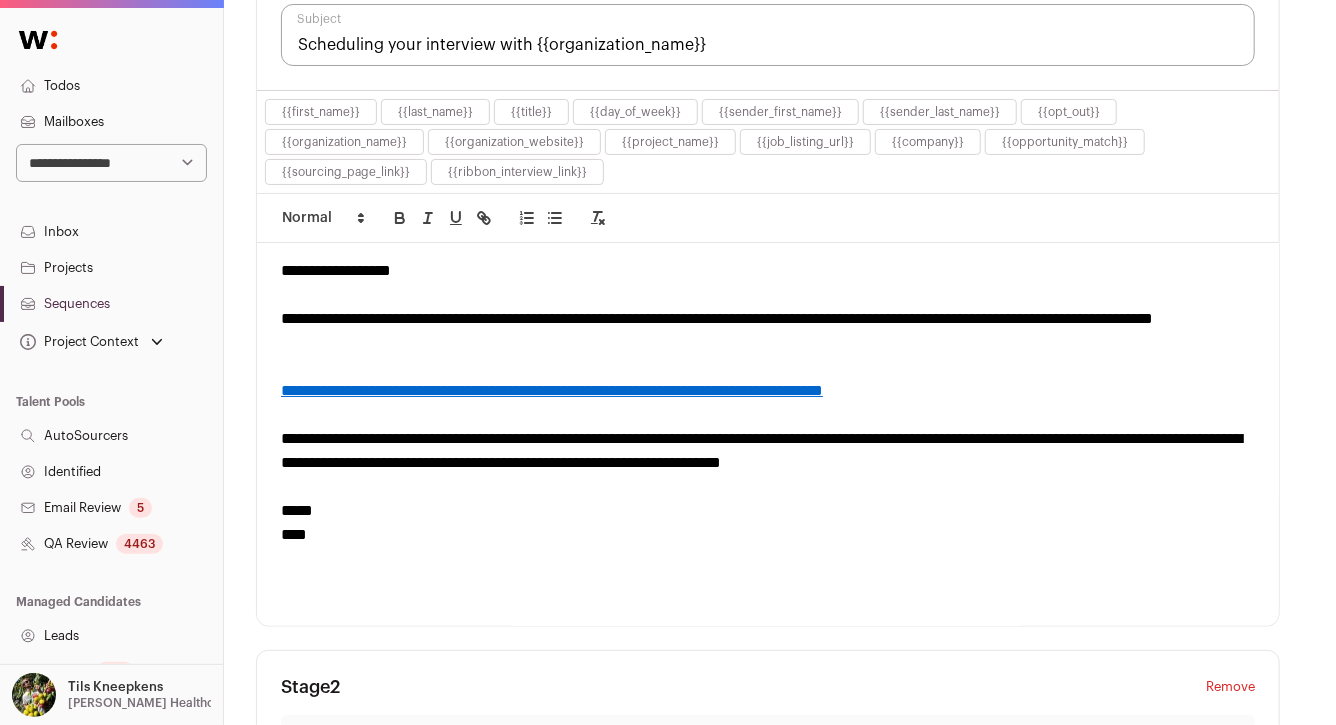 click on "**********" at bounding box center (768, 331) 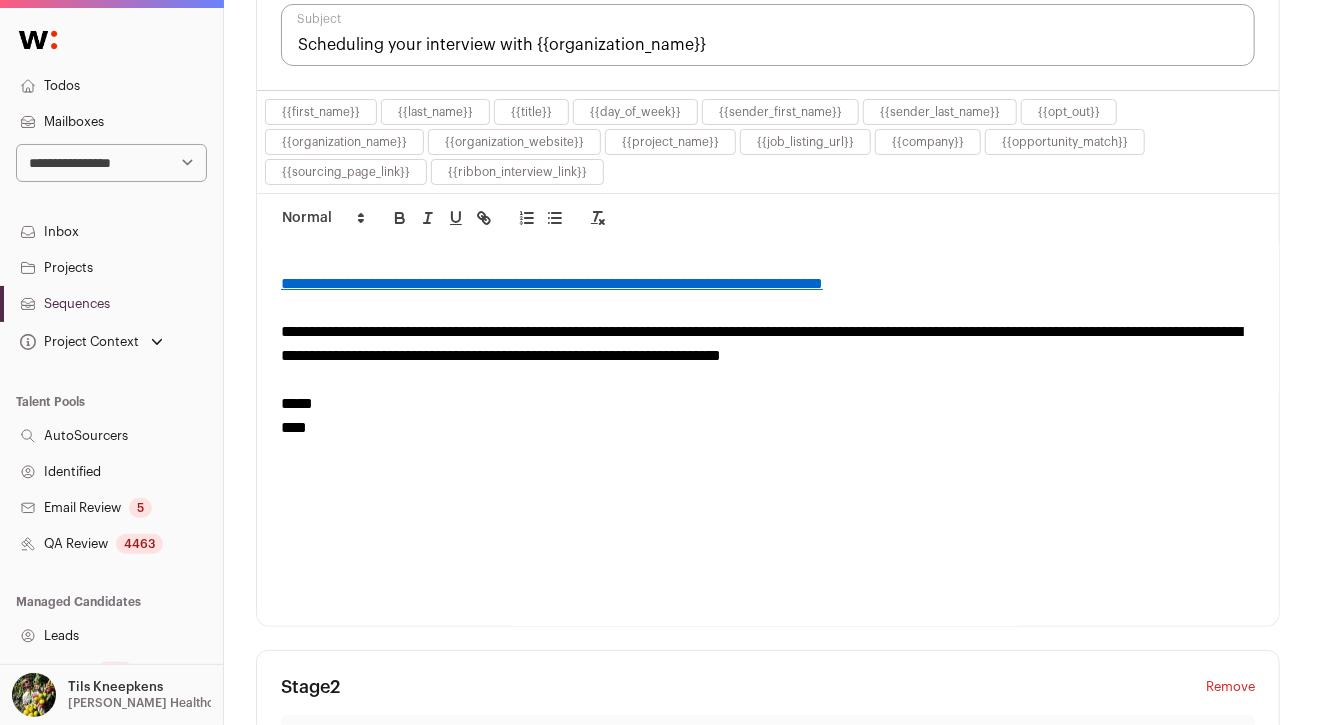 scroll, scrollTop: 121, scrollLeft: 0, axis: vertical 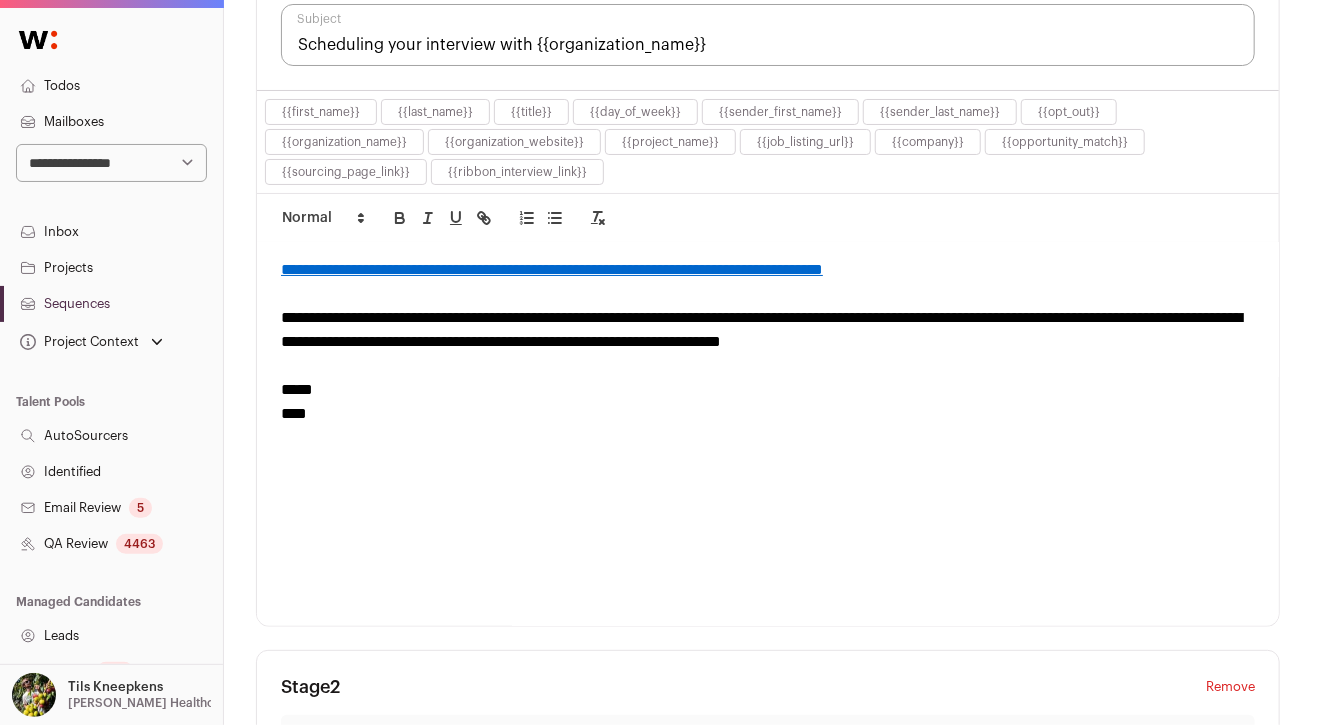 click at bounding box center (768, 366) 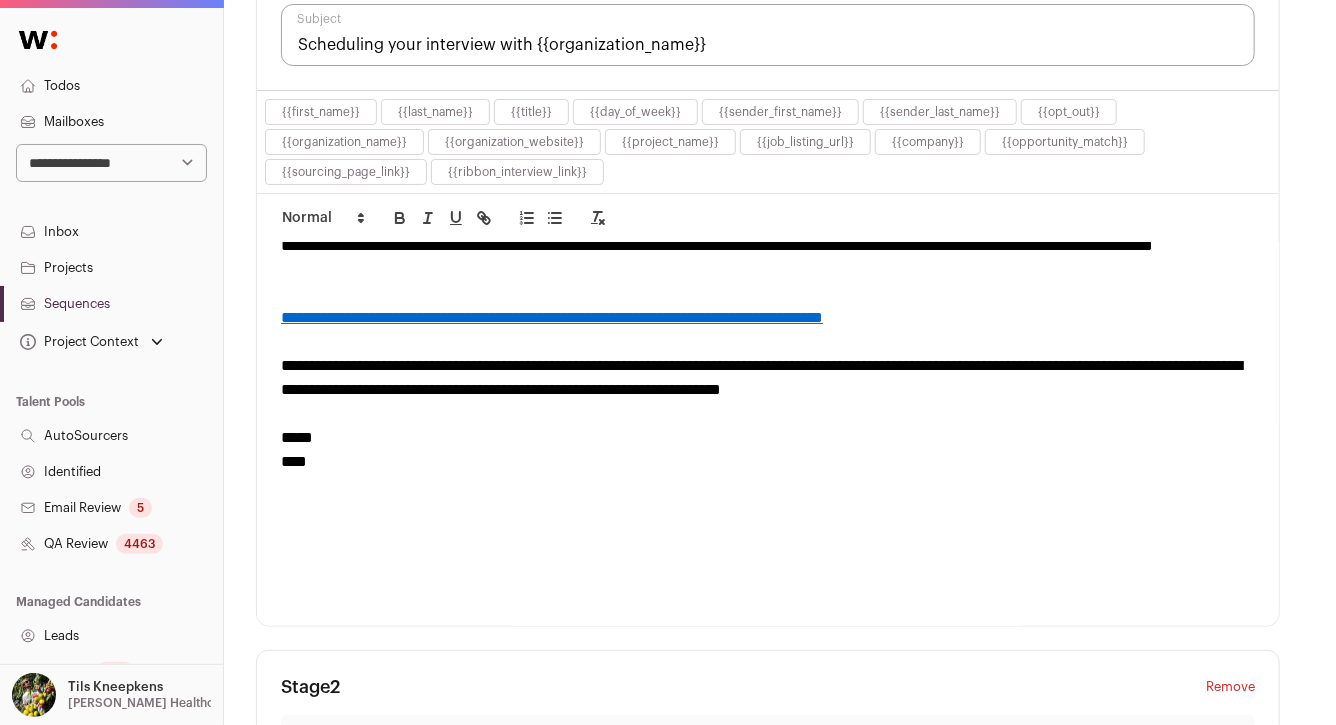 click on "**********" at bounding box center [768, 378] 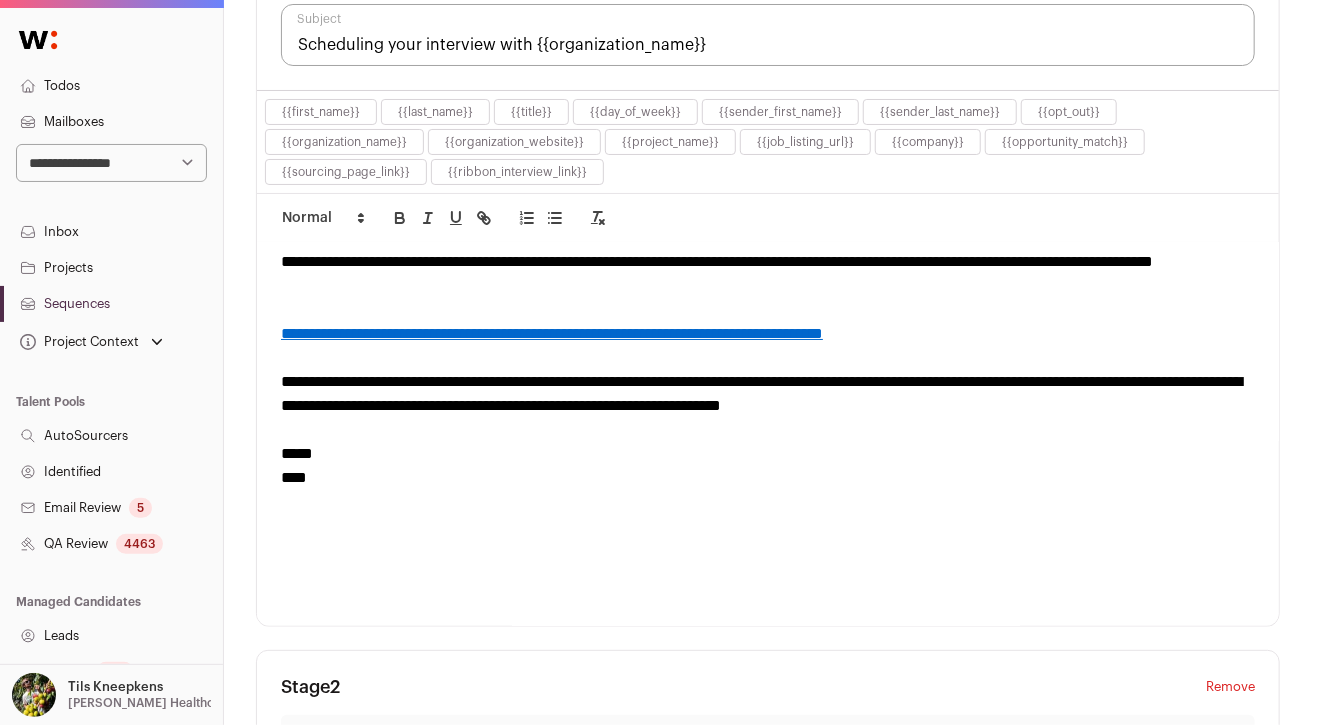 click on "**********" at bounding box center (768, 394) 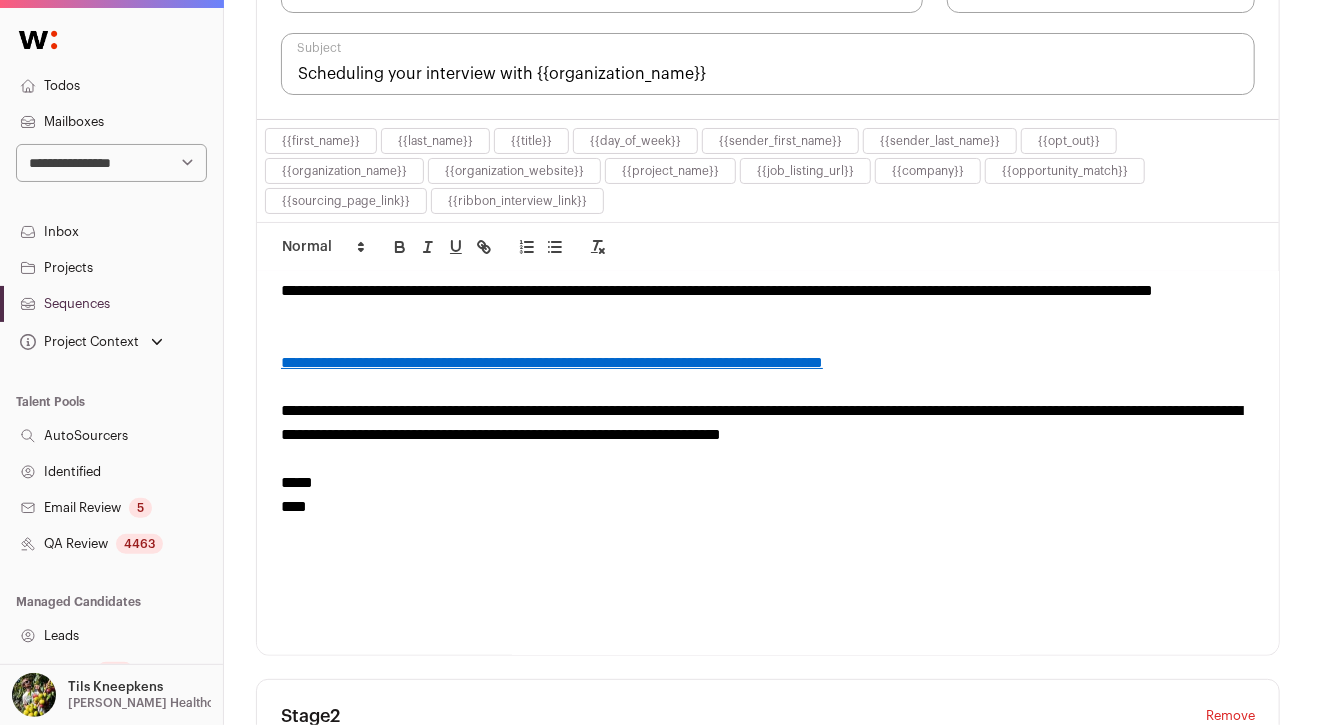 scroll, scrollTop: 554, scrollLeft: 0, axis: vertical 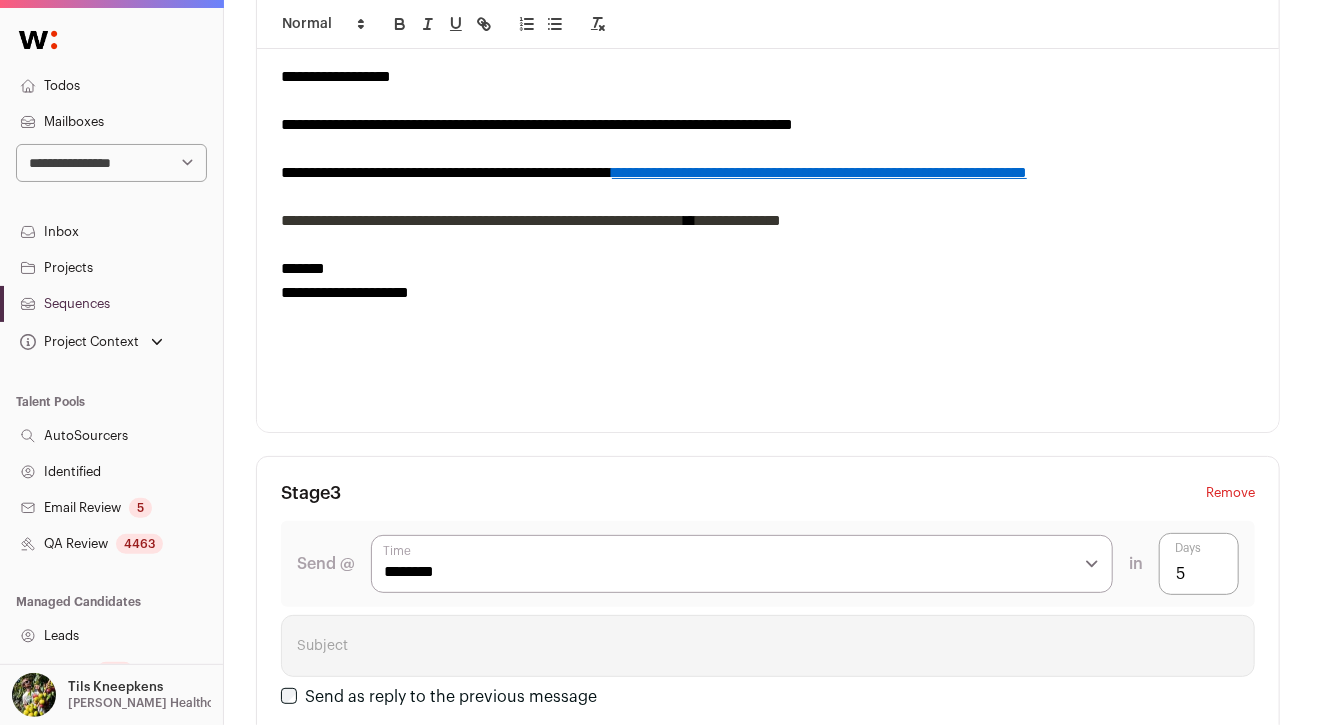 click on "**********" at bounding box center (768, -700) 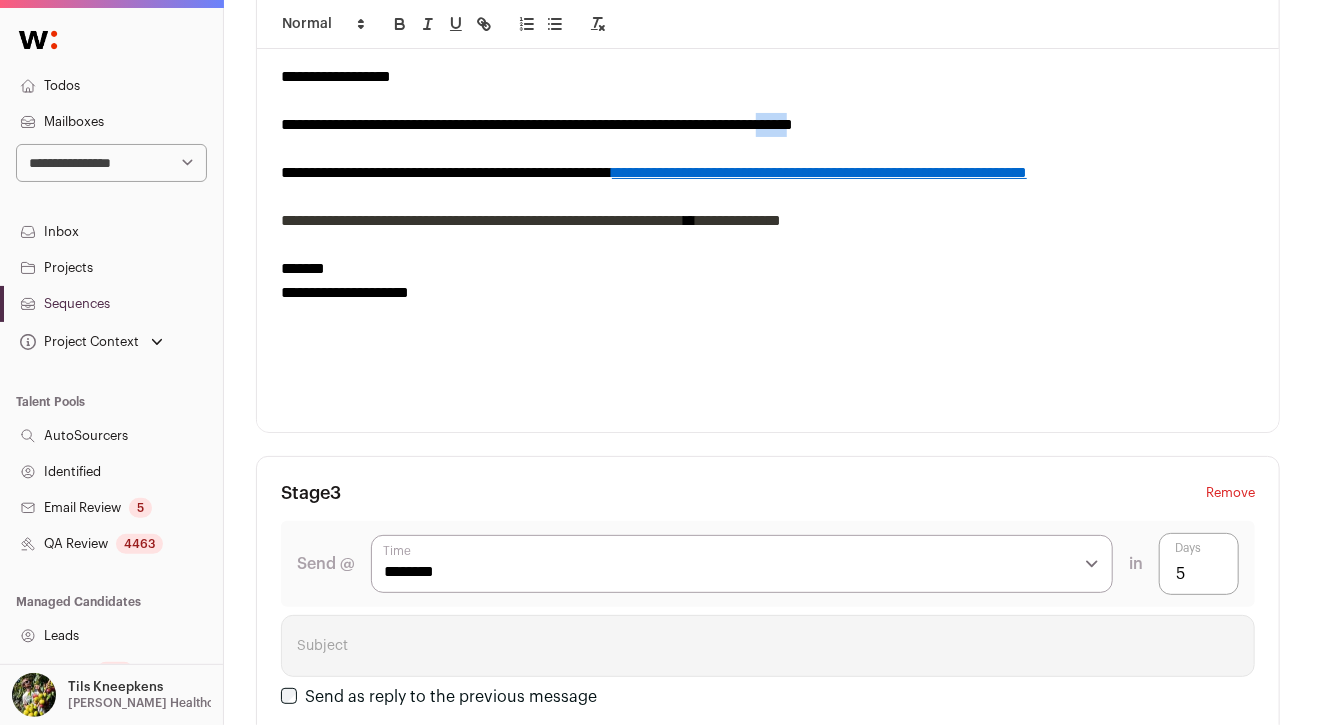 click on "**********" at bounding box center [768, -700] 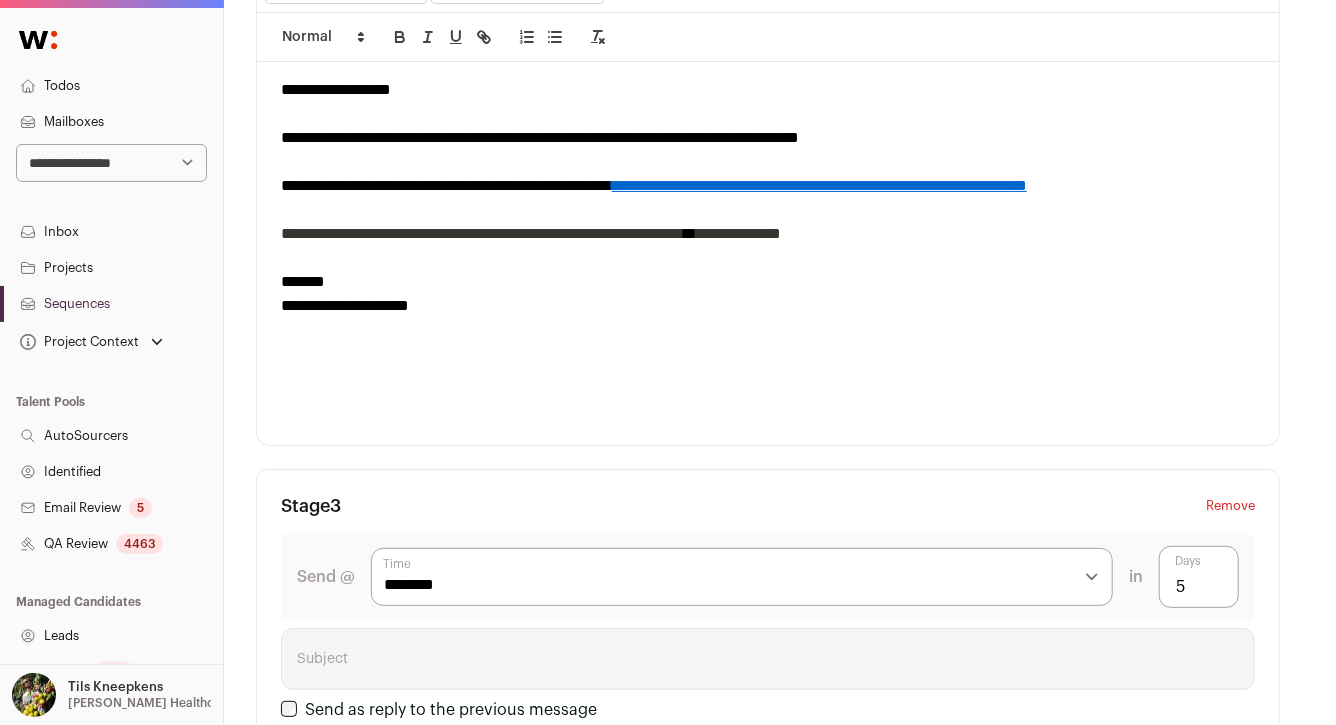 scroll, scrollTop: 1615, scrollLeft: 0, axis: vertical 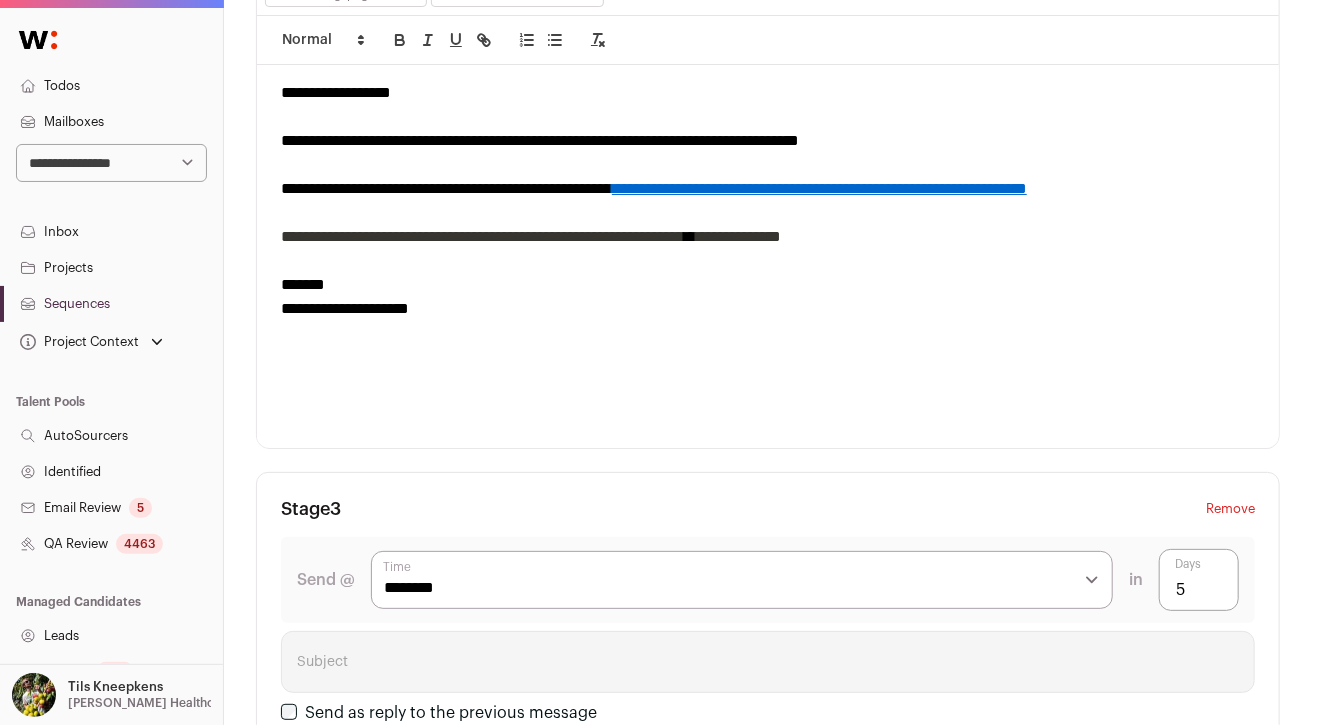 click at bounding box center [768, -648] 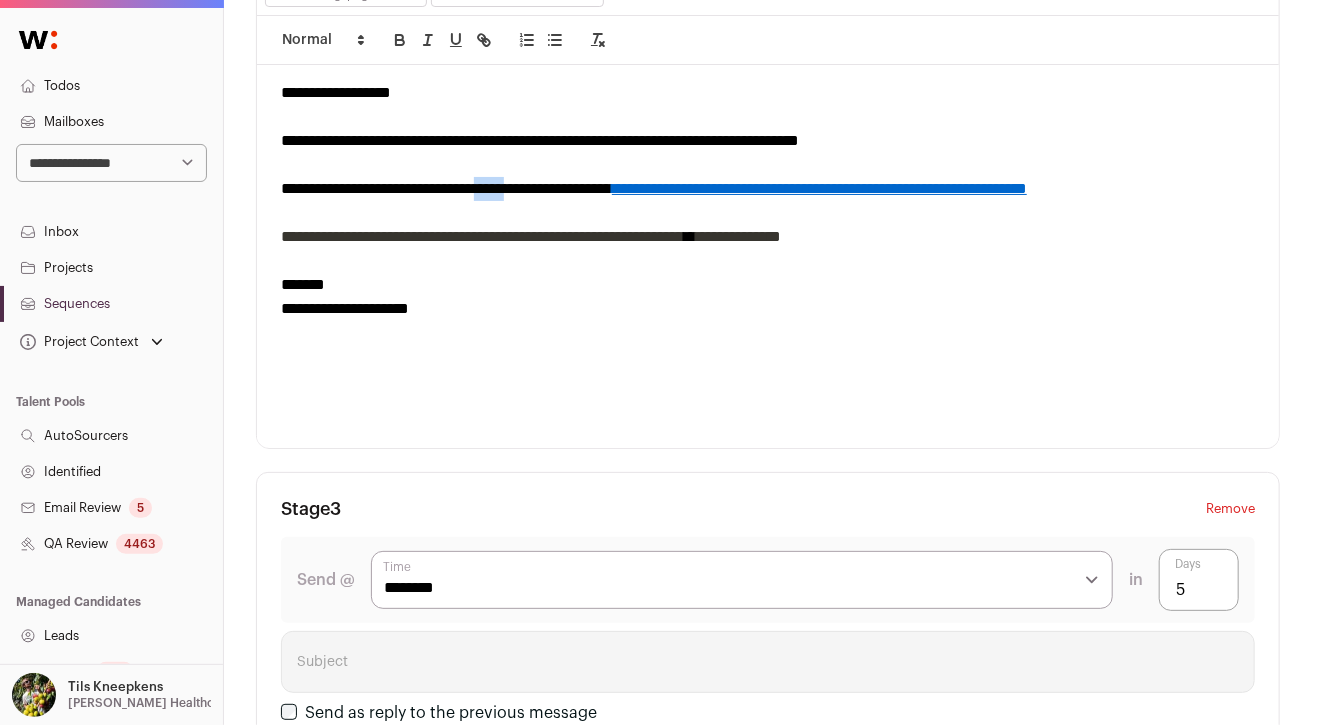 click on "**********" at bounding box center (446, 188) 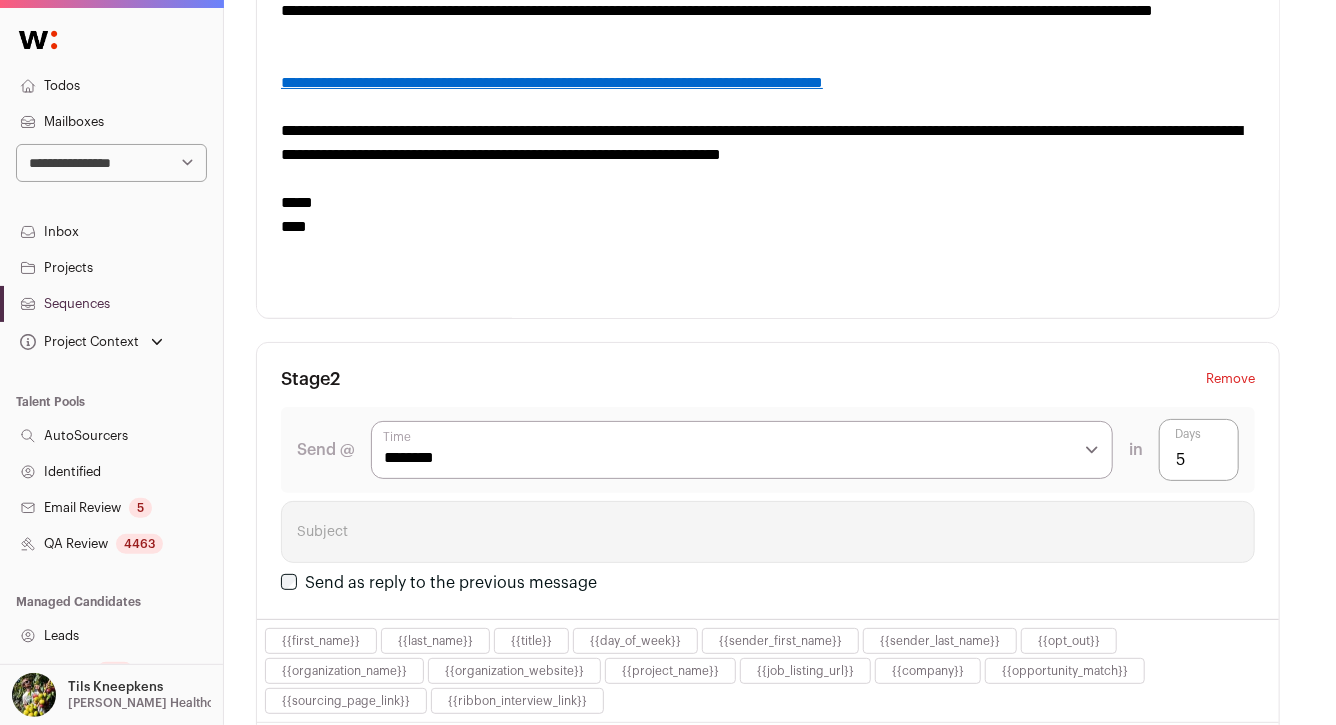 scroll, scrollTop: 848, scrollLeft: 0, axis: vertical 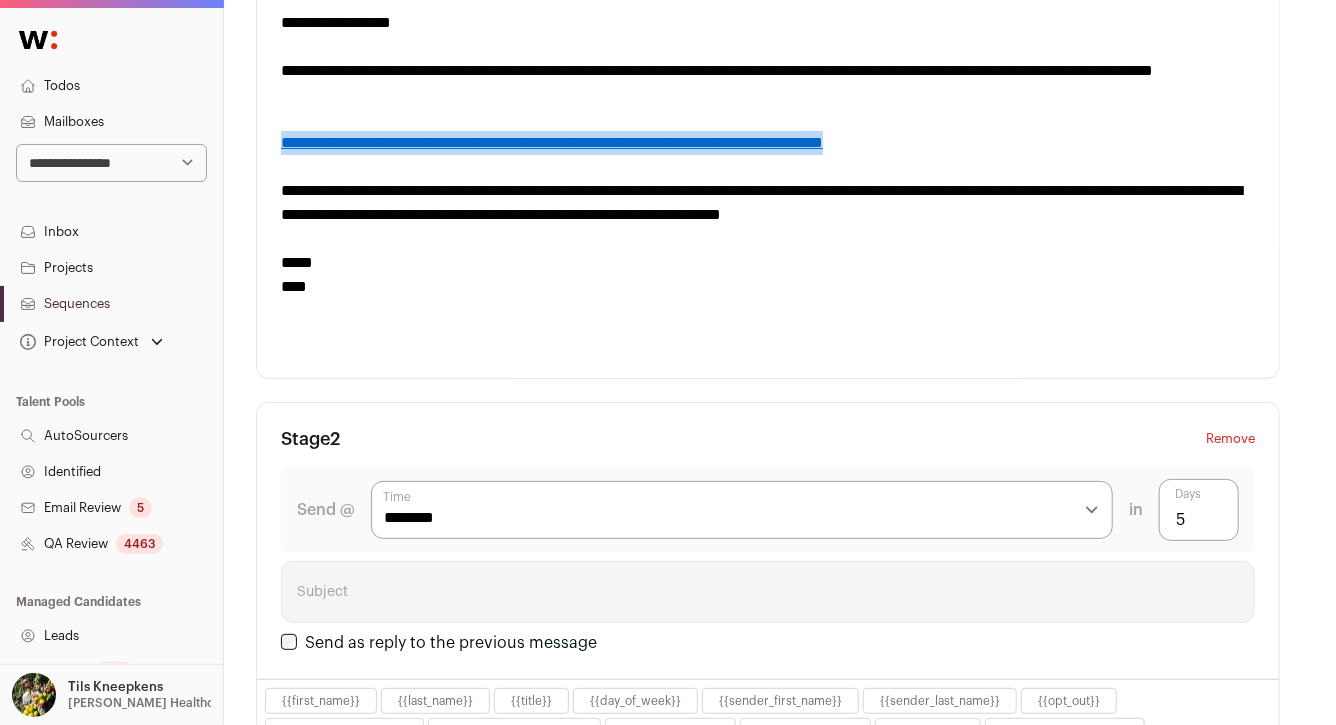 drag, startPoint x: 1024, startPoint y: 139, endPoint x: 240, endPoint y: 134, distance: 784.0159 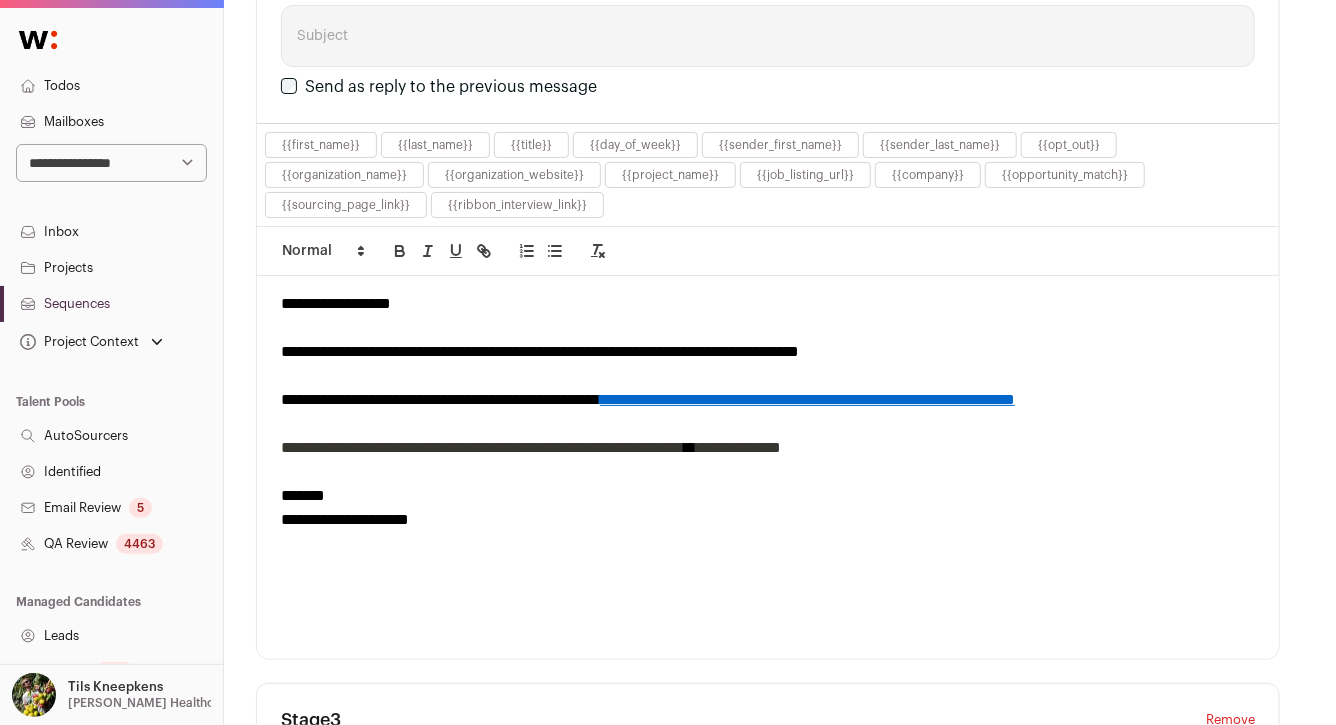 scroll, scrollTop: 1443, scrollLeft: 0, axis: vertical 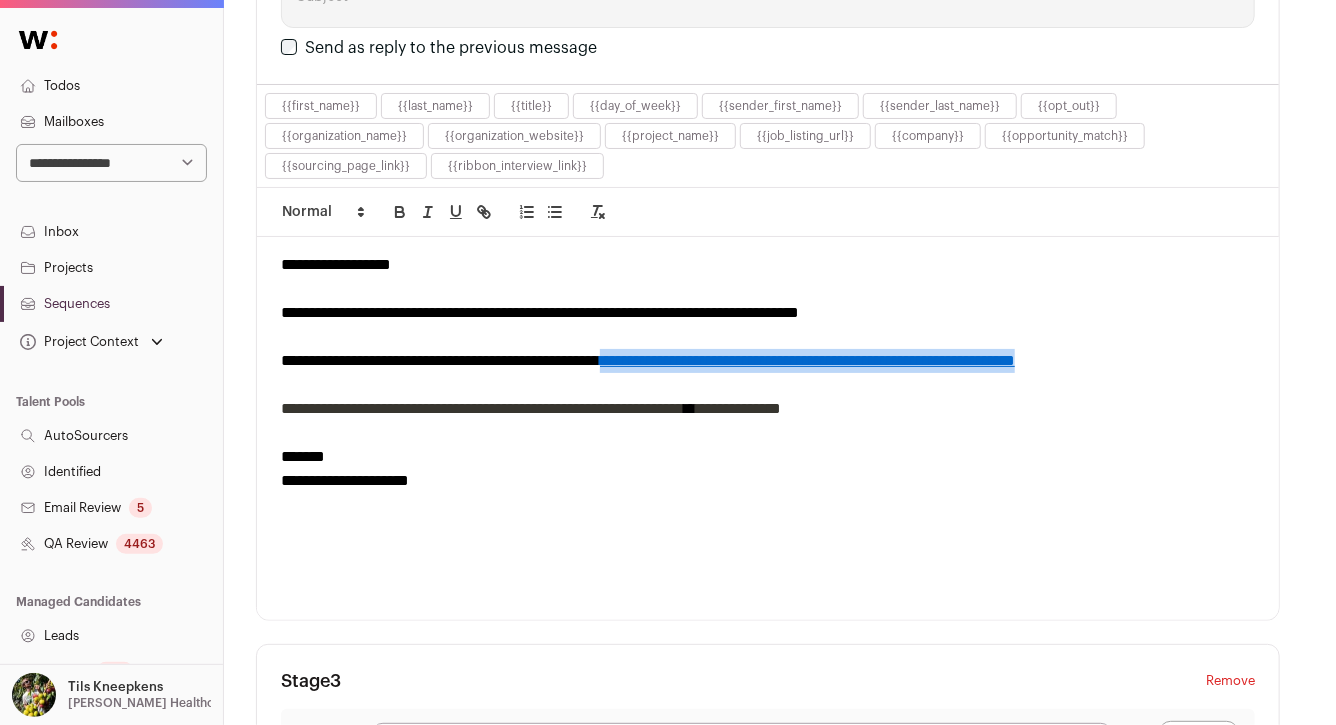 drag, startPoint x: 1262, startPoint y: 351, endPoint x: 668, endPoint y: 357, distance: 594.0303 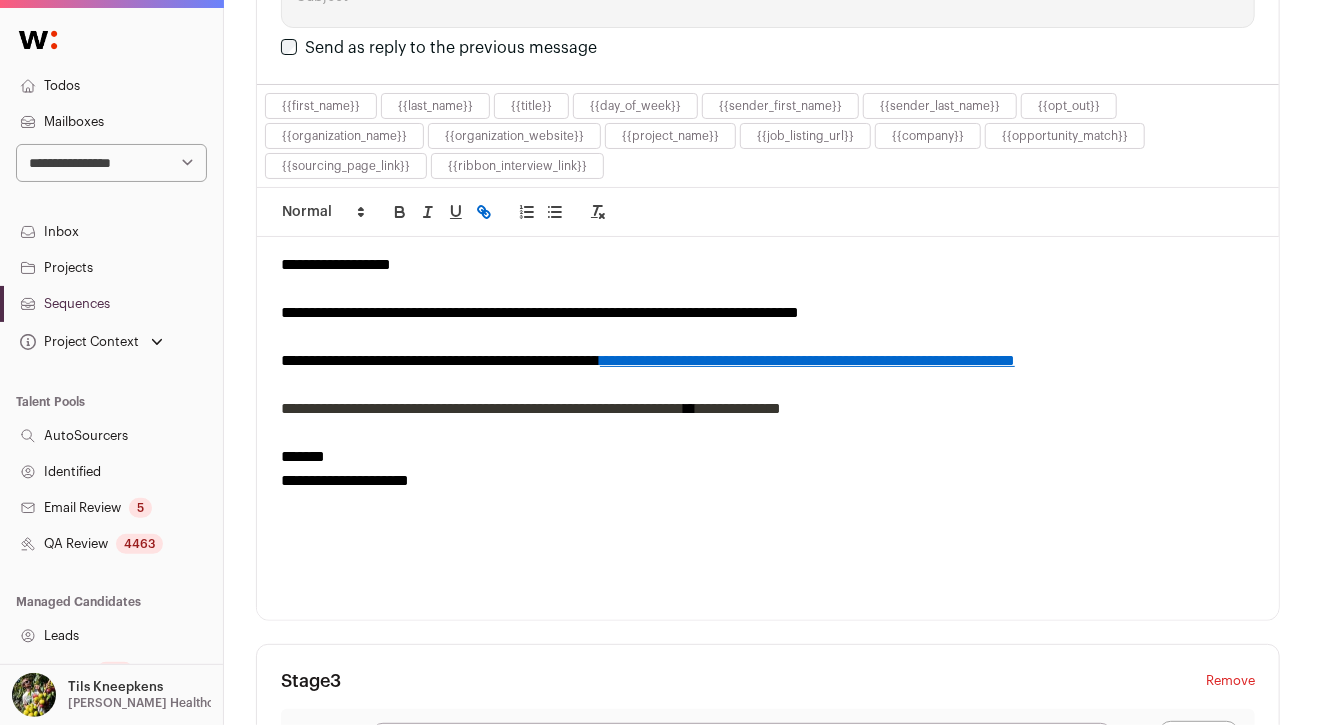 scroll, scrollTop: 0, scrollLeft: 0, axis: both 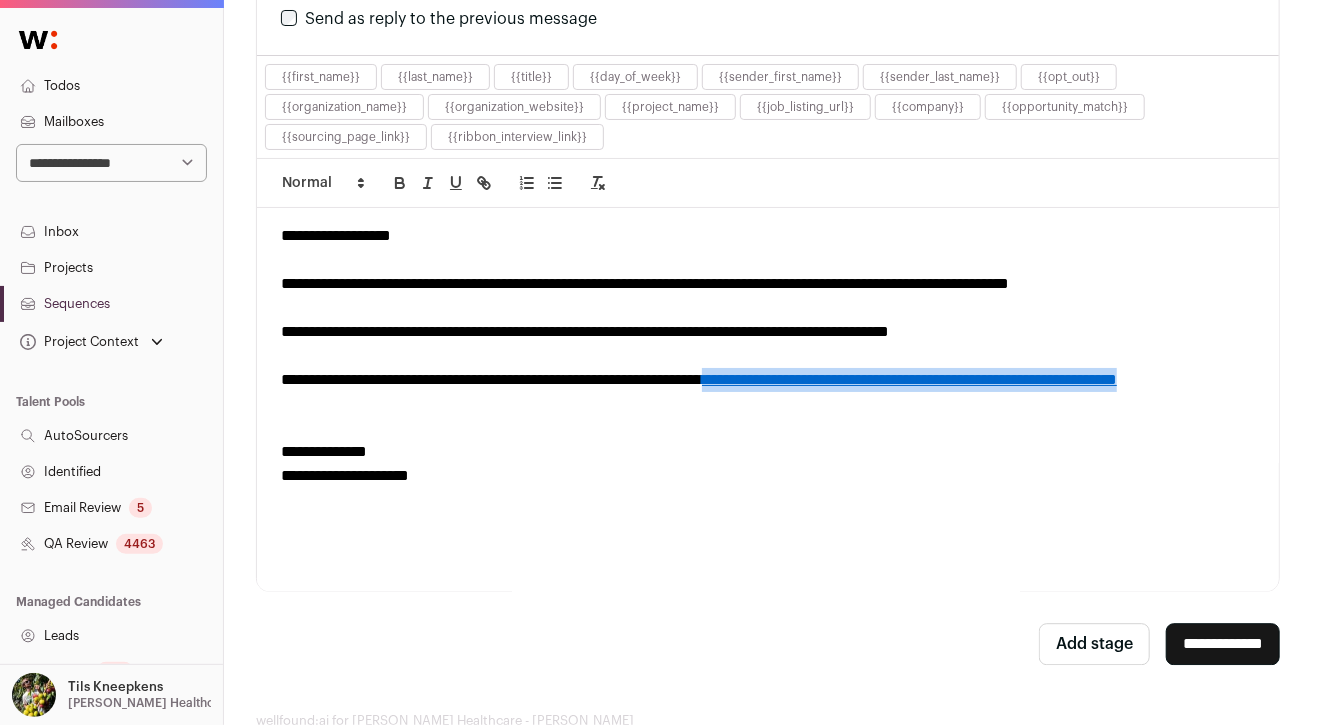 click on "**********" at bounding box center [768, -1258] 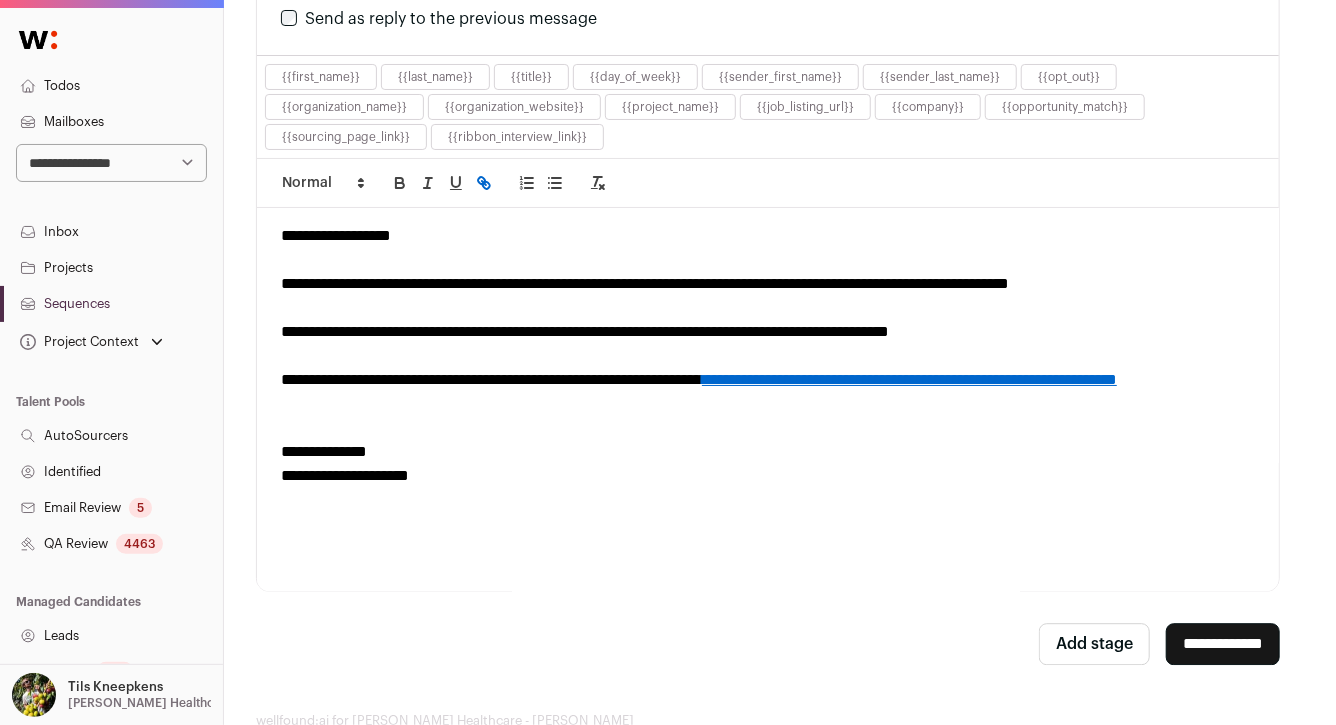 scroll, scrollTop: 0, scrollLeft: 0, axis: both 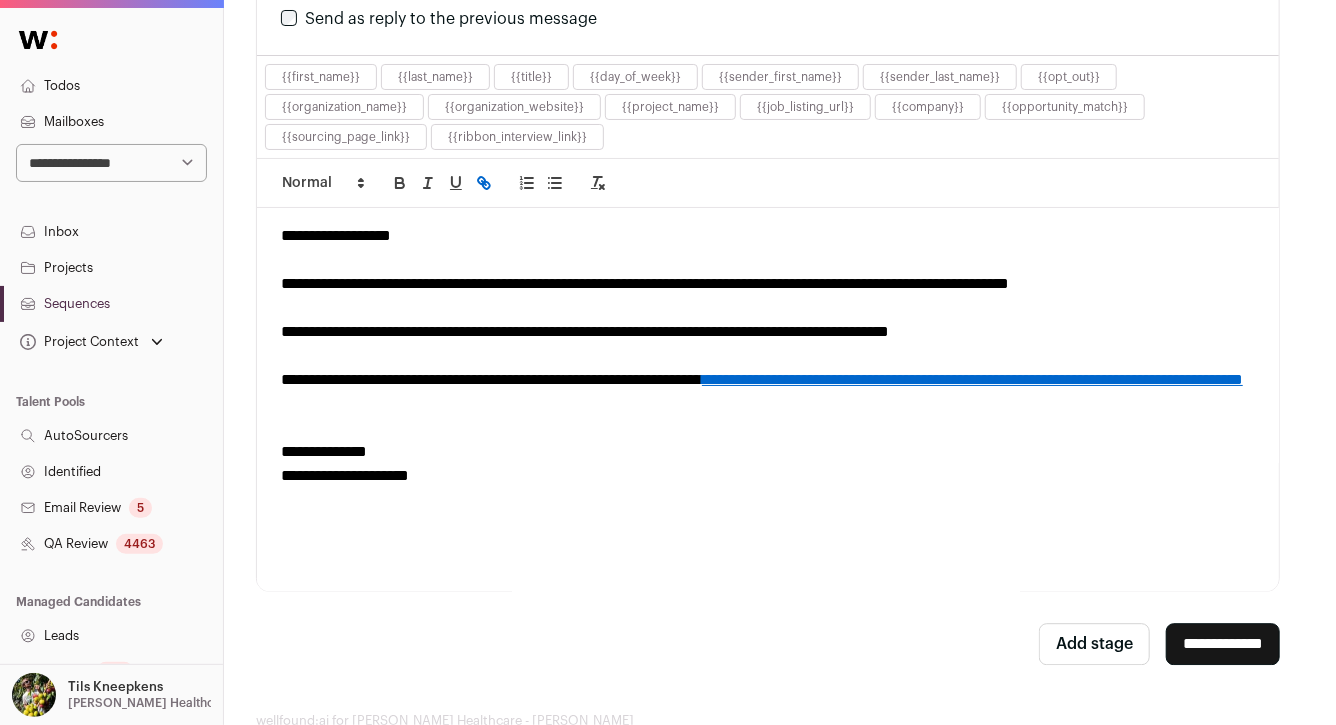 click on "**********" at bounding box center (482, -458) 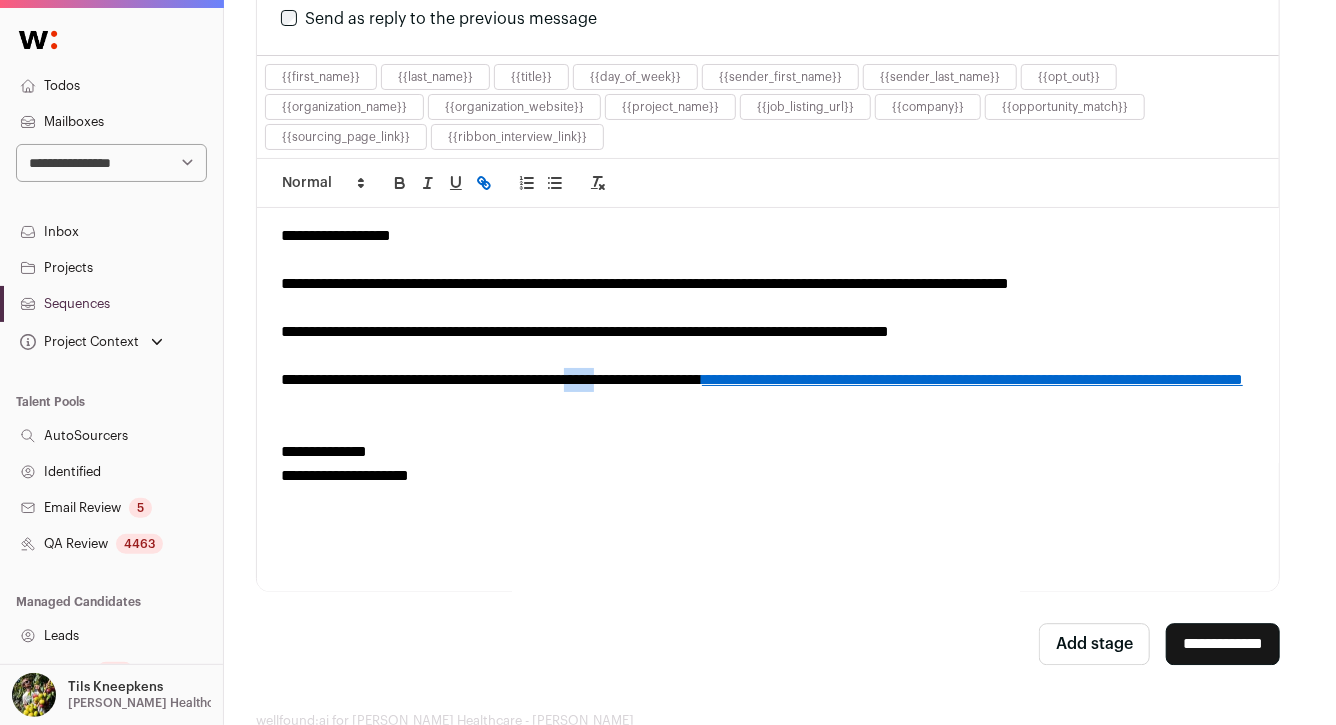click on "**********" at bounding box center (482, -458) 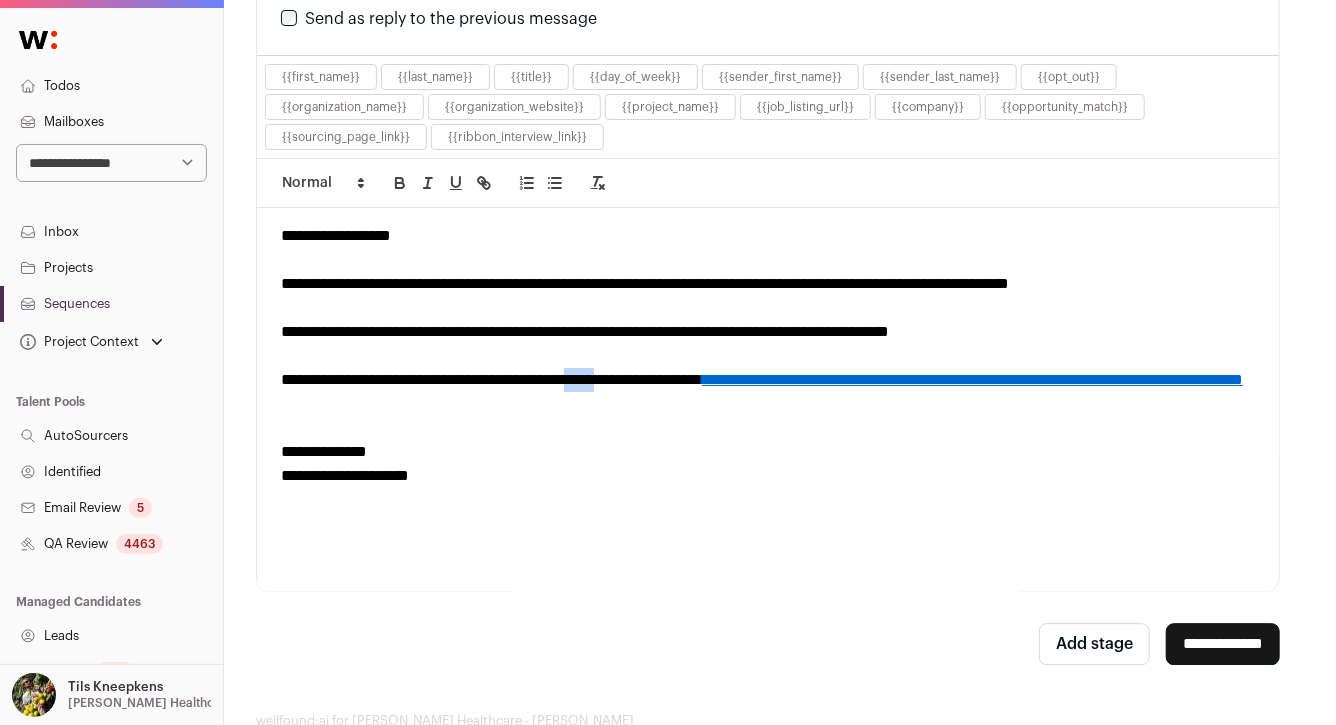 type 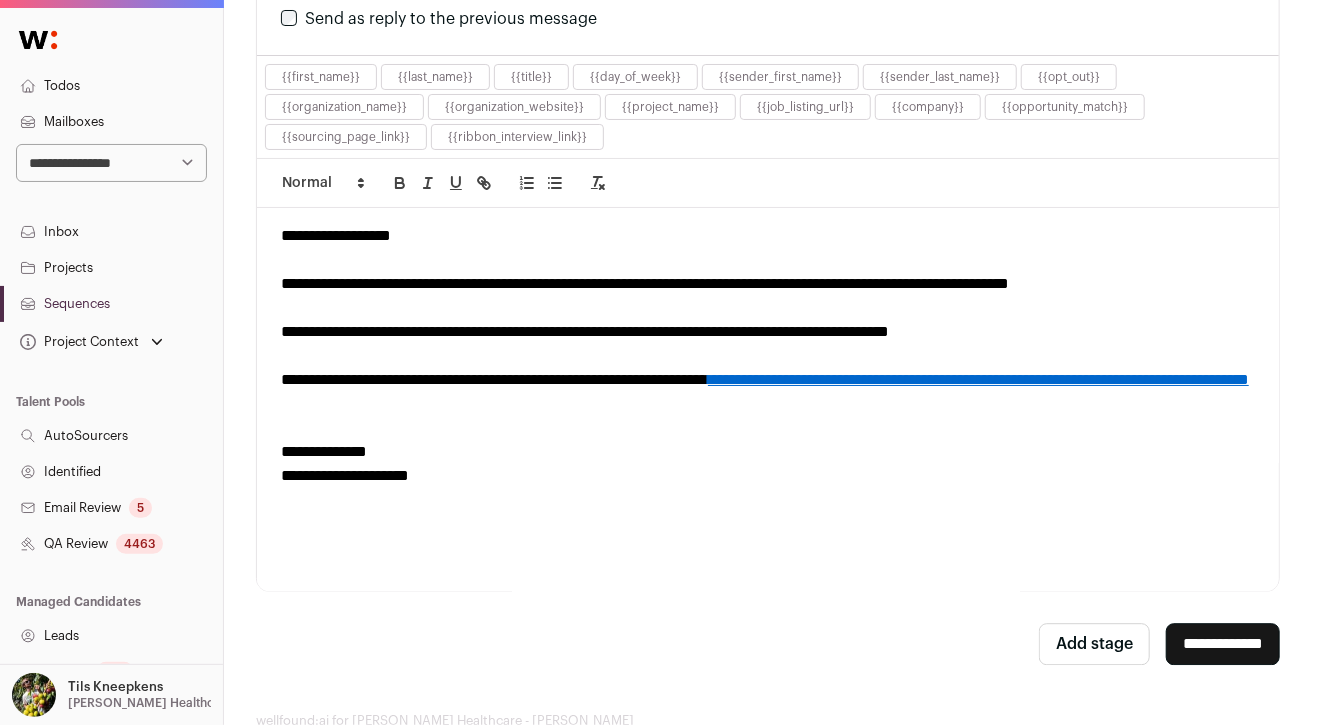 click on "**********" at bounding box center (768, -1378) 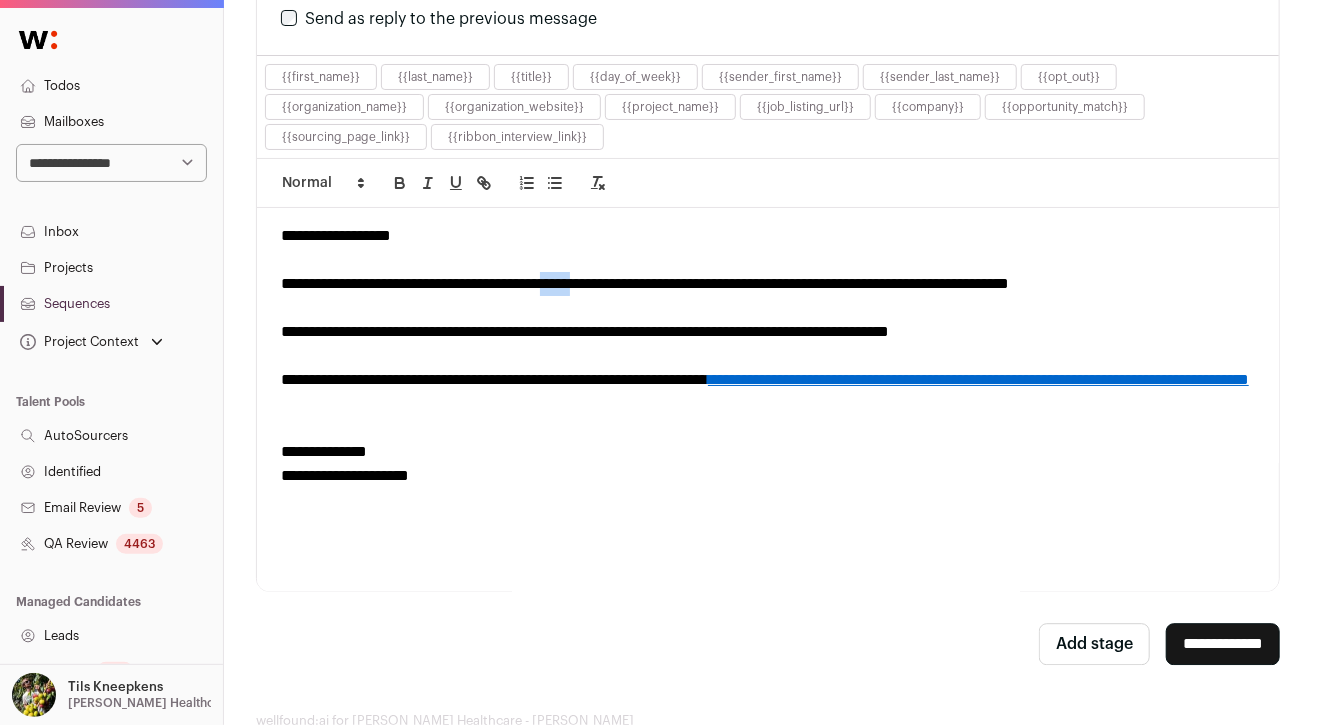 click on "**********" at bounding box center [768, -1378] 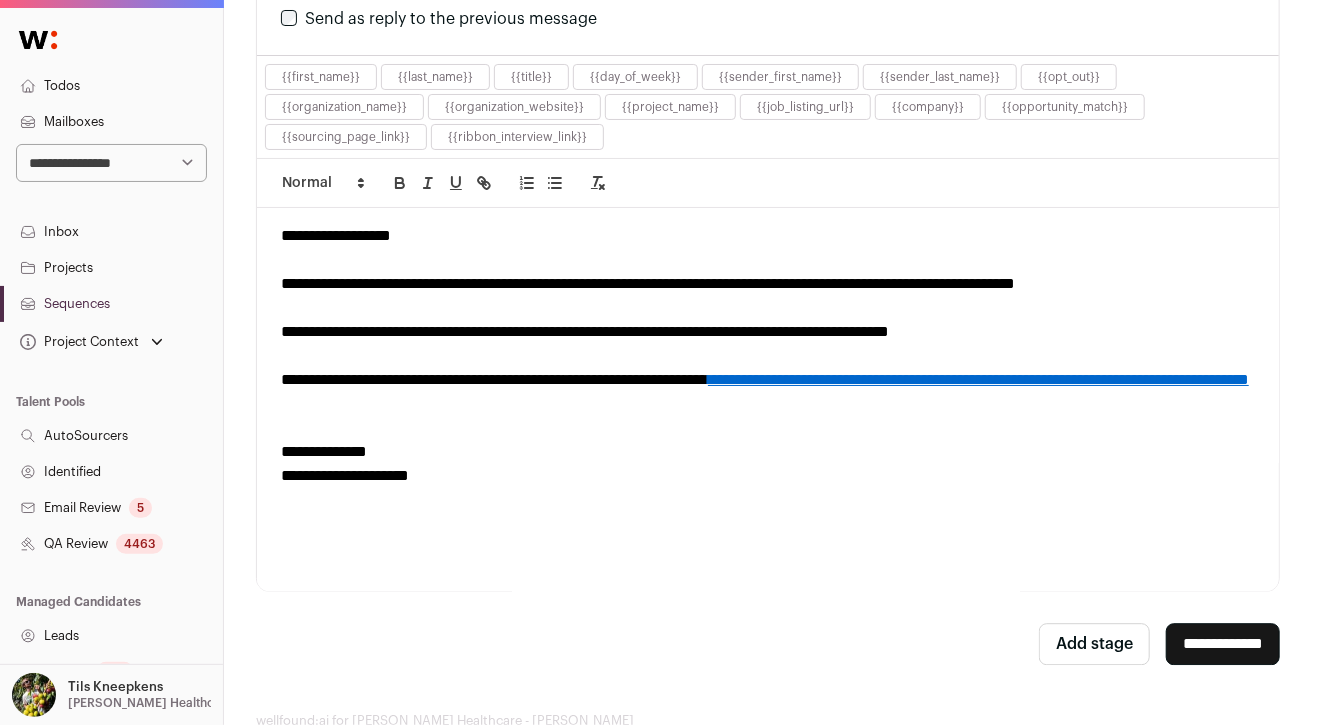 click on "**********" at bounding box center (768, -1318) 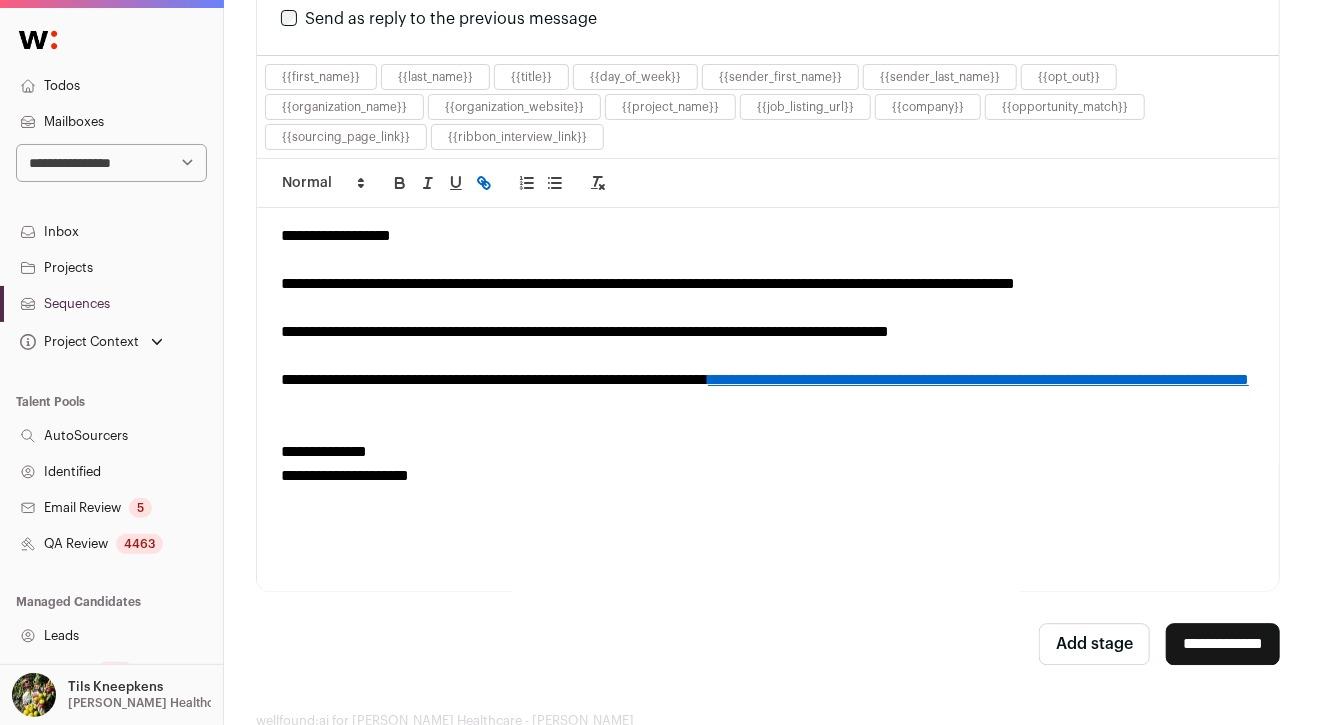 click at bounding box center (768, -1222) 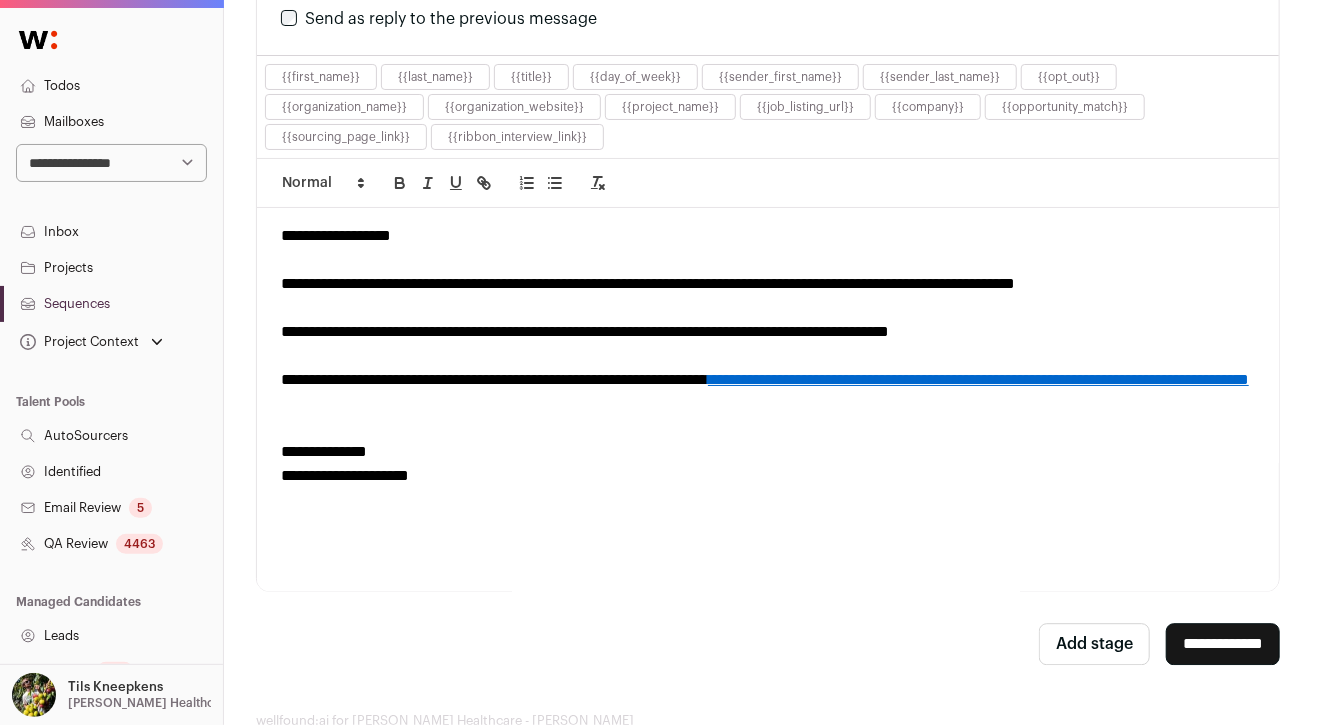 click on "**********" at bounding box center [1223, 644] 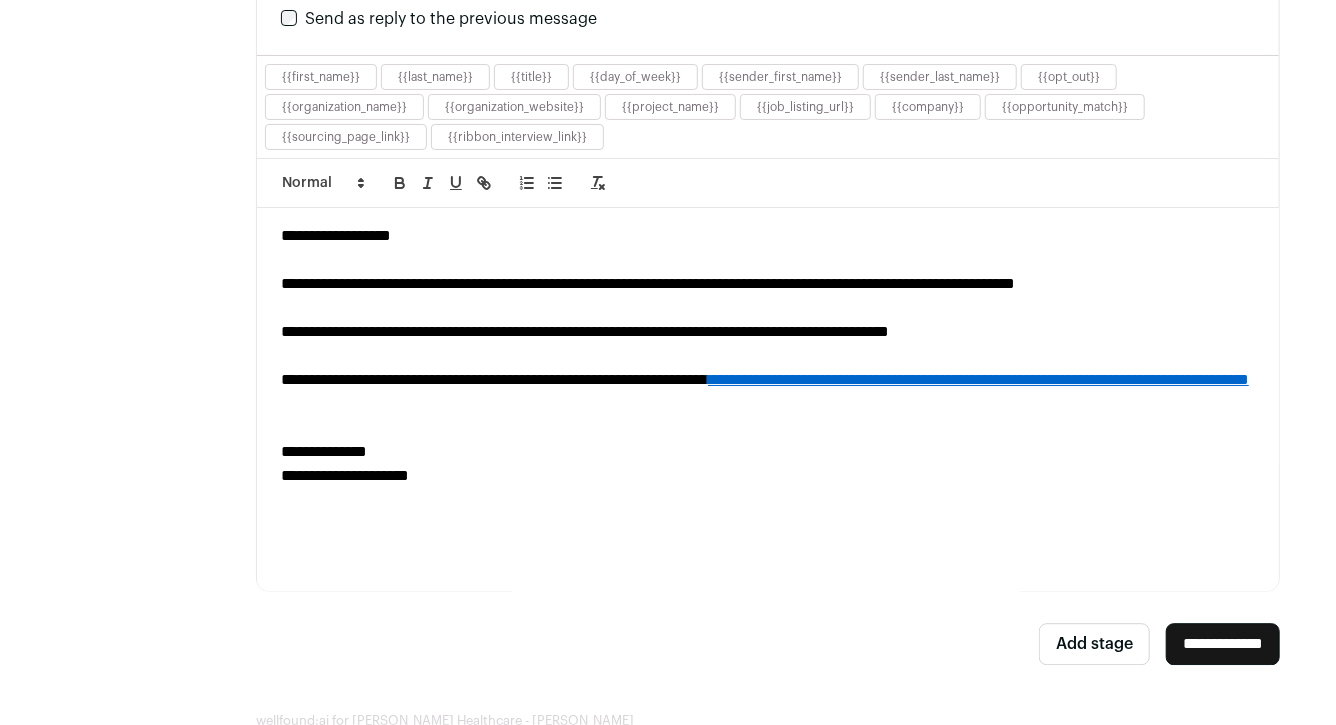 scroll, scrollTop: 0, scrollLeft: 0, axis: both 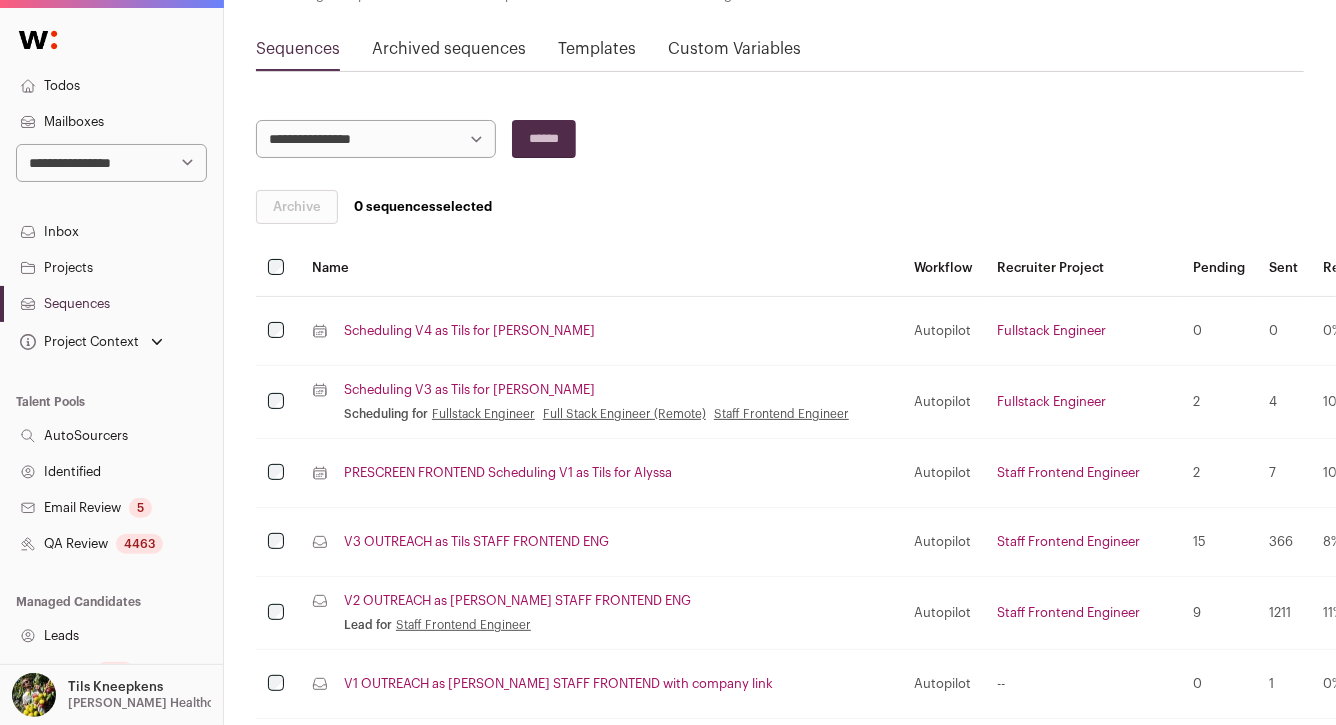 click on "Scheduling V4 as Tils for Rayyan" at bounding box center (469, 331) 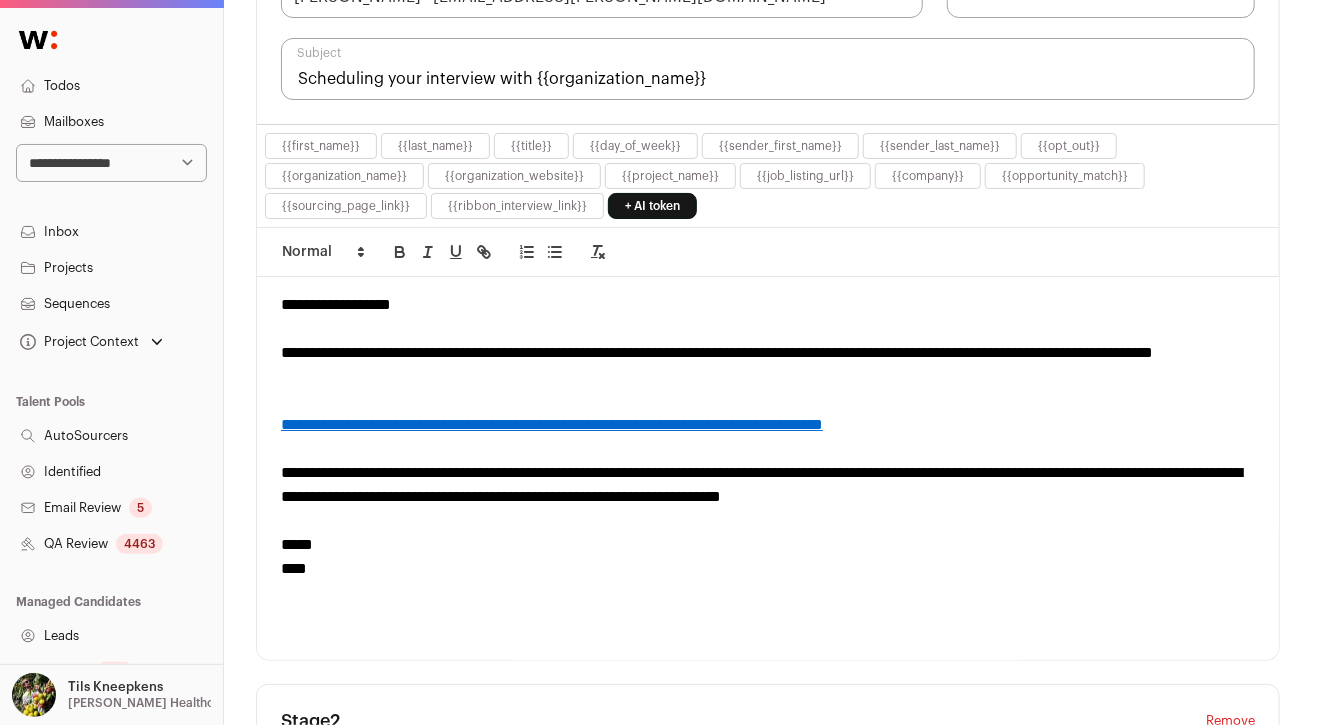 scroll, scrollTop: 500, scrollLeft: 0, axis: vertical 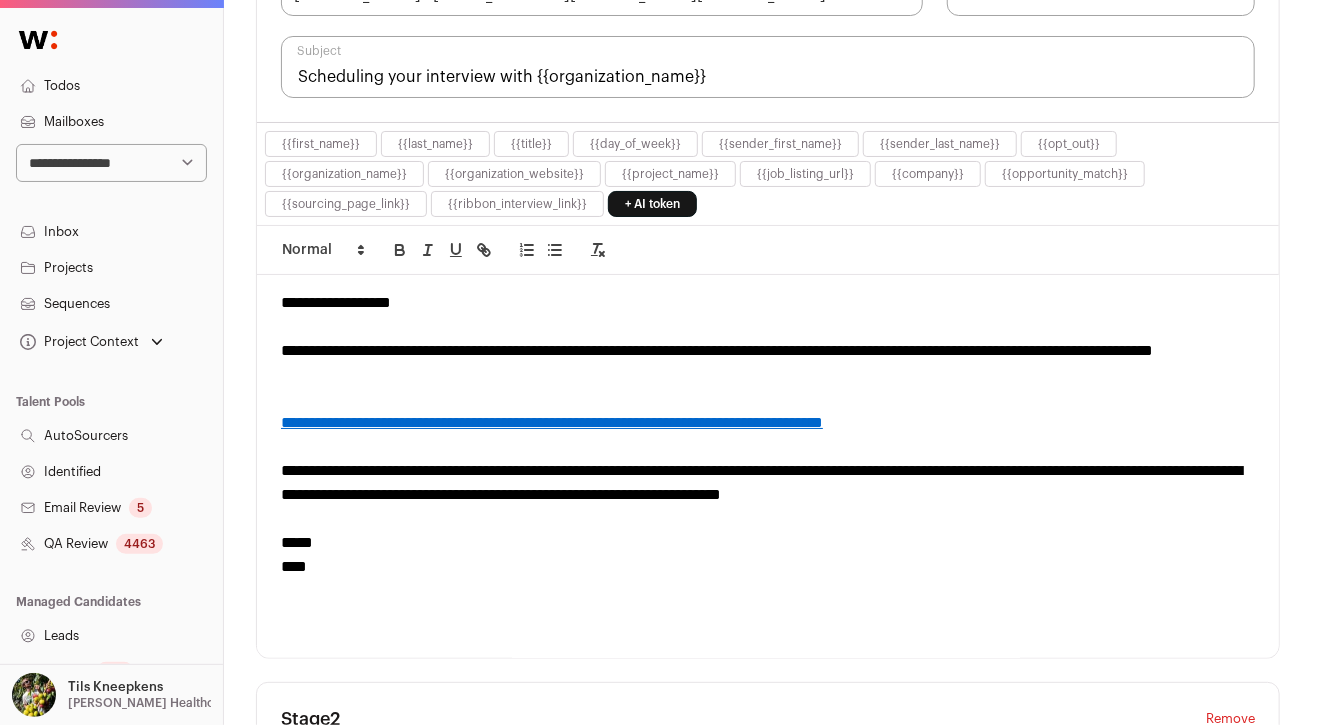 click on "**********" at bounding box center (552, 422) 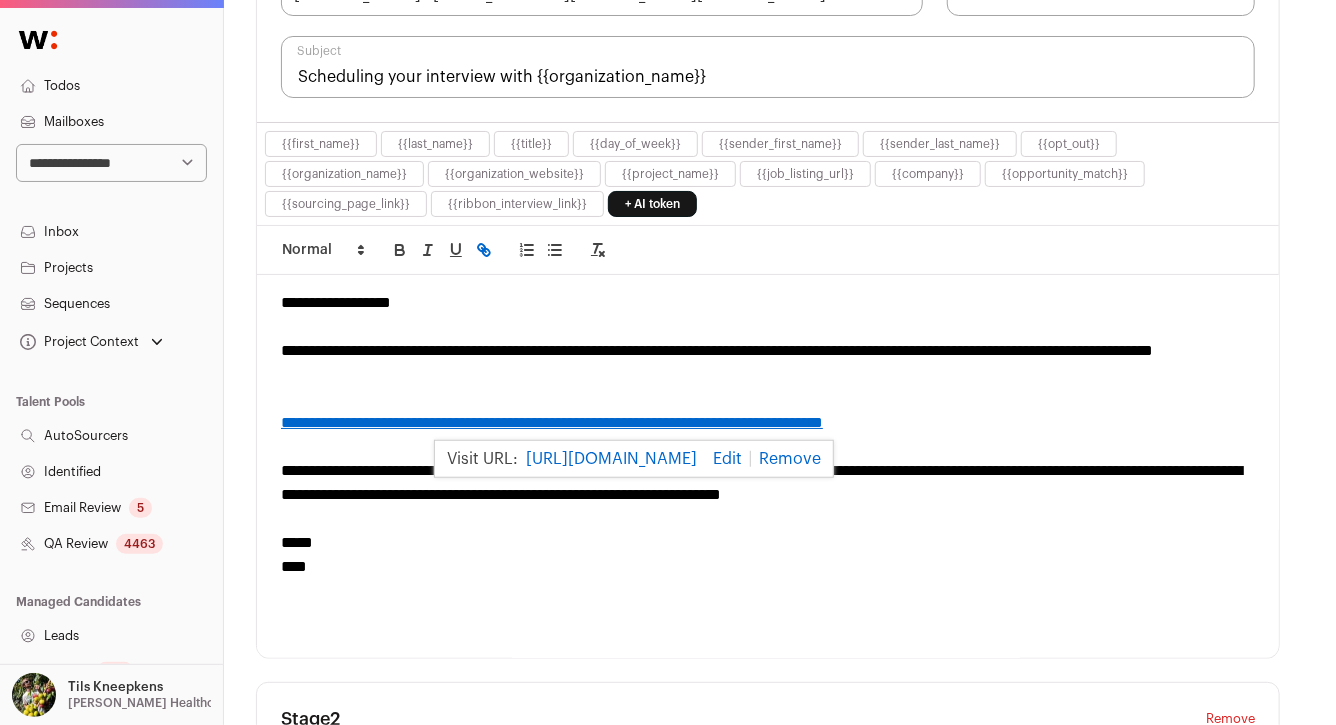 click on "https://you.ashbyhq.com/meeting/cc77d728-a039-4798-b96f-52c8008ae9a8/availability/calendar" at bounding box center (611, 459) 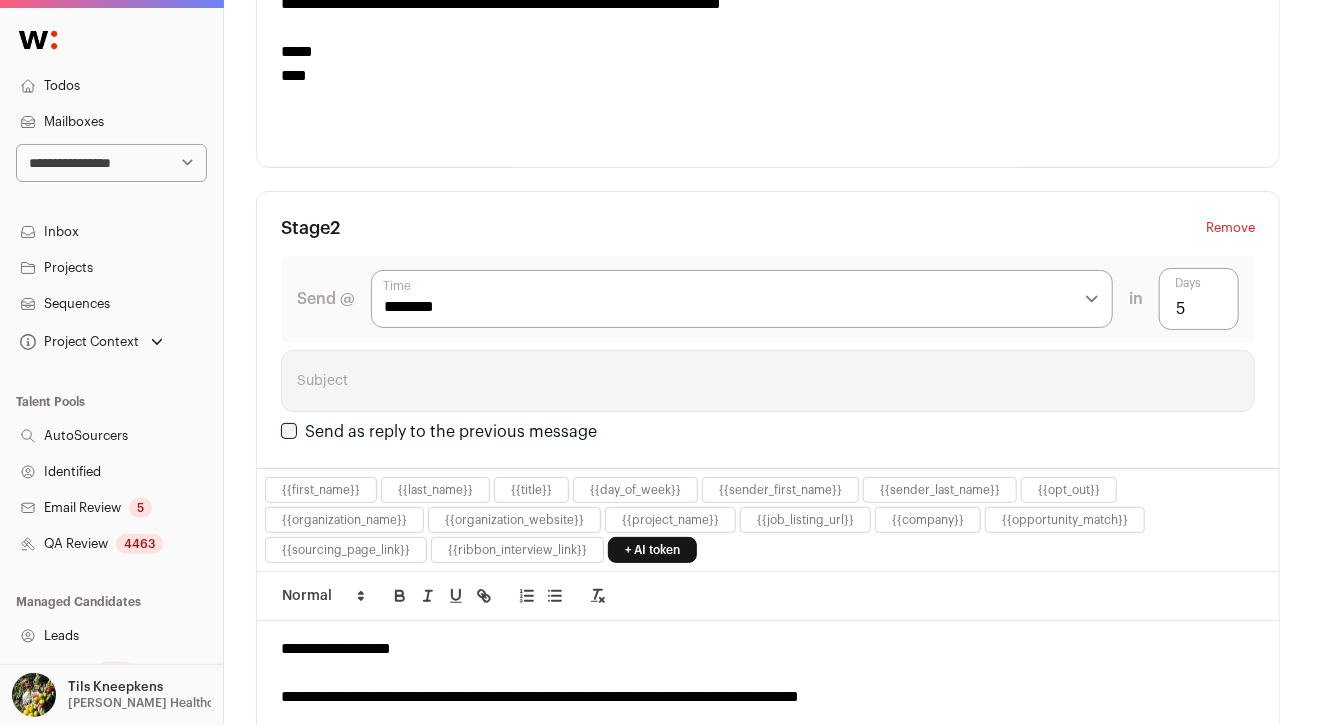 click on "**********" at bounding box center (780, 518) 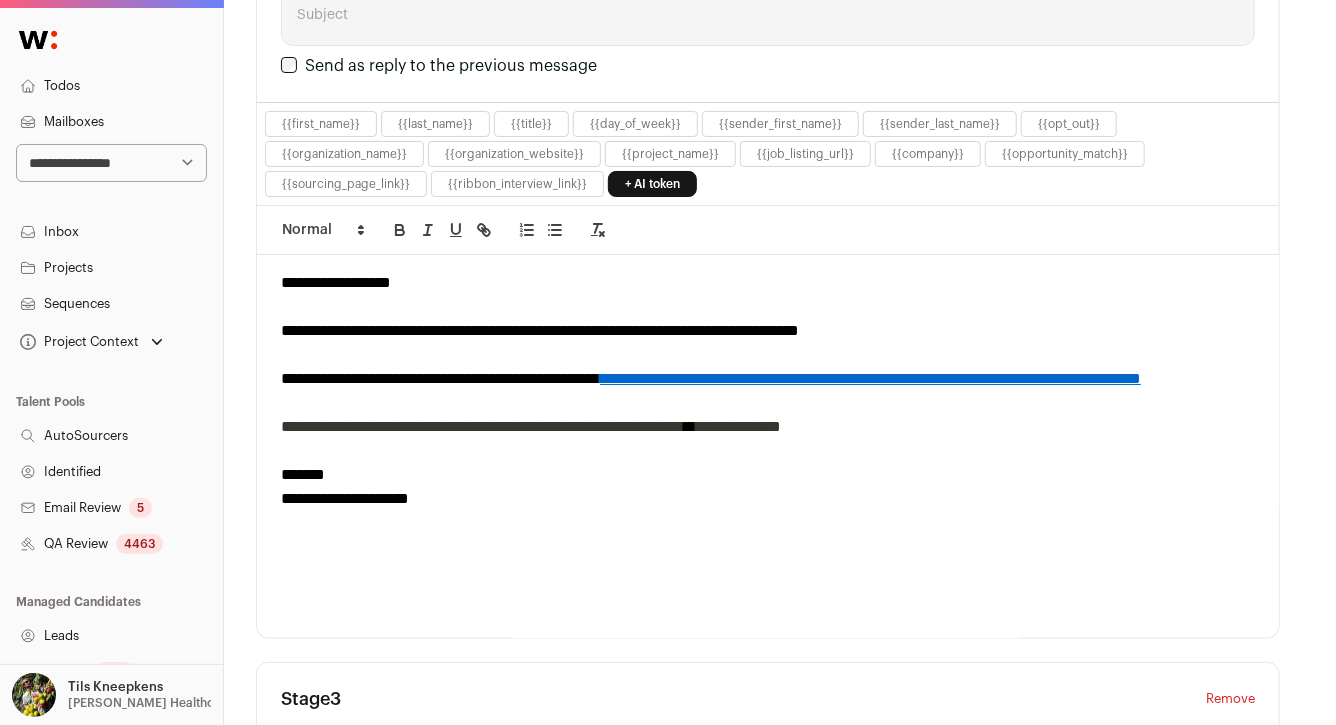 scroll, scrollTop: 1382, scrollLeft: 0, axis: vertical 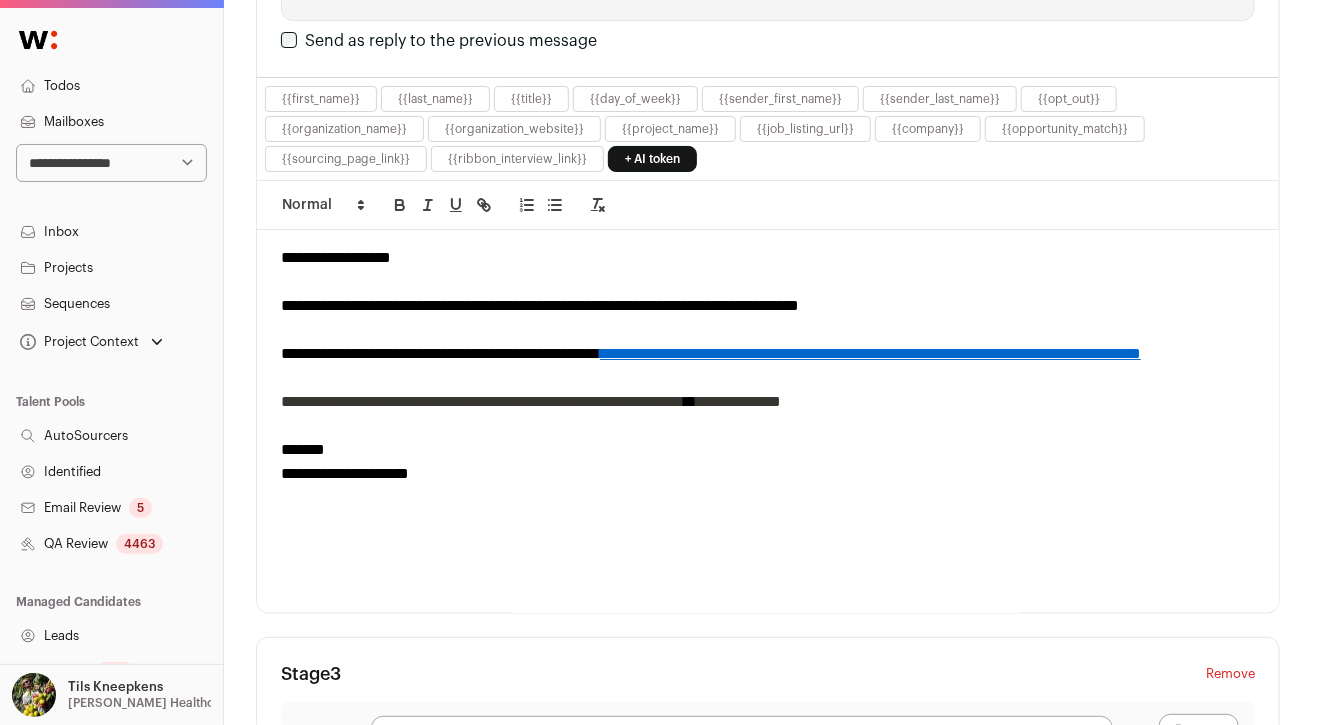 click at bounding box center (768, 426) 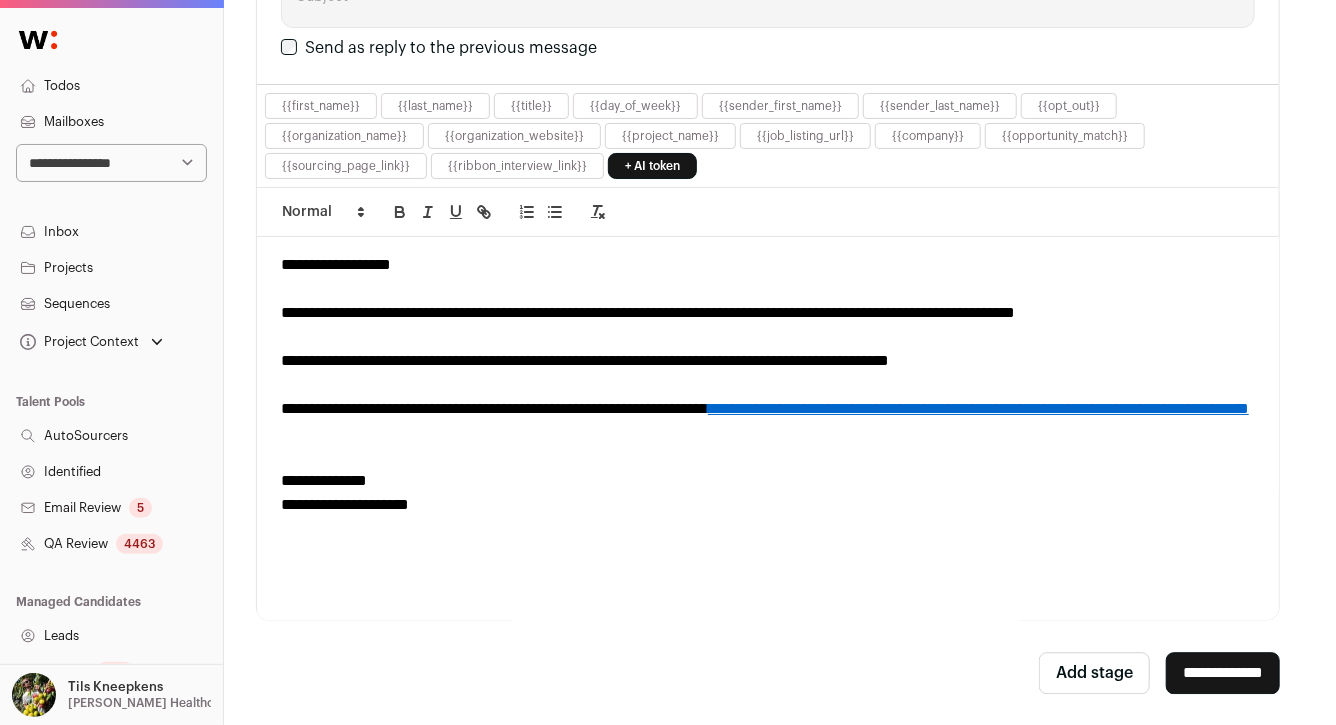 scroll, scrollTop: 2259, scrollLeft: 0, axis: vertical 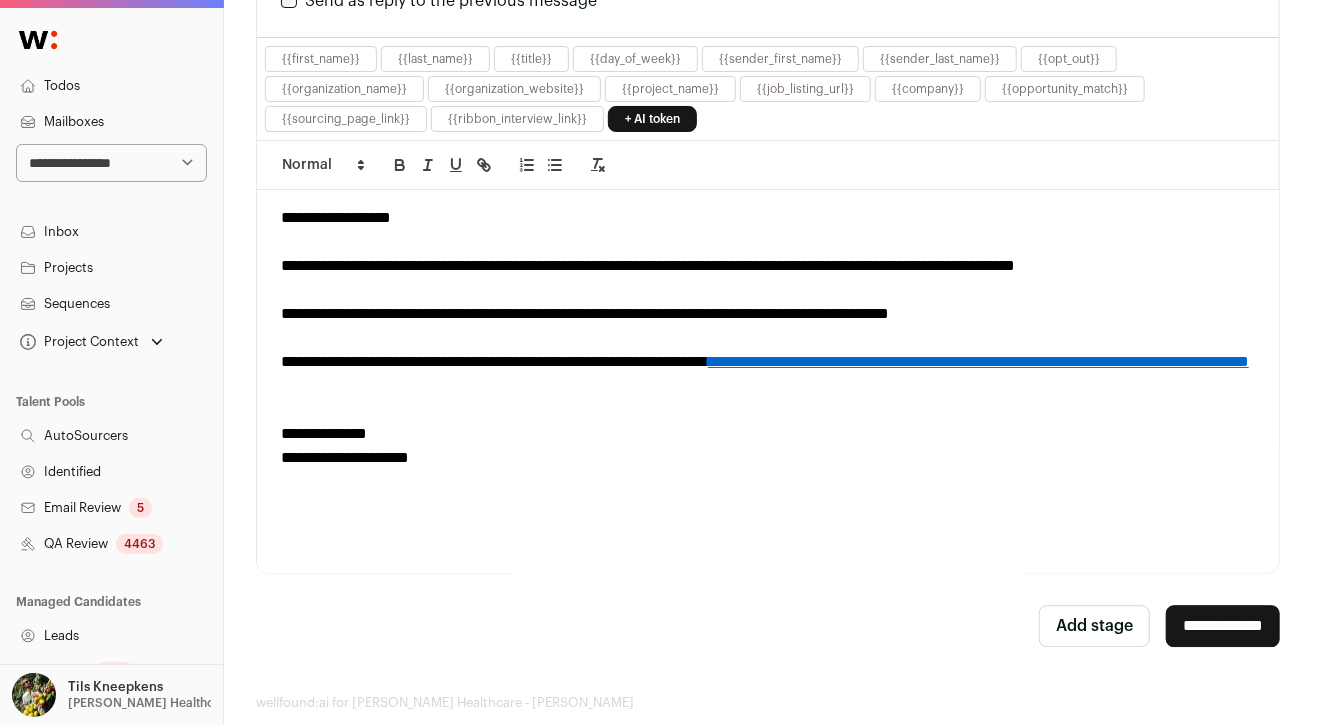 click on "**********" at bounding box center (978, 361) 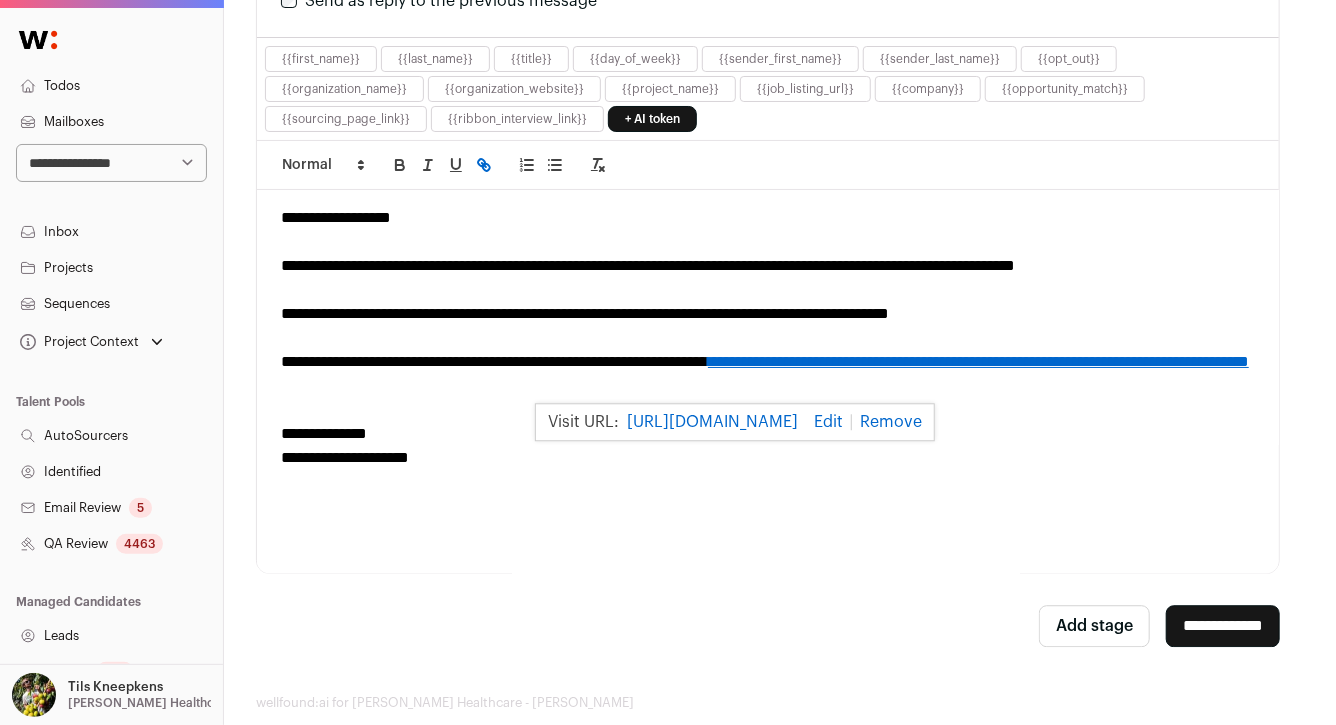 click on "**********" at bounding box center [768, 374] 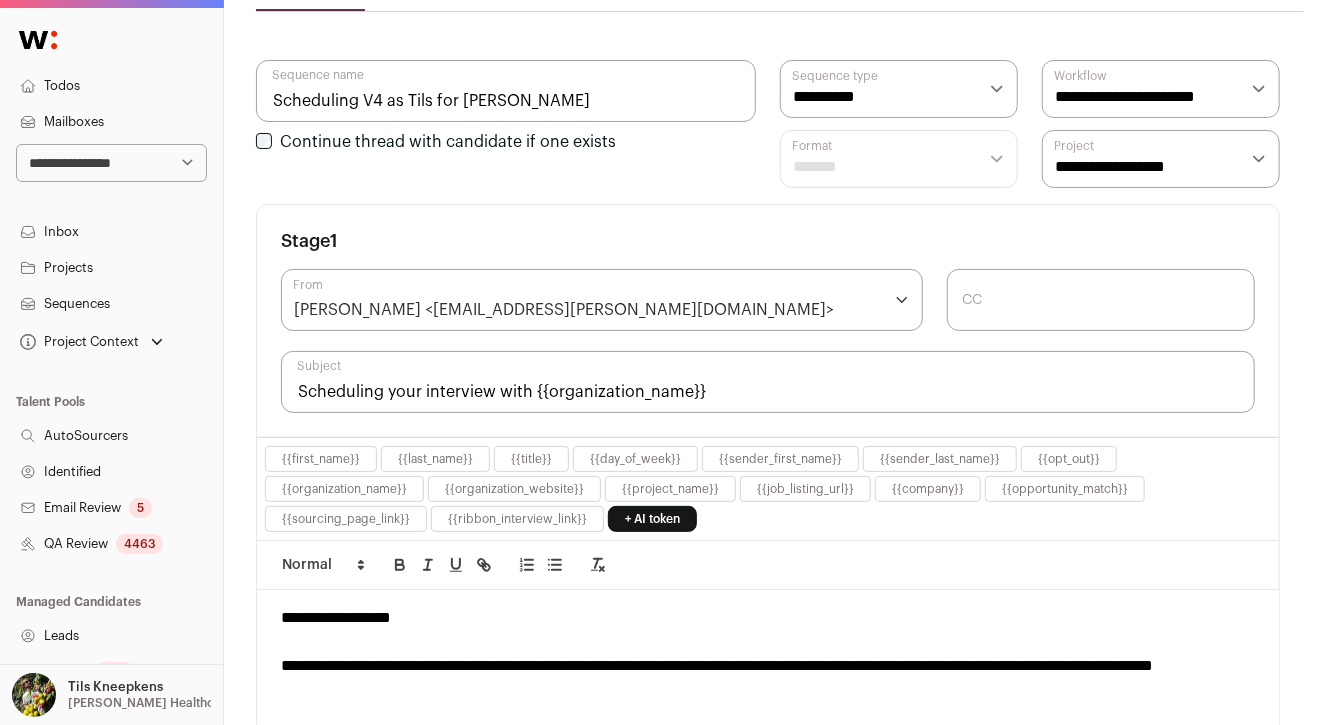 scroll, scrollTop: 0, scrollLeft: 0, axis: both 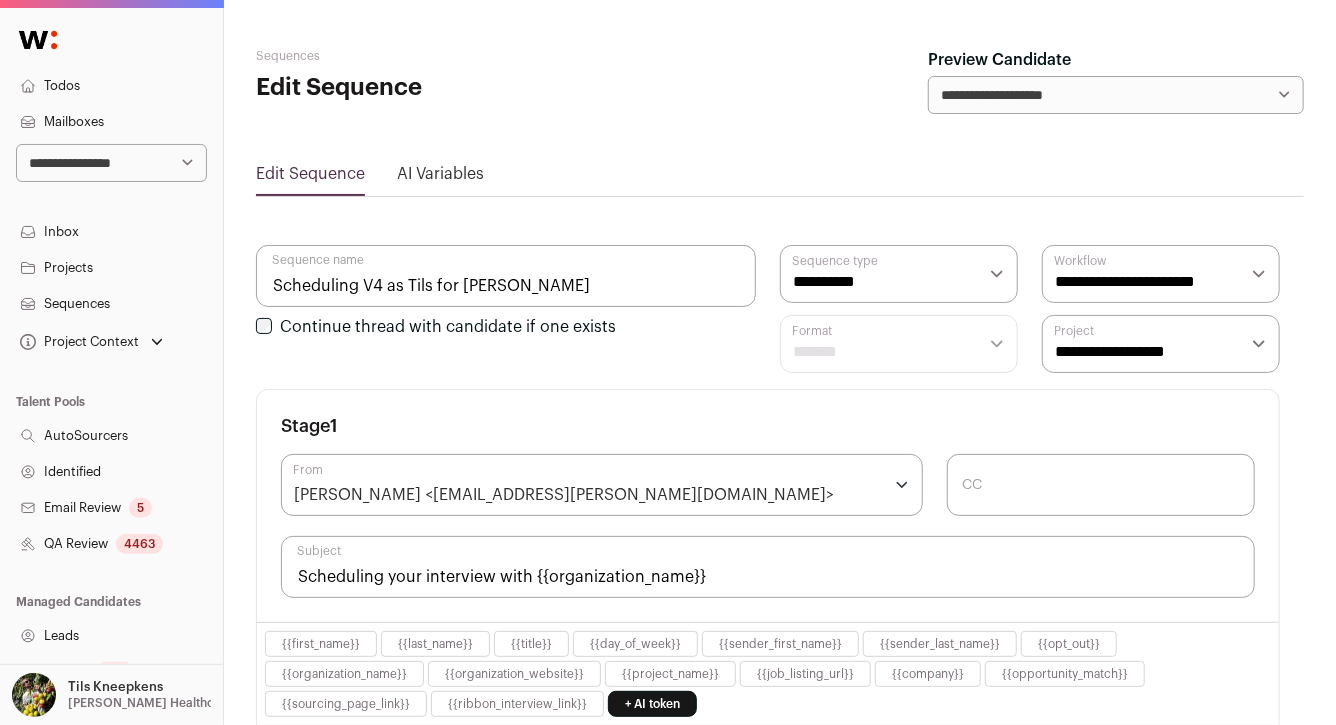 click on "Projects" at bounding box center [111, 268] 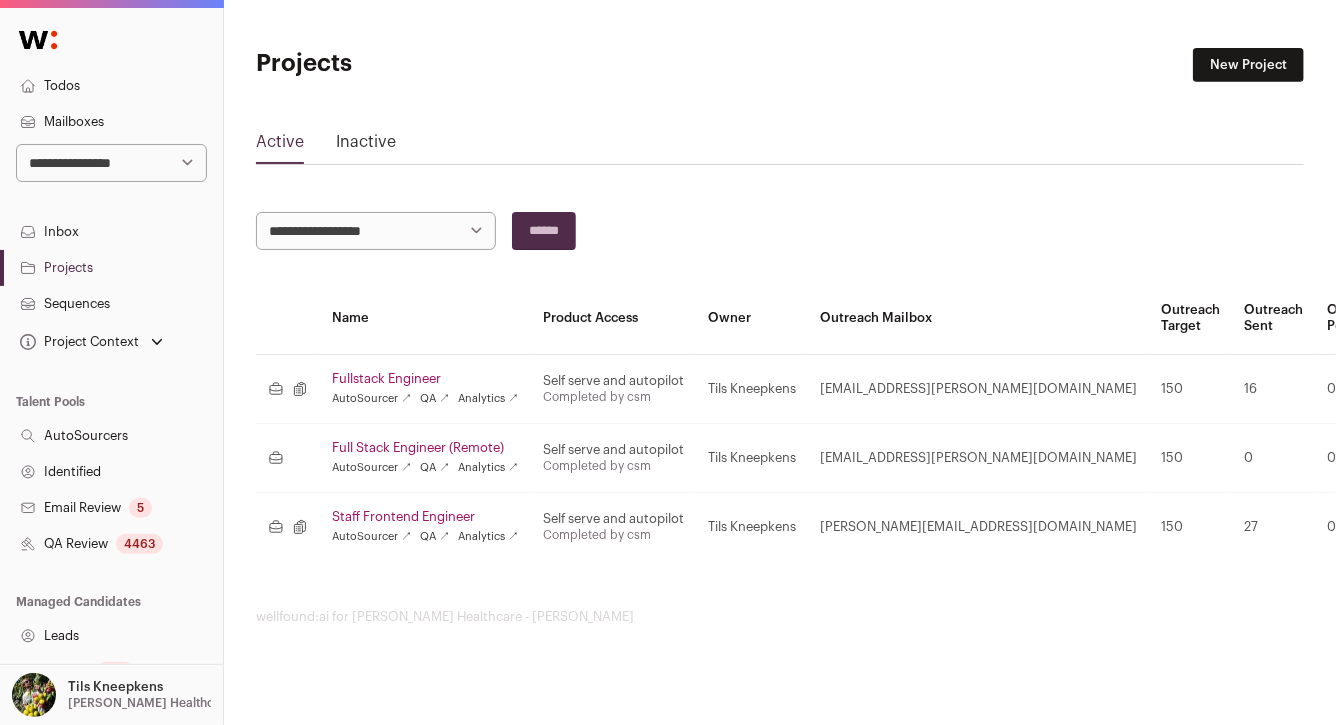click on "Fullstack Engineer" at bounding box center [425, 379] 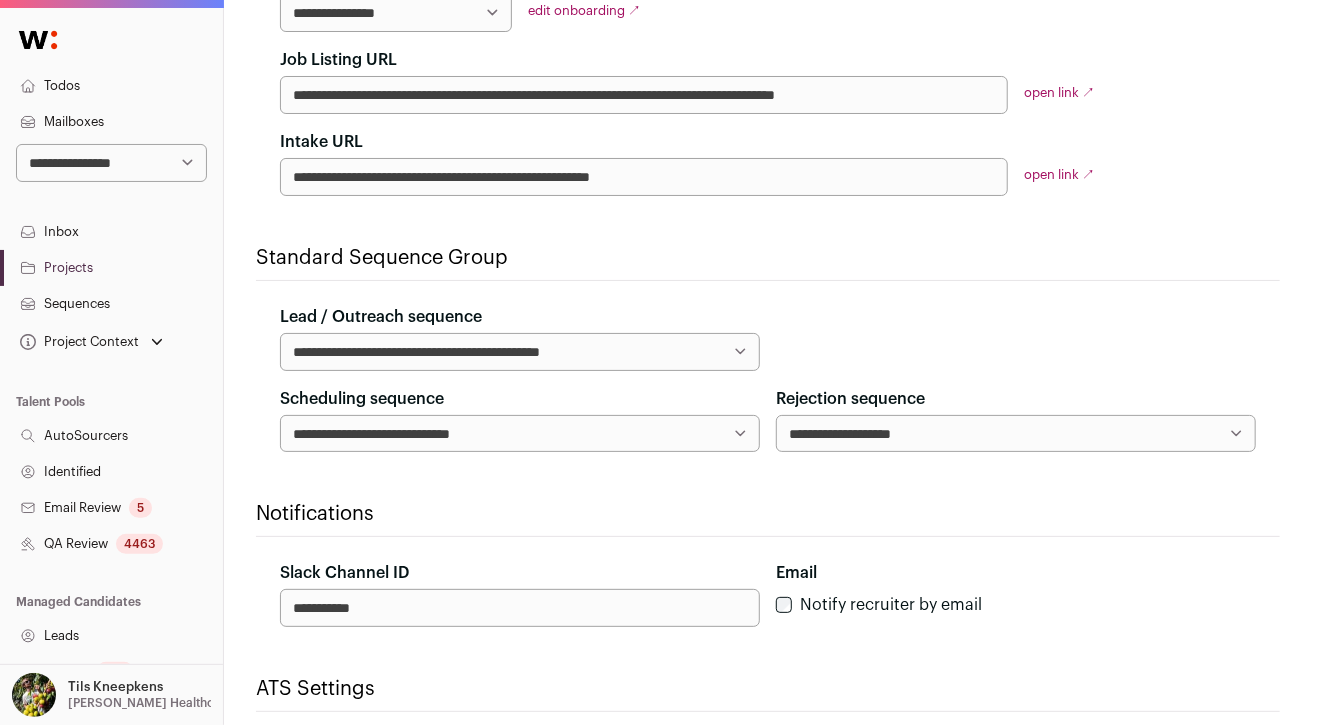 scroll, scrollTop: 604, scrollLeft: 0, axis: vertical 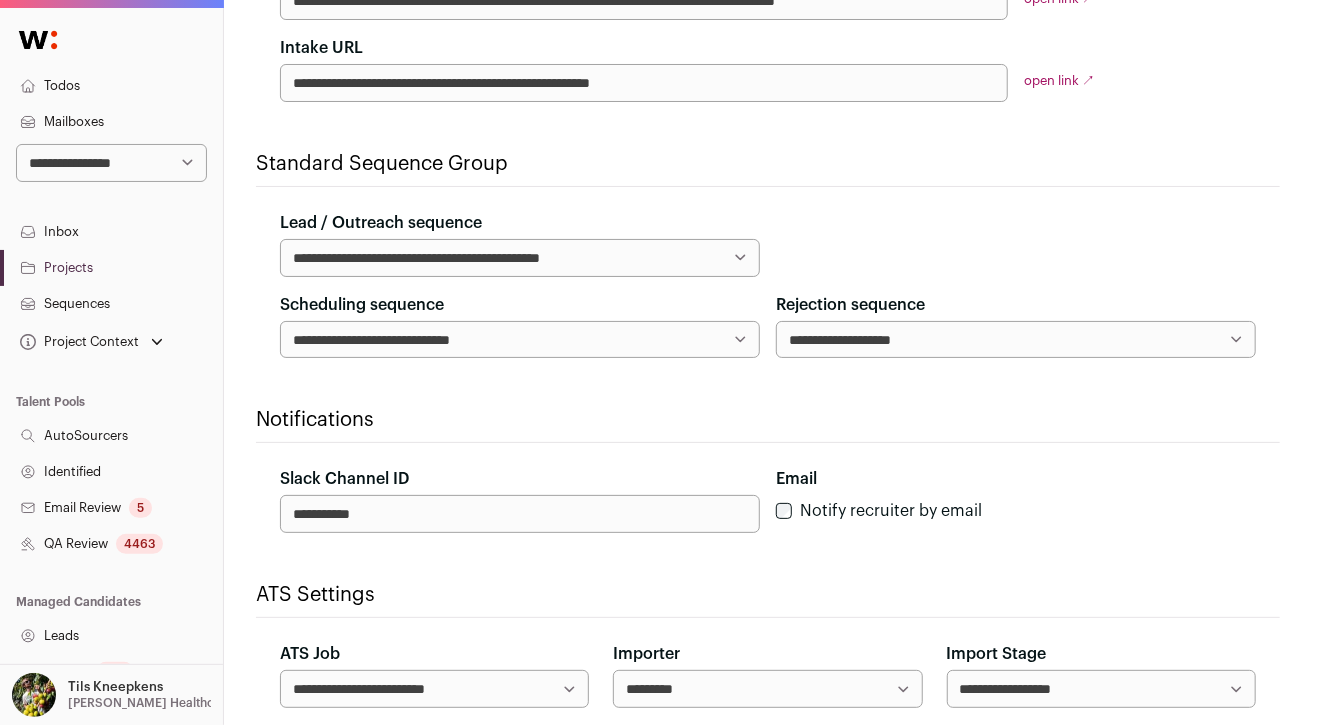 click on "**********" at bounding box center [520, 340] 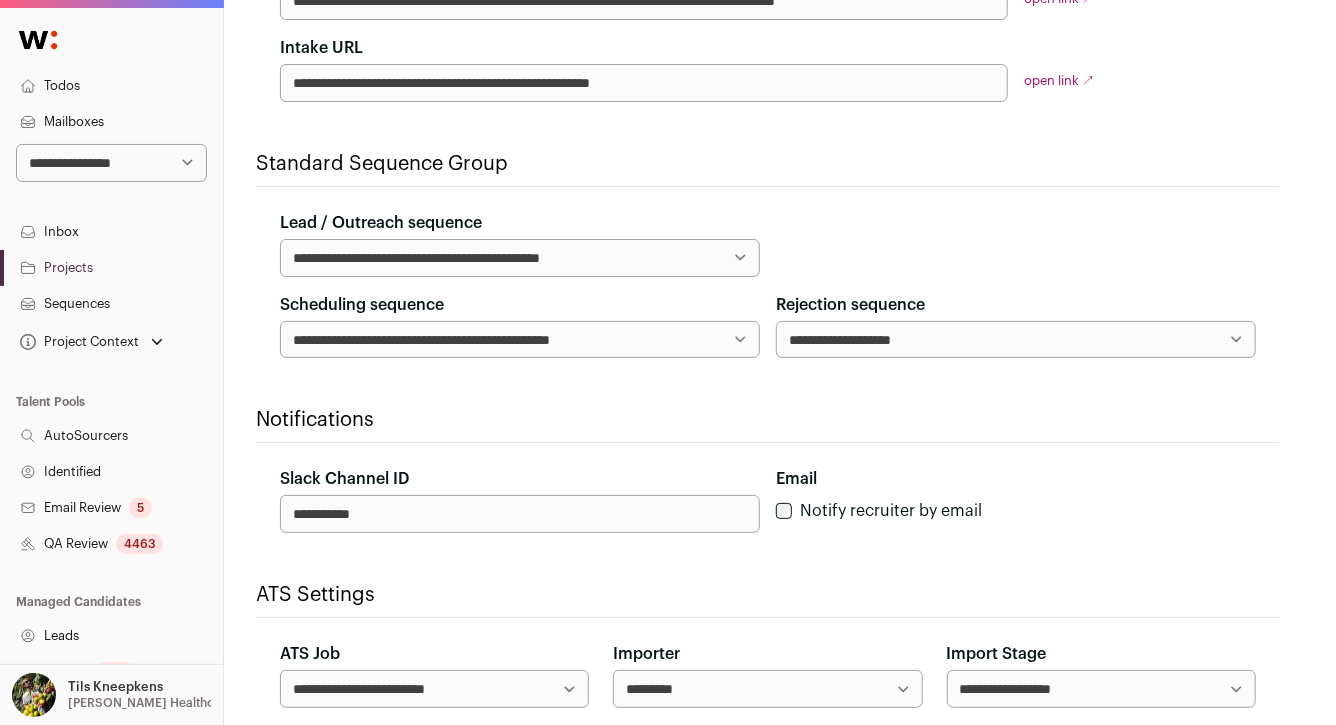 click on "**********" at bounding box center (768, 477) 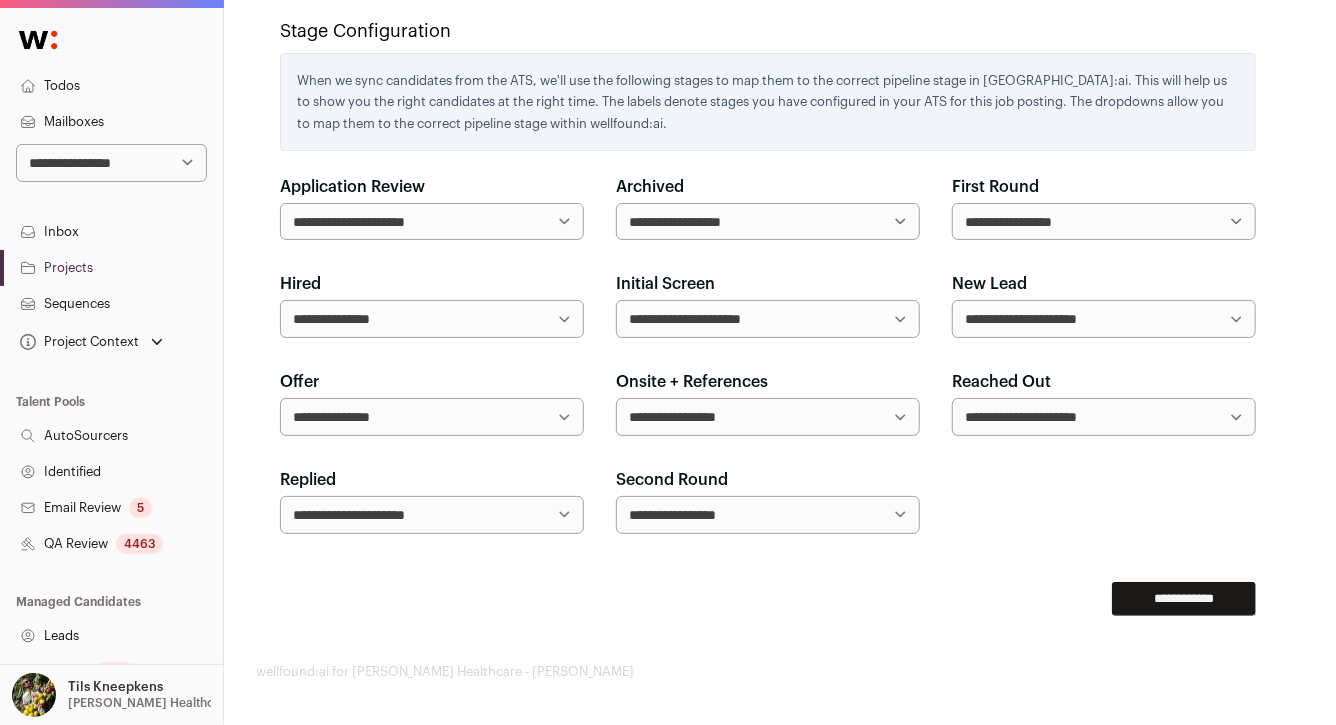 click on "**********" at bounding box center [1184, 599] 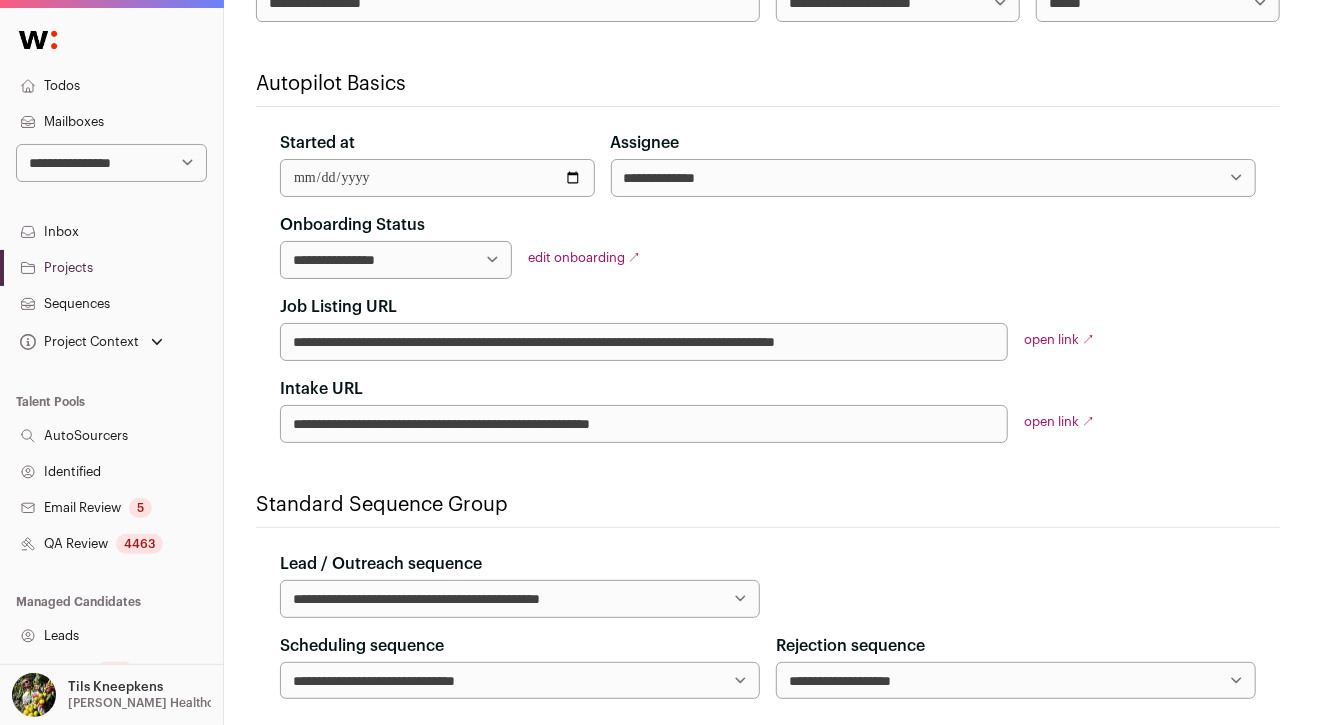 scroll, scrollTop: 0, scrollLeft: 0, axis: both 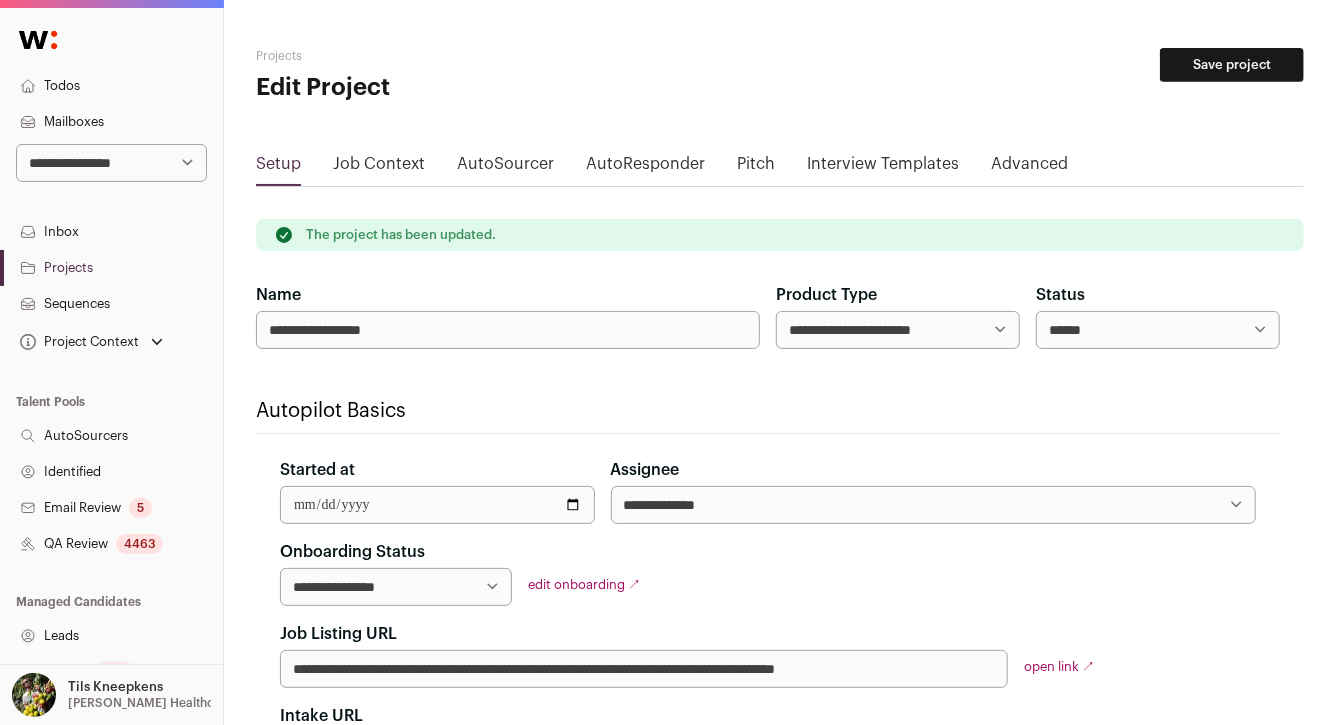 click on "Sequences" at bounding box center [111, 304] 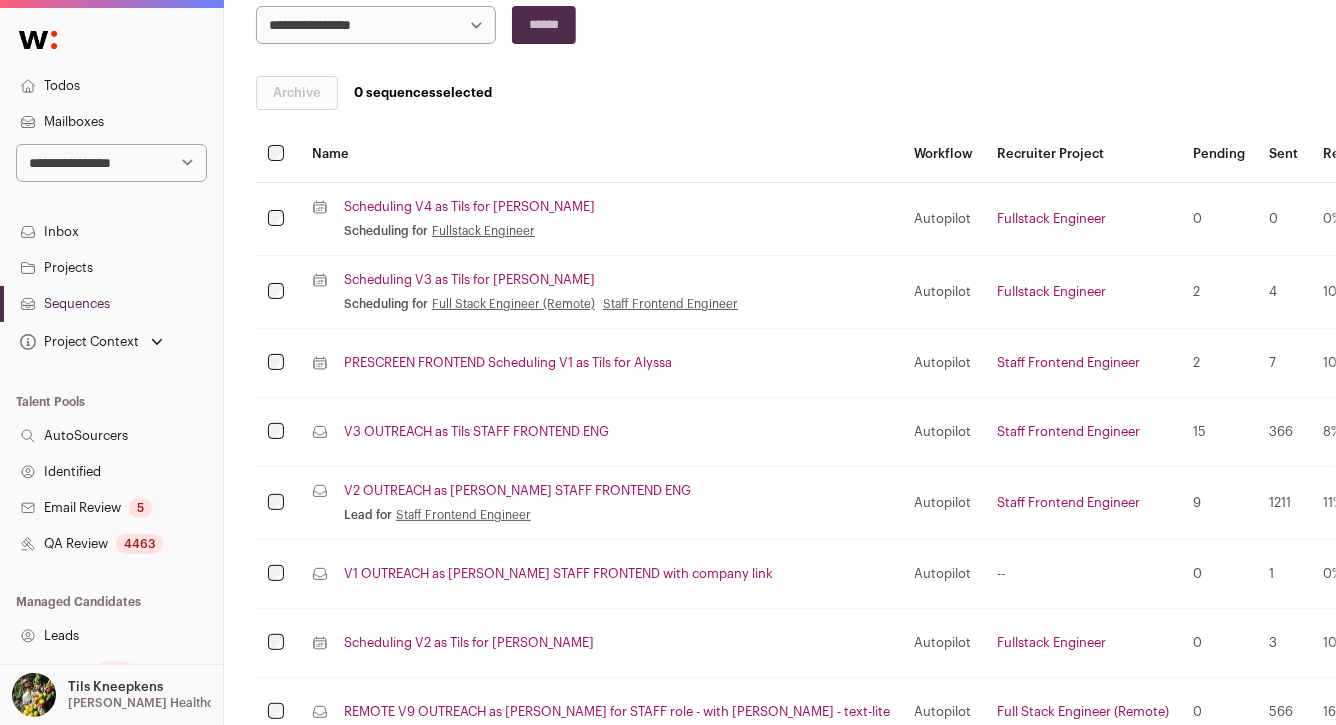 scroll, scrollTop: 277, scrollLeft: 0, axis: vertical 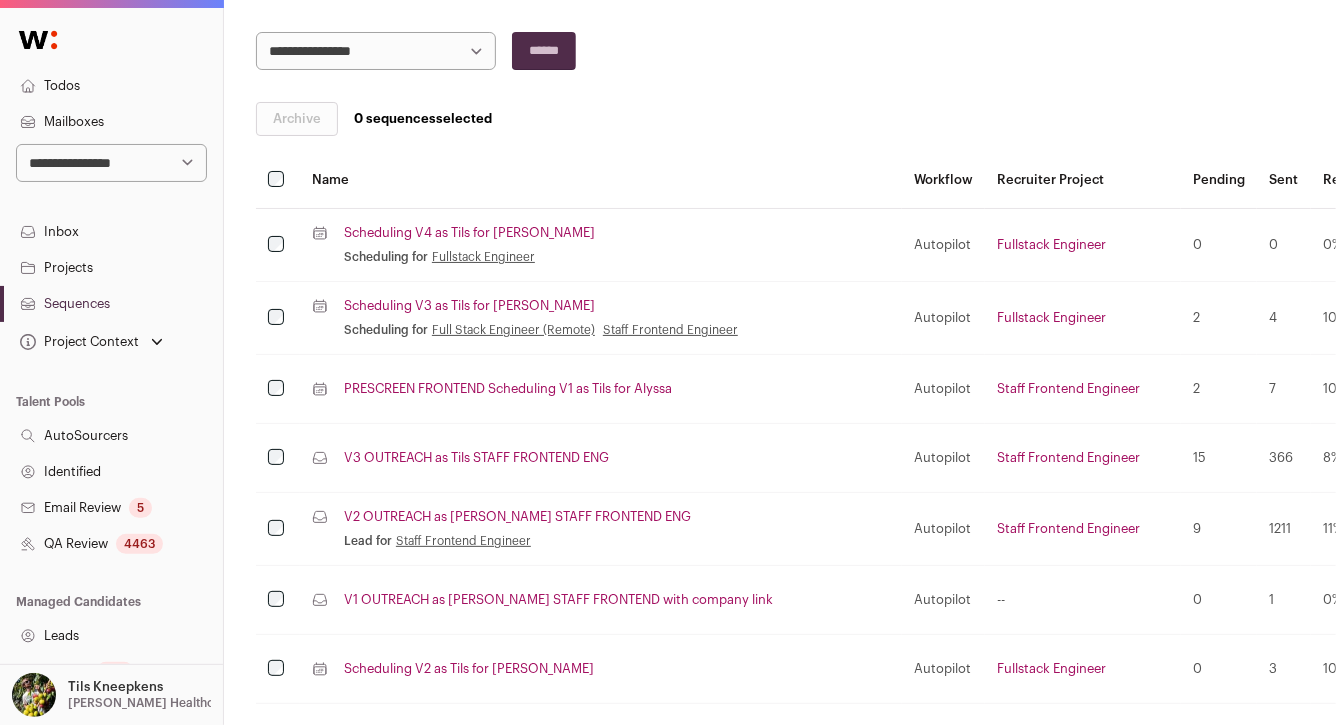 click on "Full Stack Engineer (Remote)" at bounding box center [513, 330] 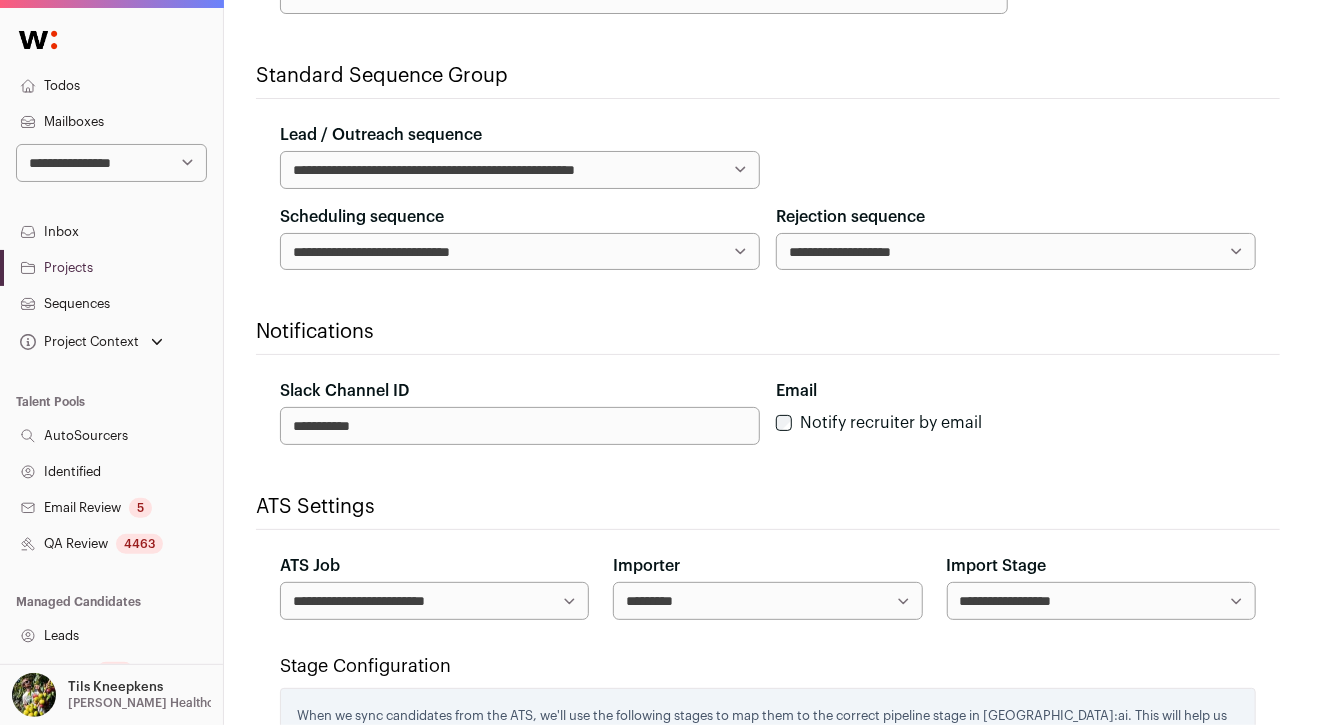 scroll, scrollTop: 696, scrollLeft: 0, axis: vertical 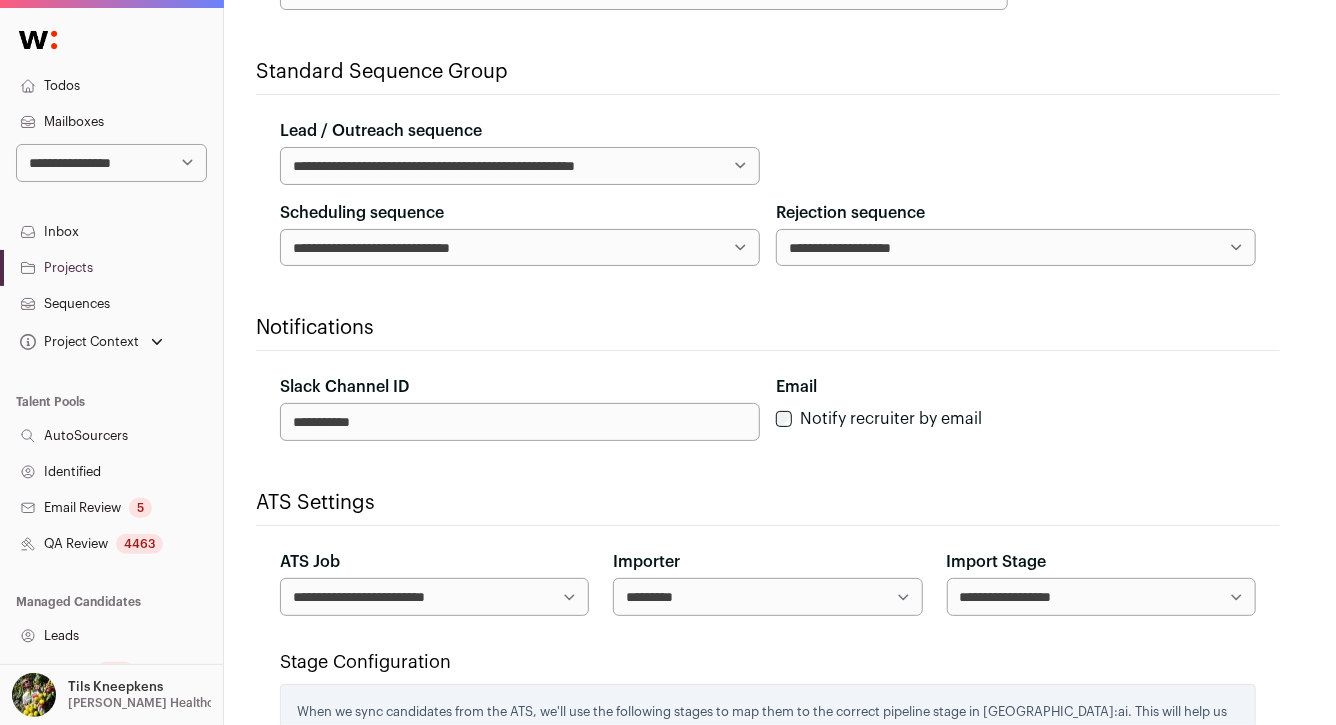 click on "**********" at bounding box center (520, 248) 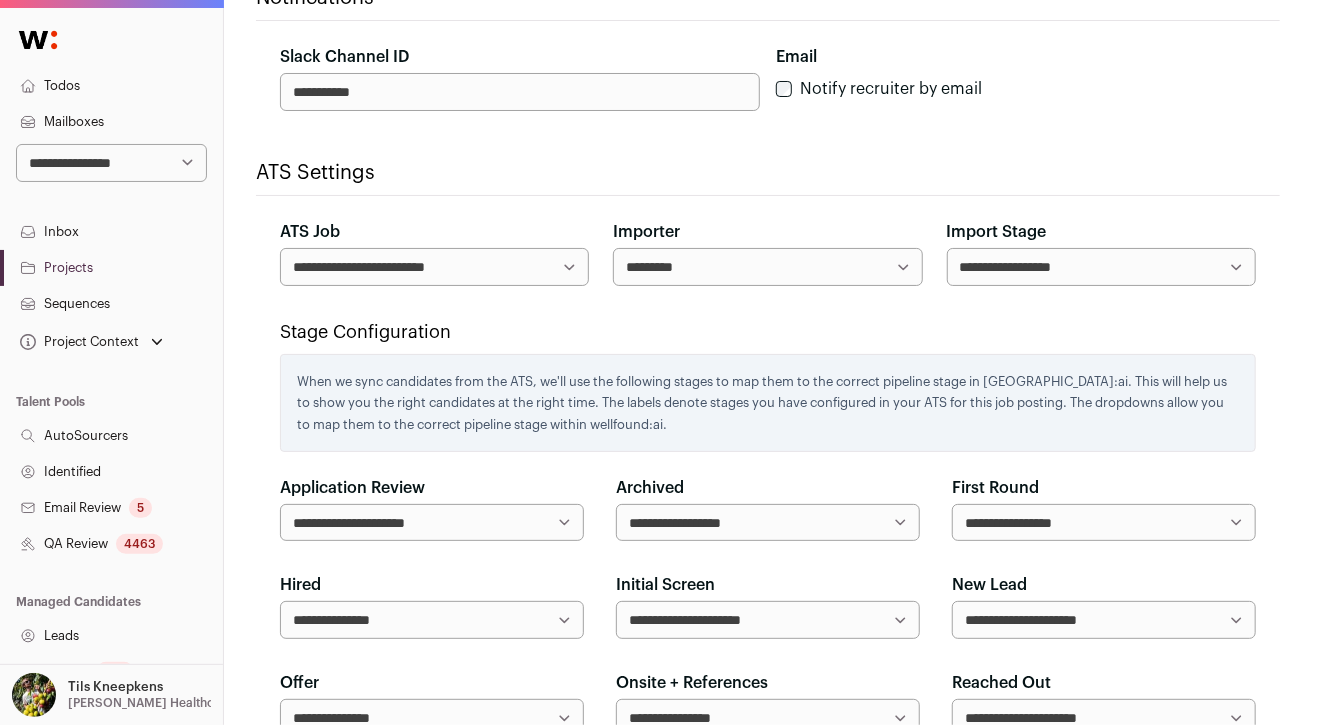 scroll, scrollTop: 1327, scrollLeft: 0, axis: vertical 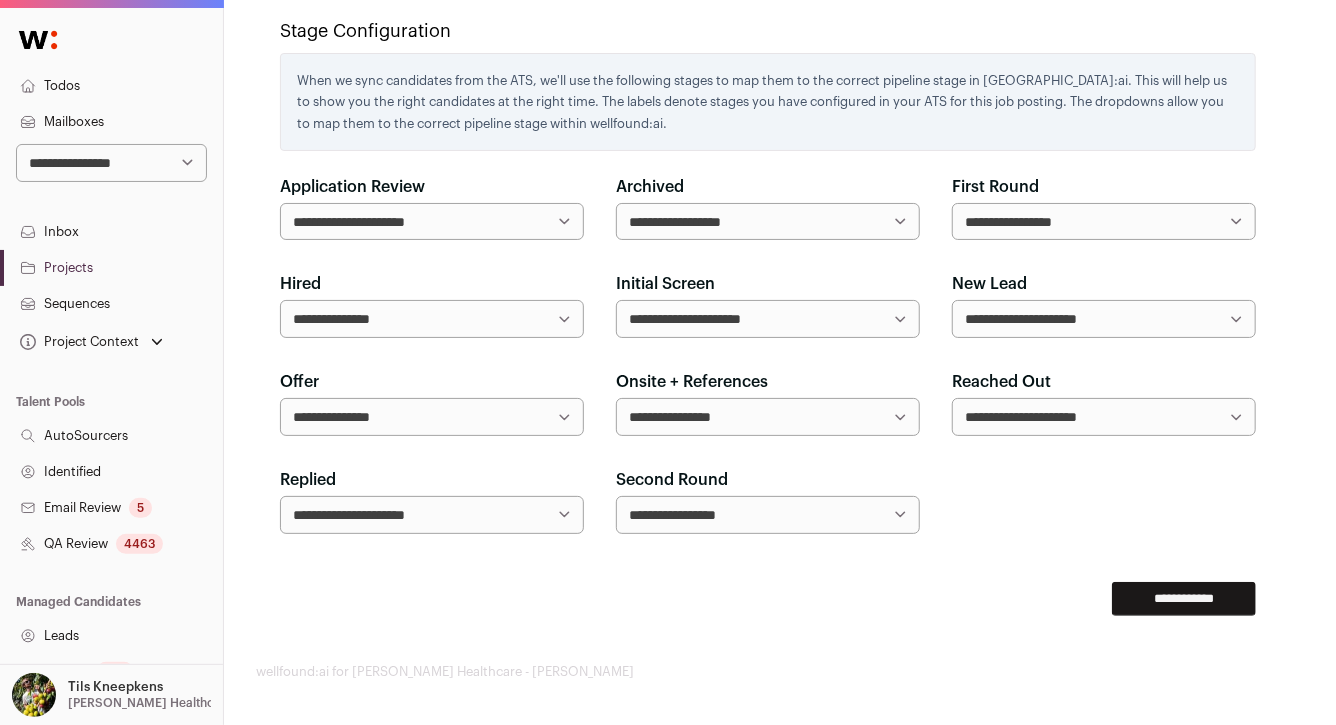 click on "**********" at bounding box center [1184, 599] 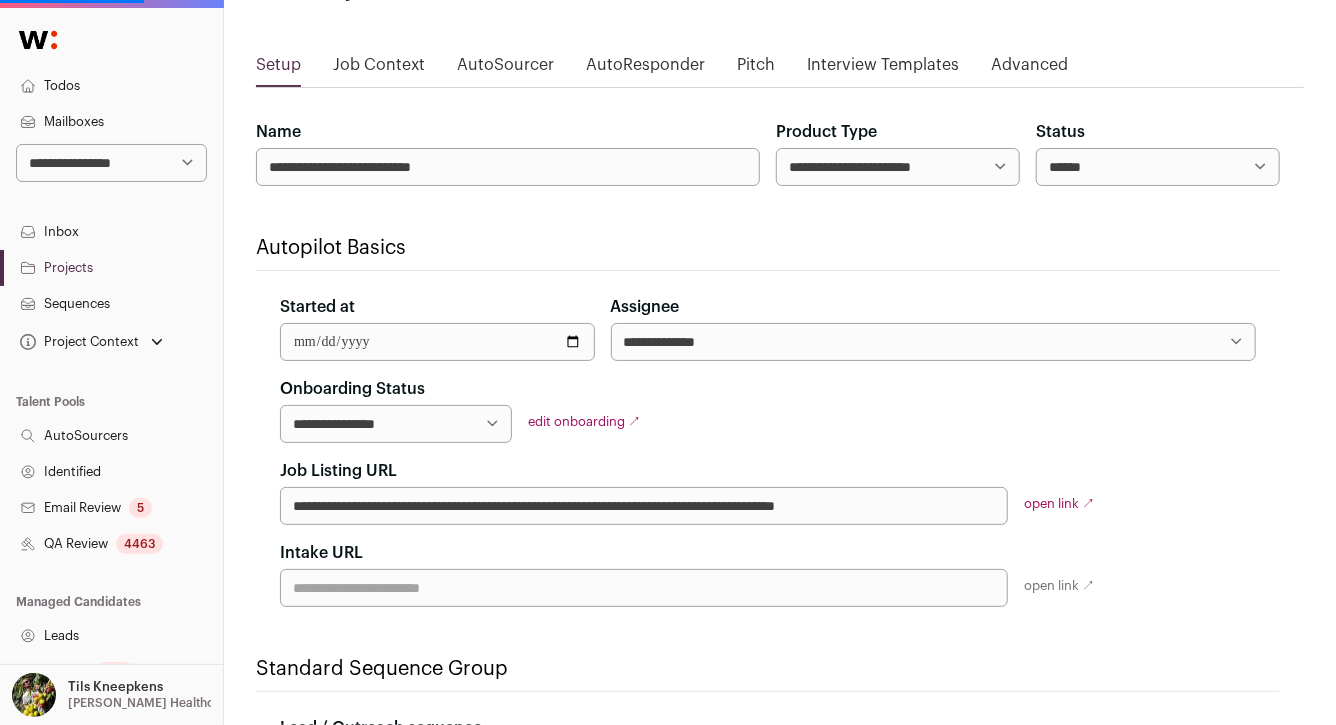 scroll, scrollTop: 0, scrollLeft: 0, axis: both 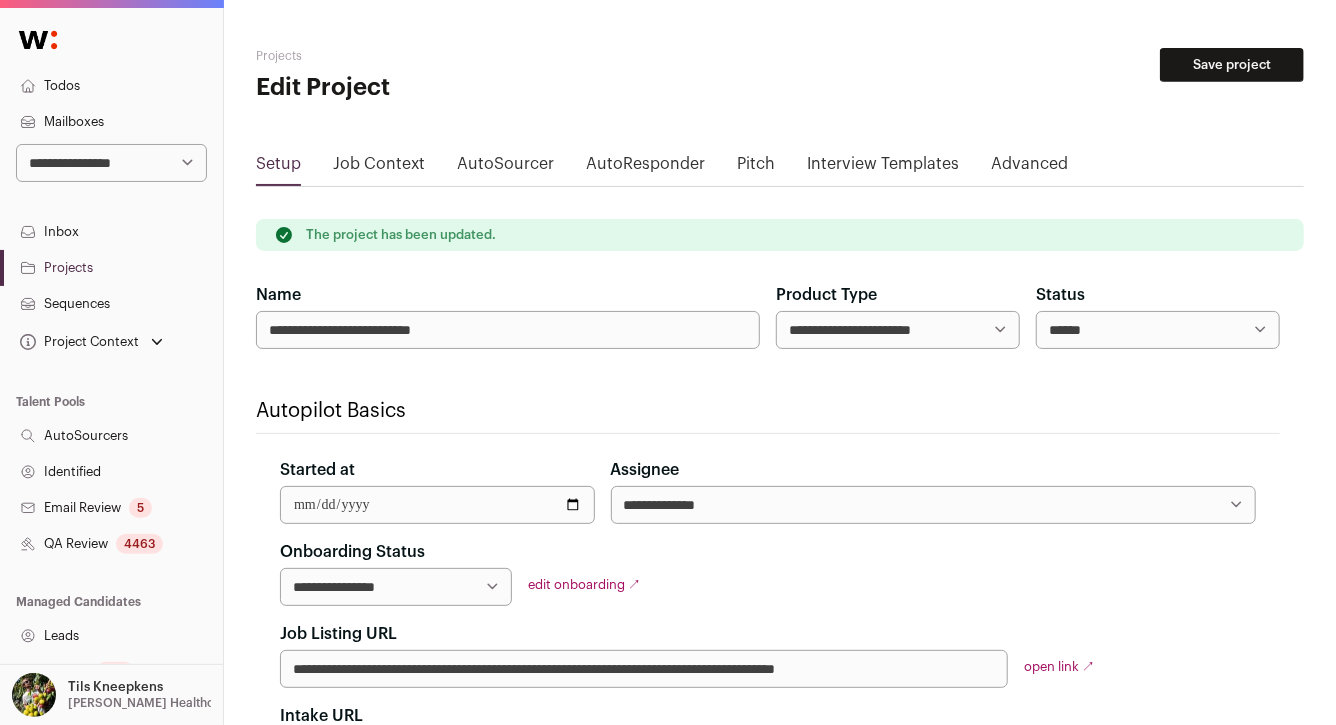 click on "Projects" at bounding box center [111, 268] 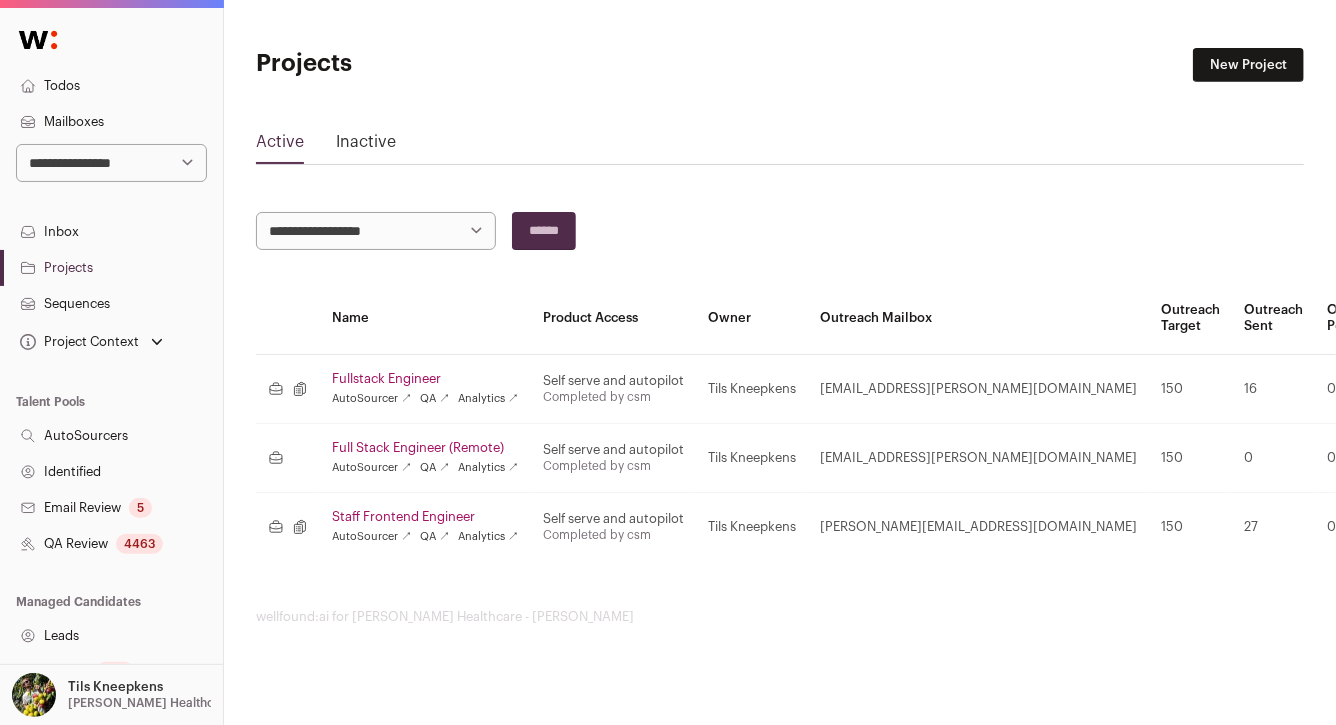 click on "Staff Frontend Engineer" at bounding box center (425, 517) 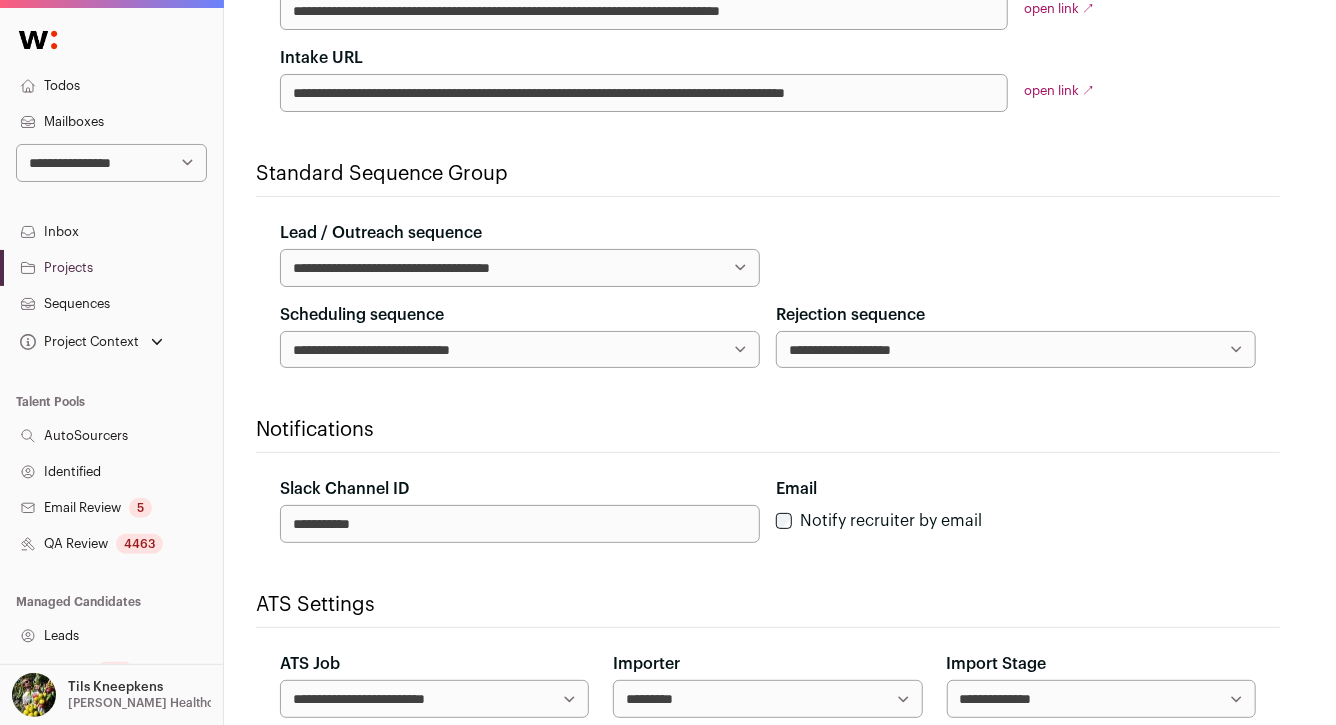 scroll, scrollTop: 667, scrollLeft: 0, axis: vertical 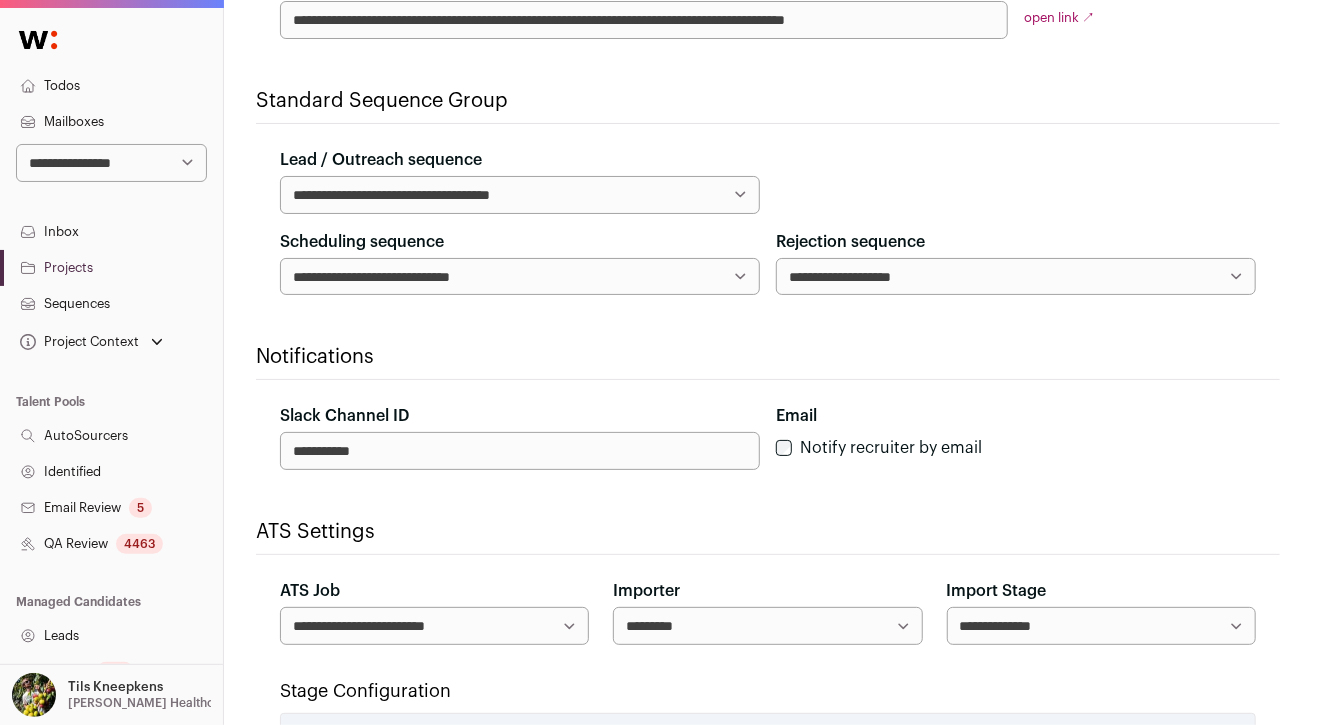 click on "**********" at bounding box center [434, 626] 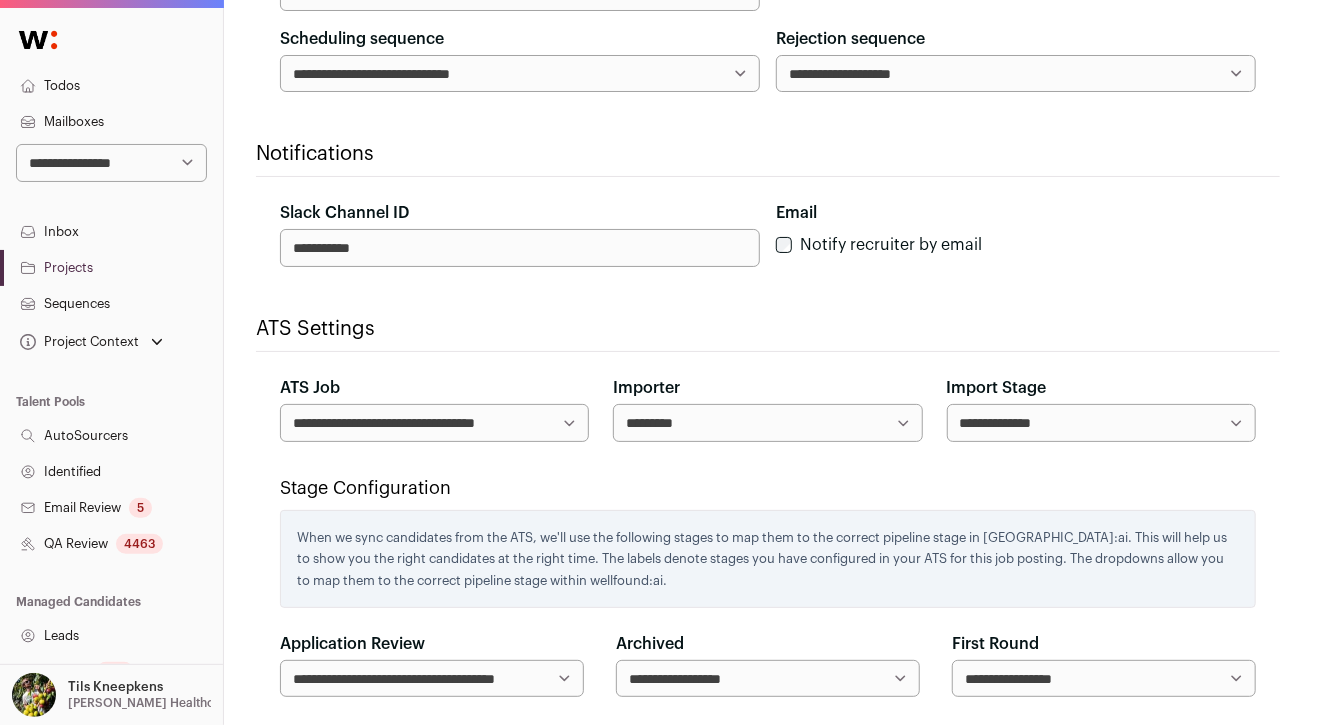 scroll, scrollTop: 895, scrollLeft: 0, axis: vertical 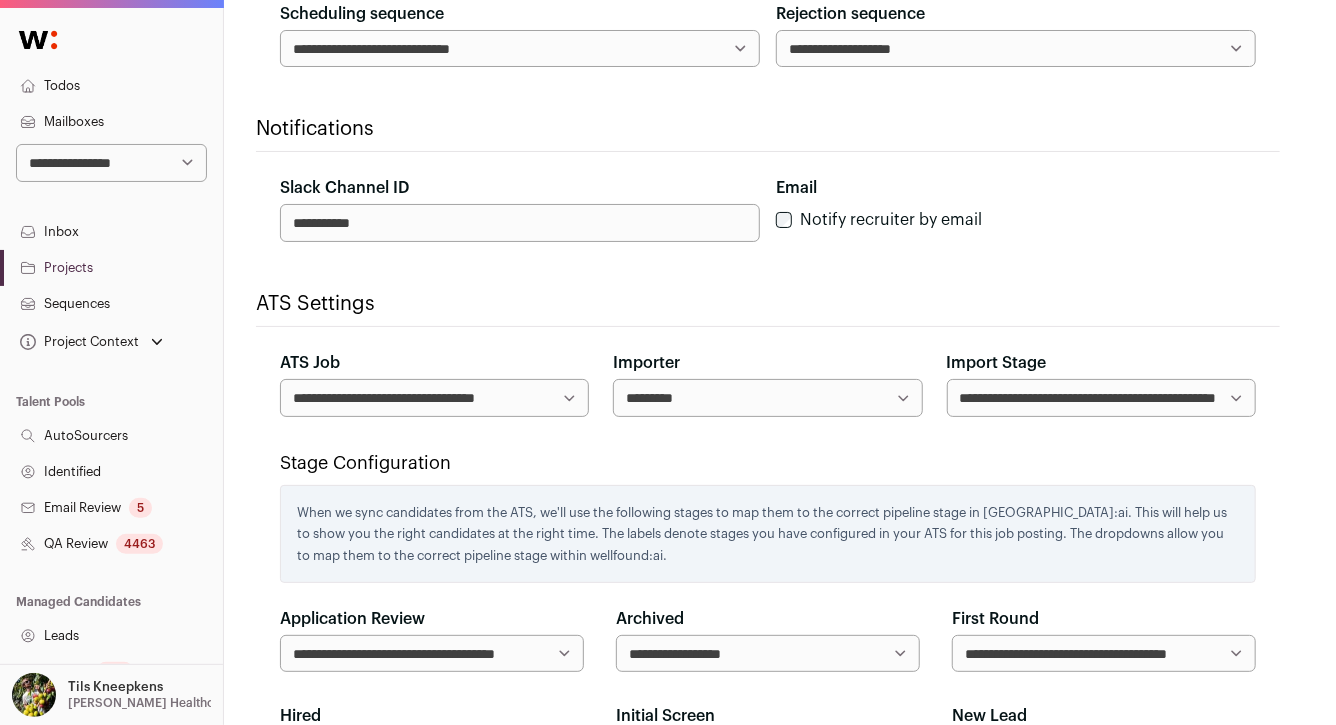 click on "**********" at bounding box center [767, 398] 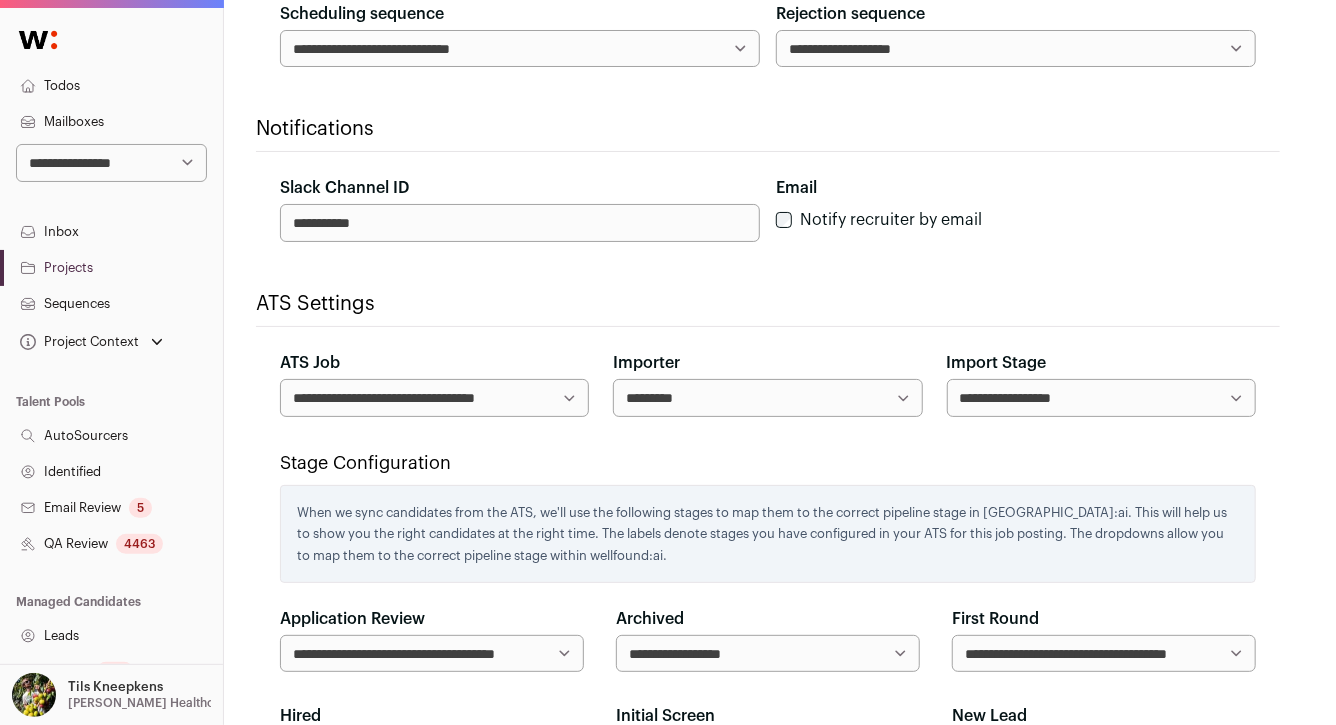click on "**********" at bounding box center [1101, 398] 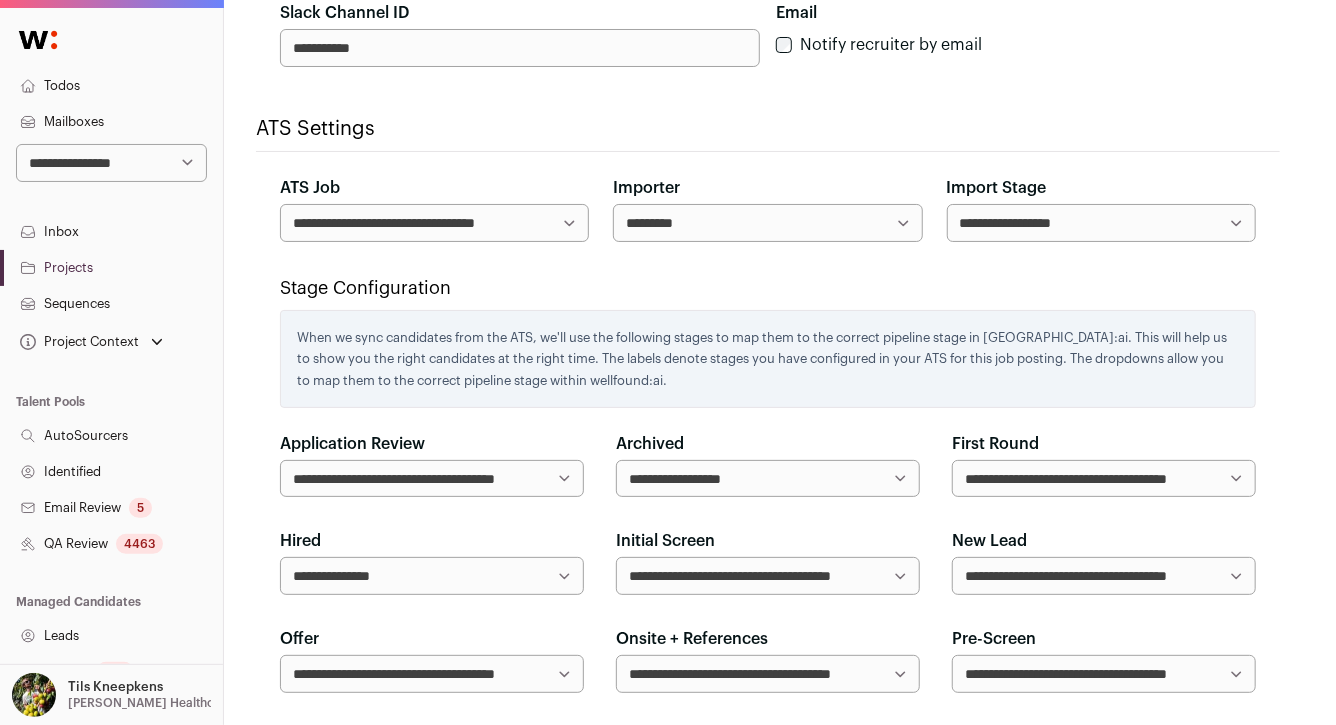 scroll, scrollTop: 1152, scrollLeft: 0, axis: vertical 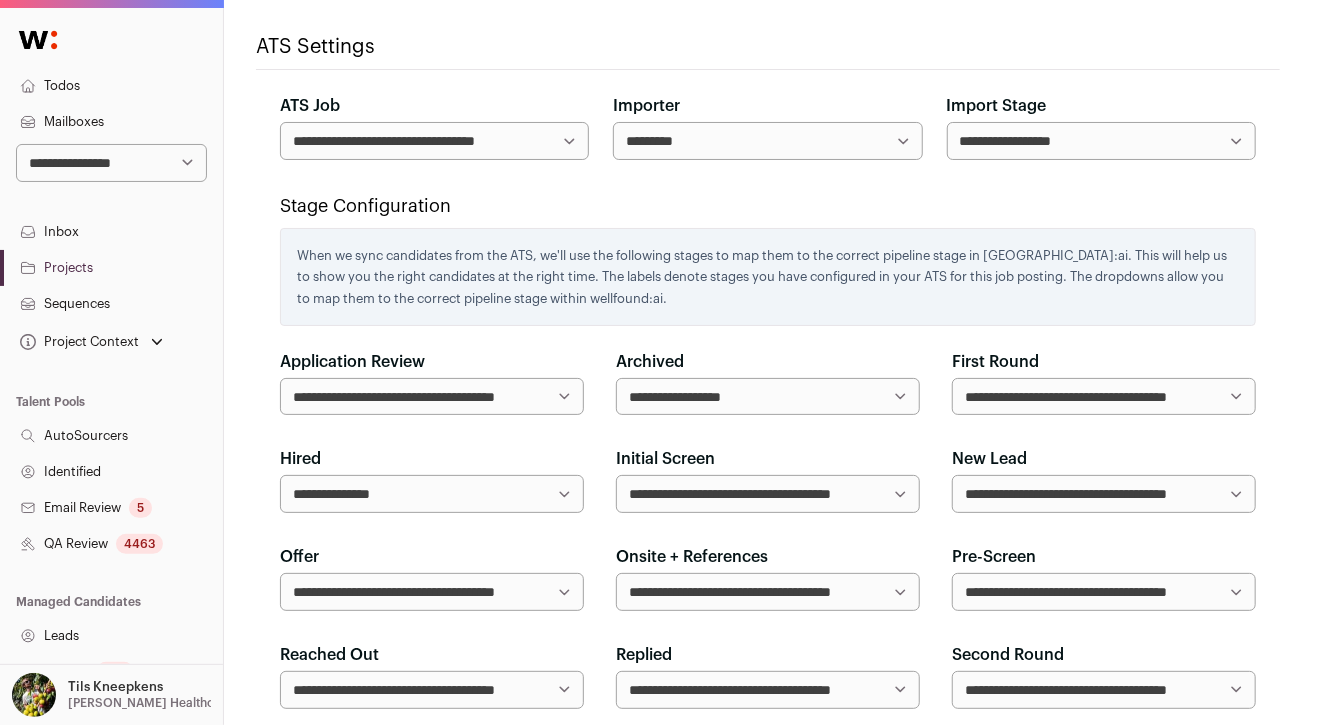 click on "**********" at bounding box center (1101, 141) 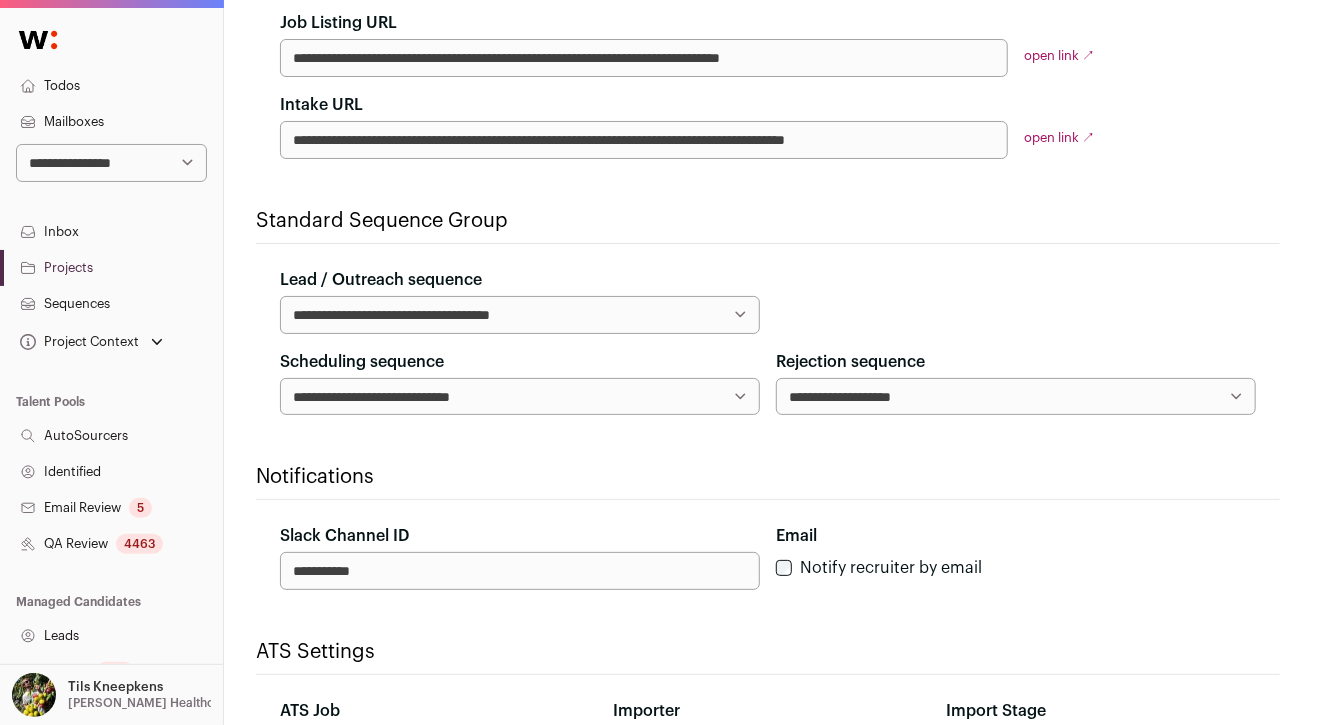 scroll, scrollTop: 543, scrollLeft: 0, axis: vertical 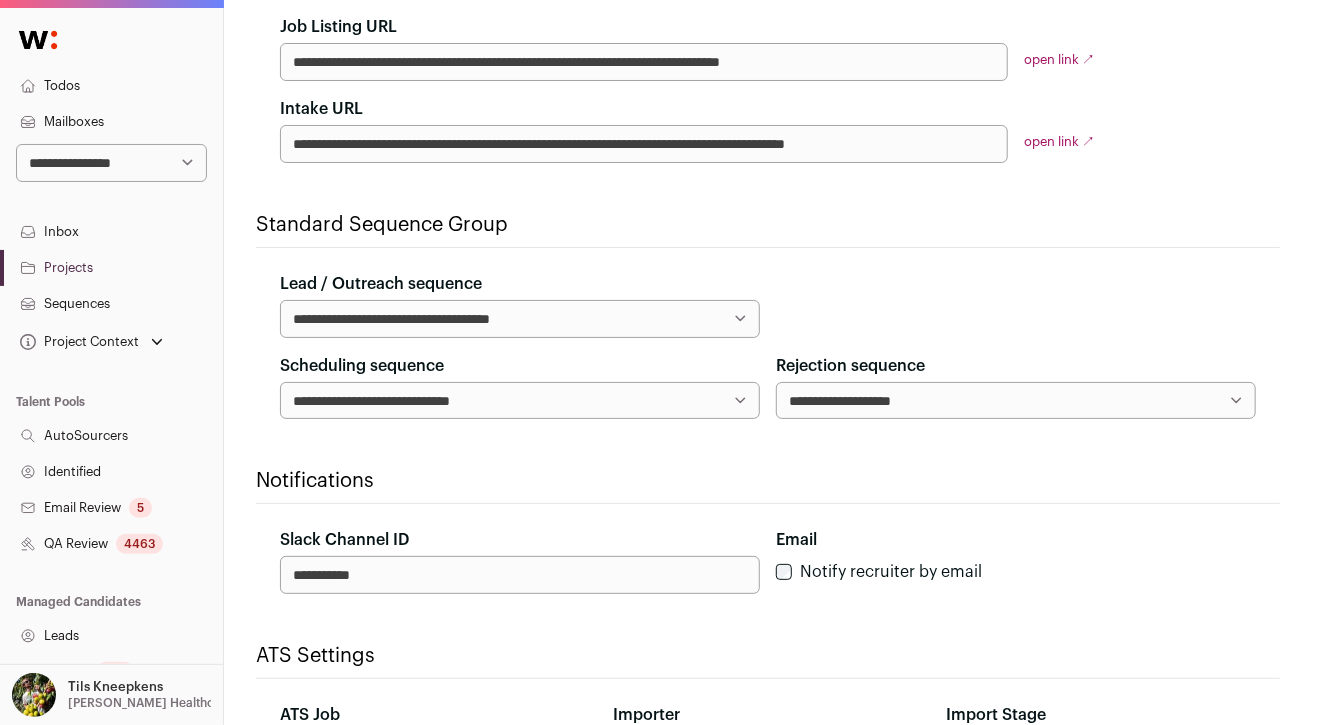 click on "**********" at bounding box center (520, 401) 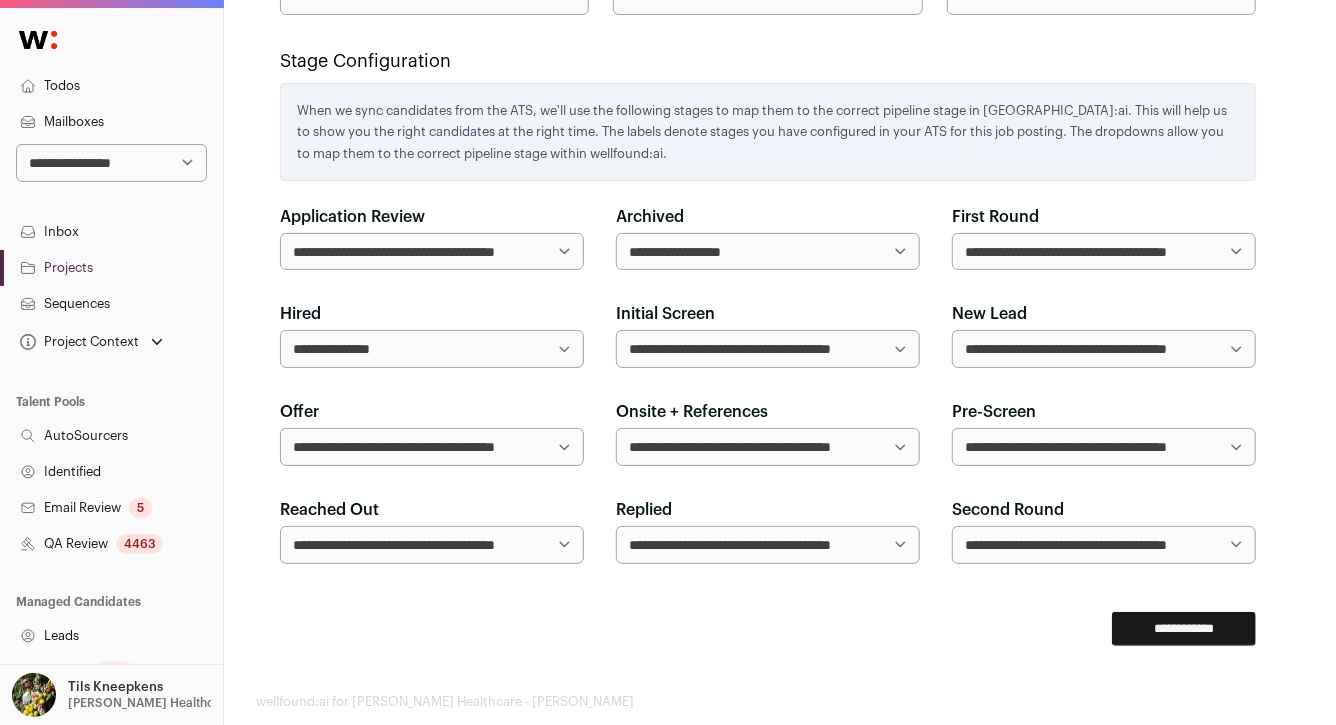 scroll, scrollTop: 1327, scrollLeft: 0, axis: vertical 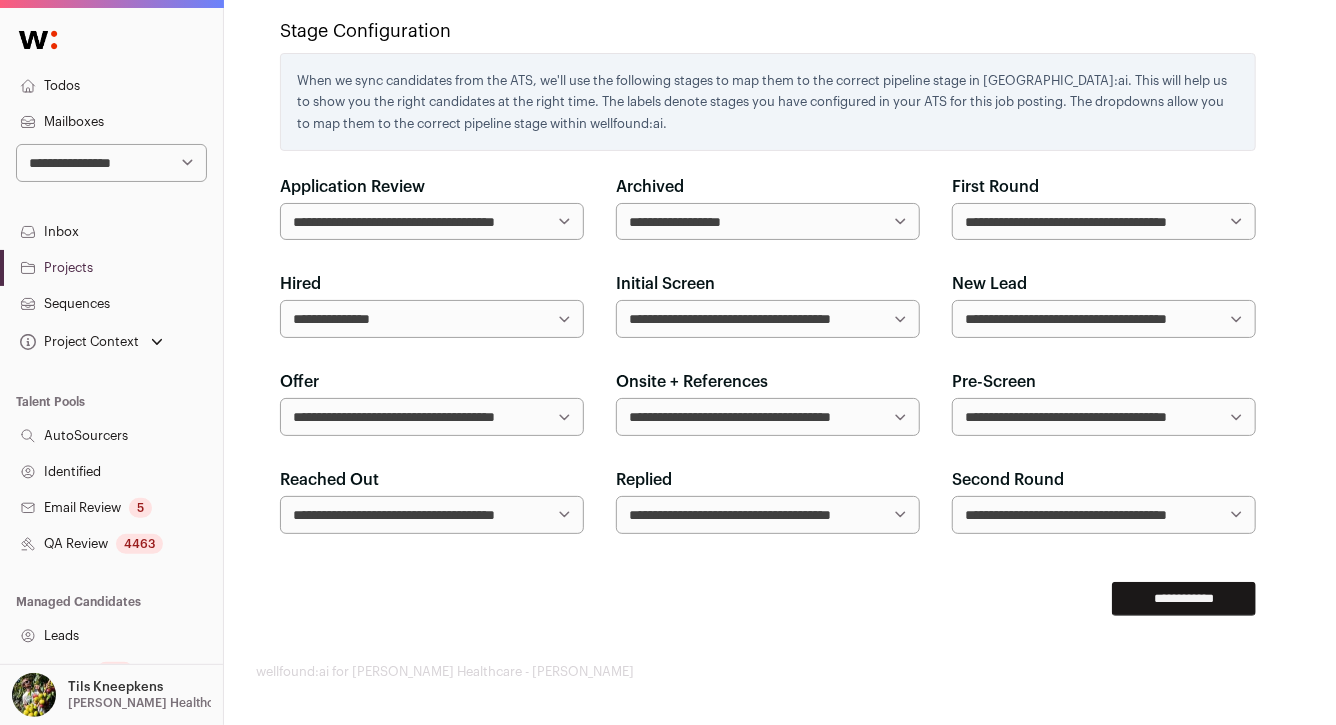 click on "**********" at bounding box center (768, 417) 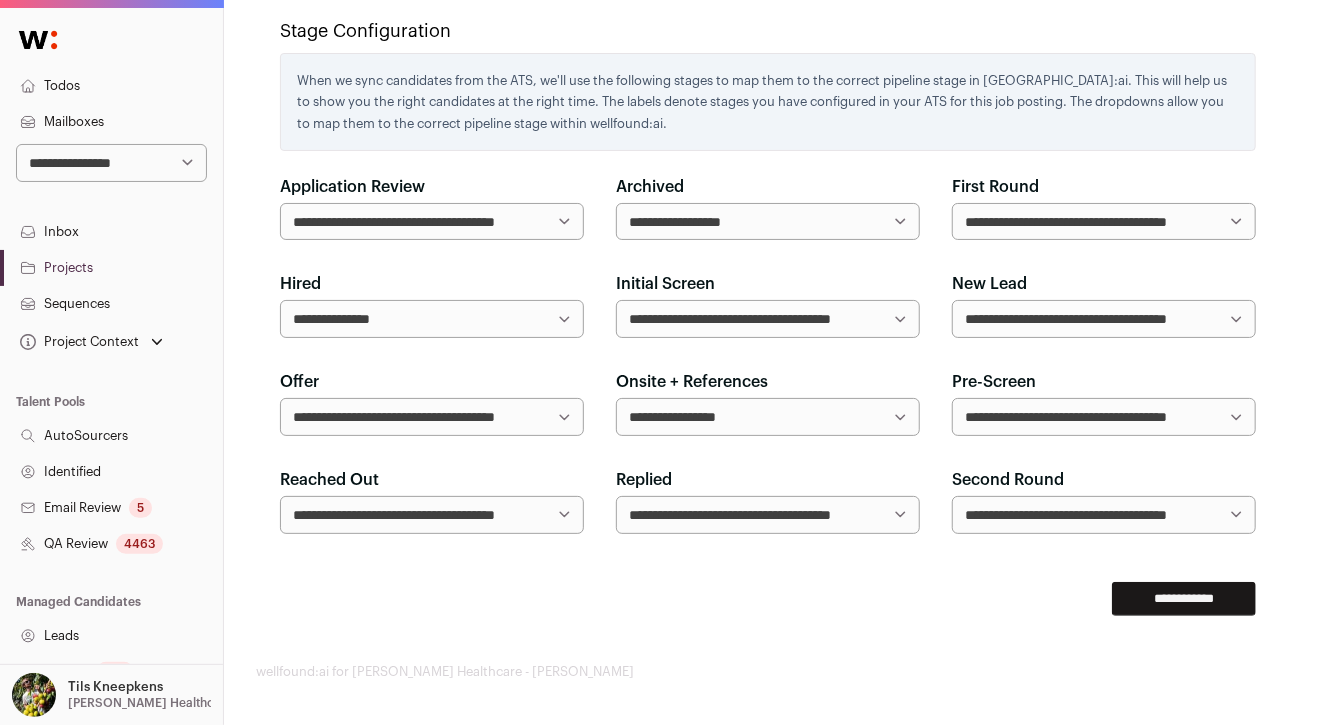 click on "**********" at bounding box center (1104, 515) 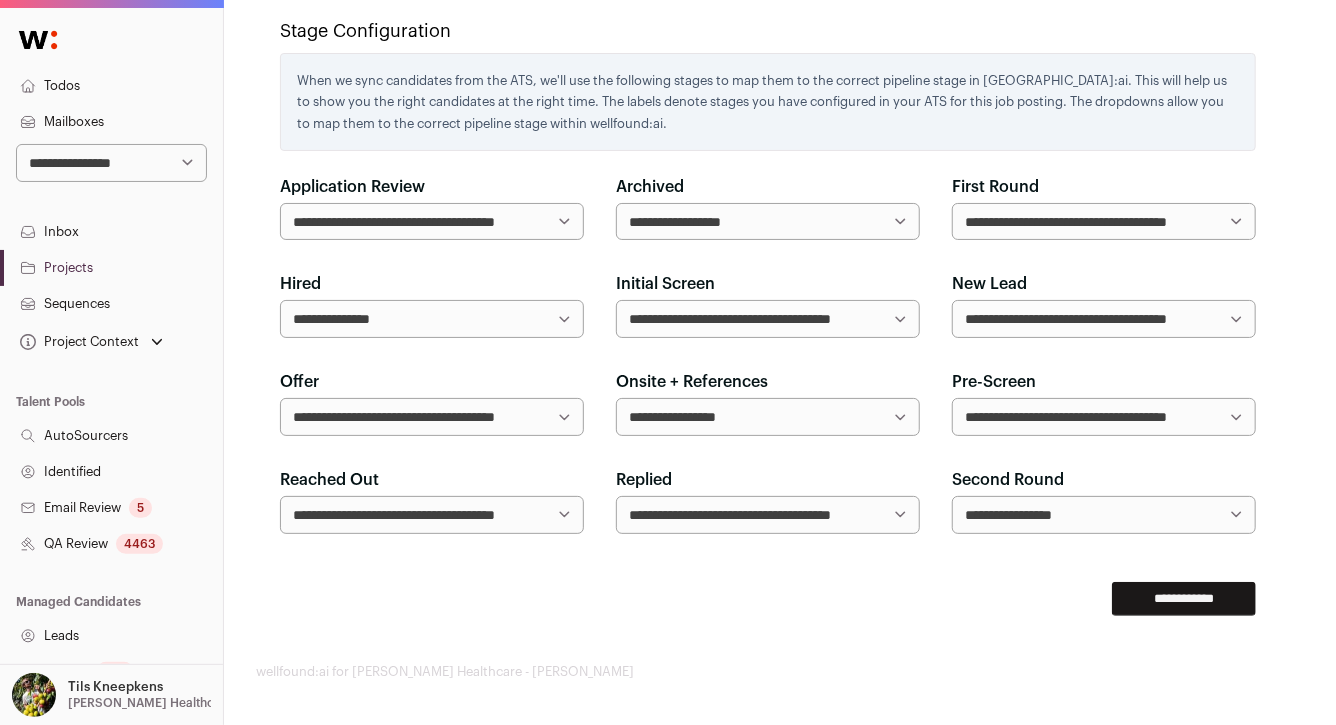 scroll, scrollTop: 1320, scrollLeft: 0, axis: vertical 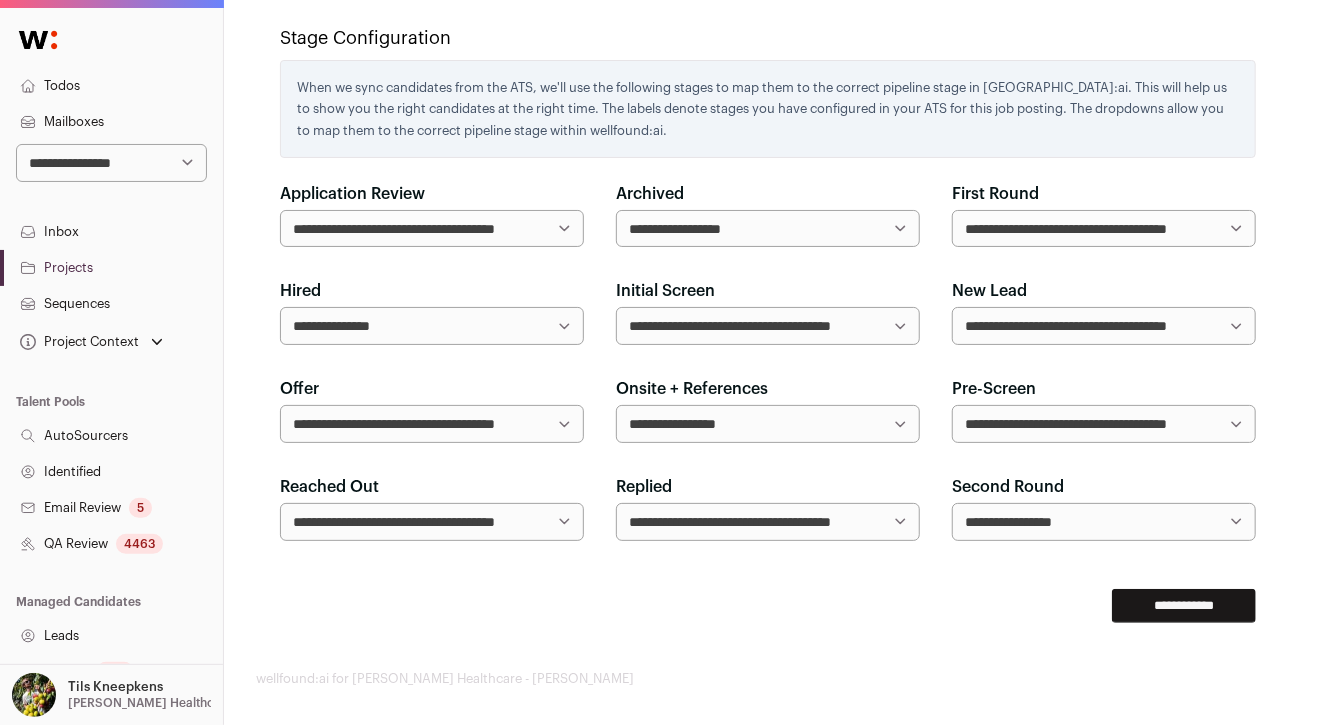 click on "**********" at bounding box center (1104, 229) 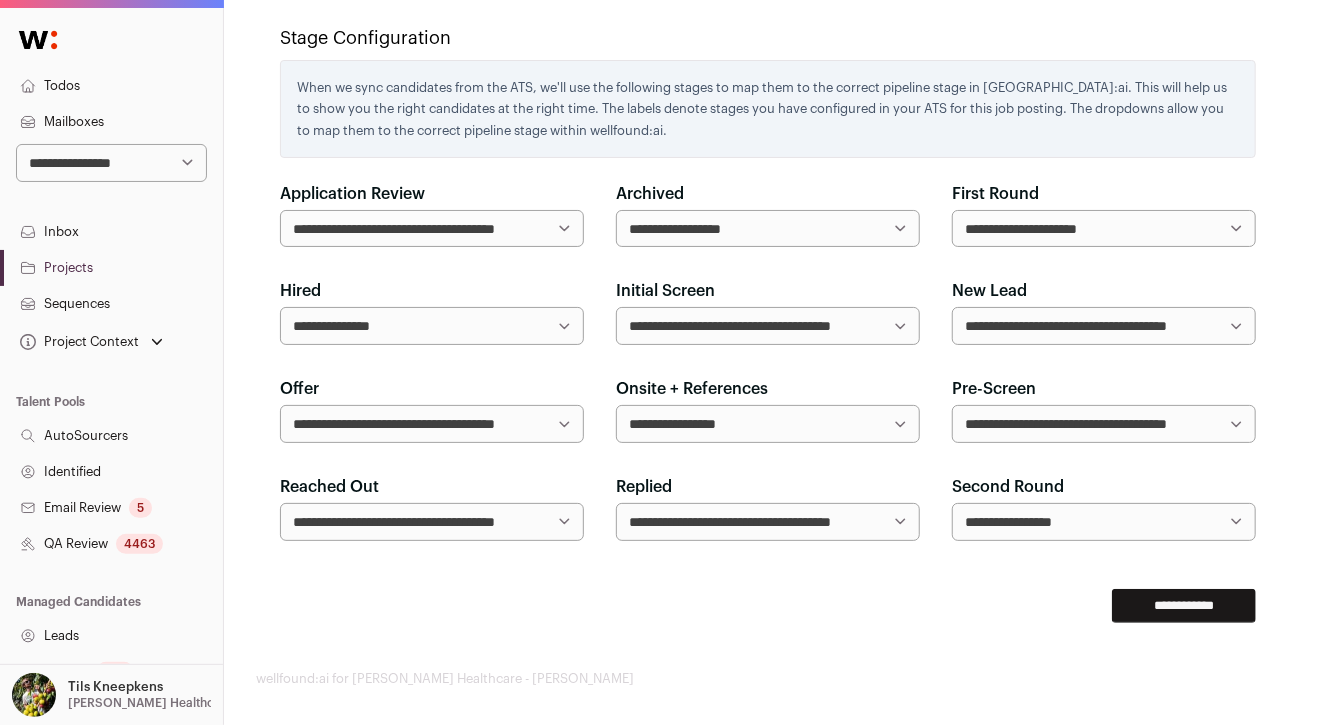 click on "**********" at bounding box center [768, 326] 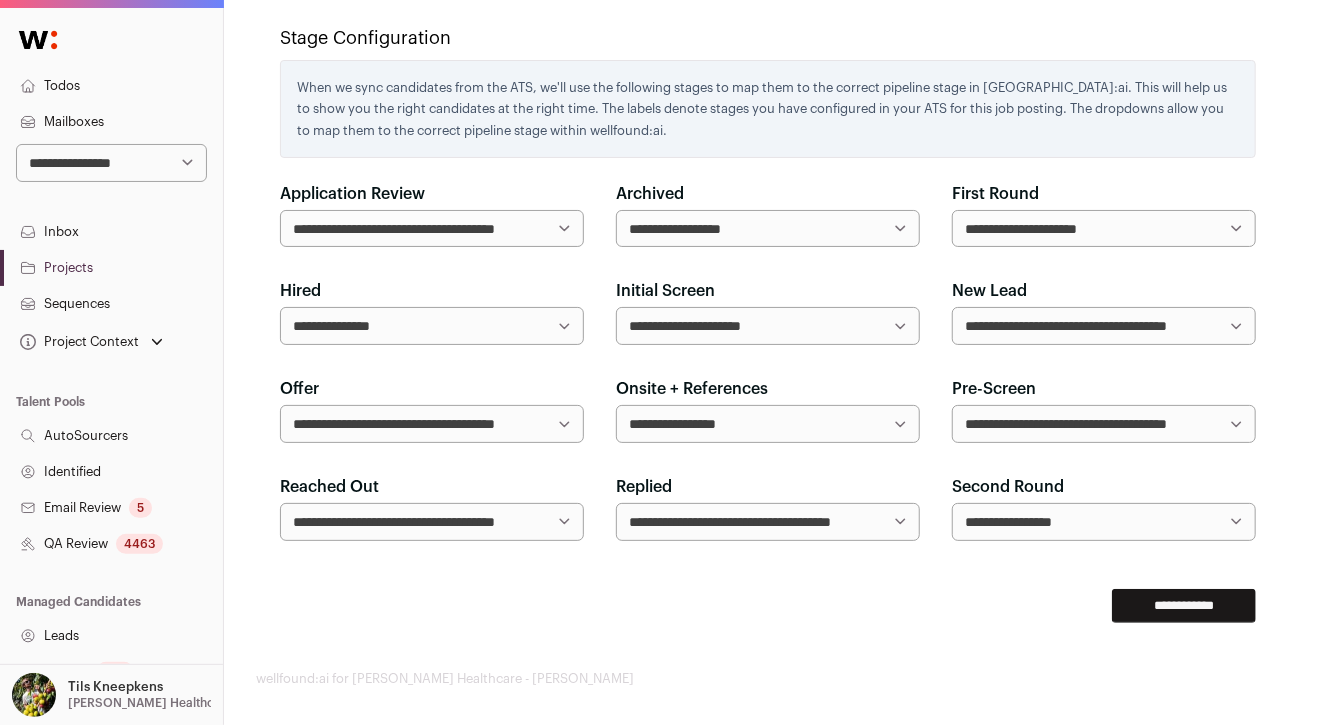 click on "**********" at bounding box center (1104, 229) 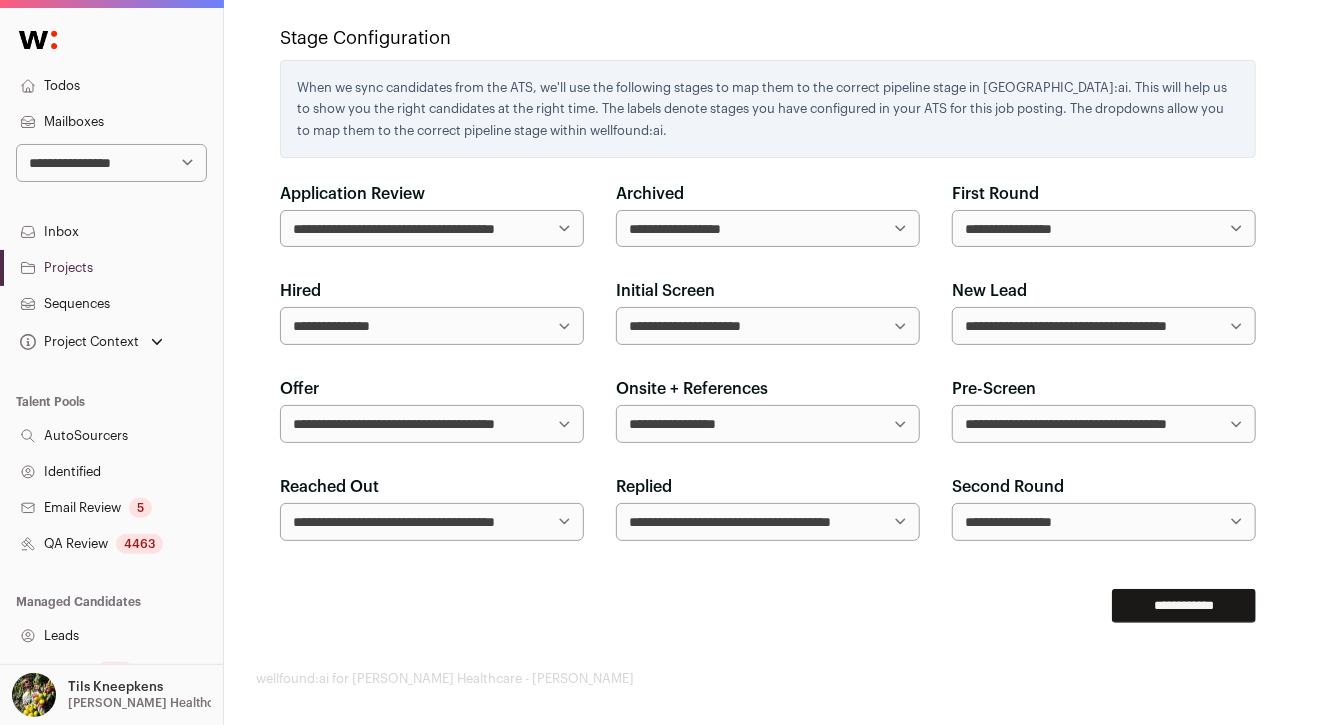 click on "**********" at bounding box center (1104, 522) 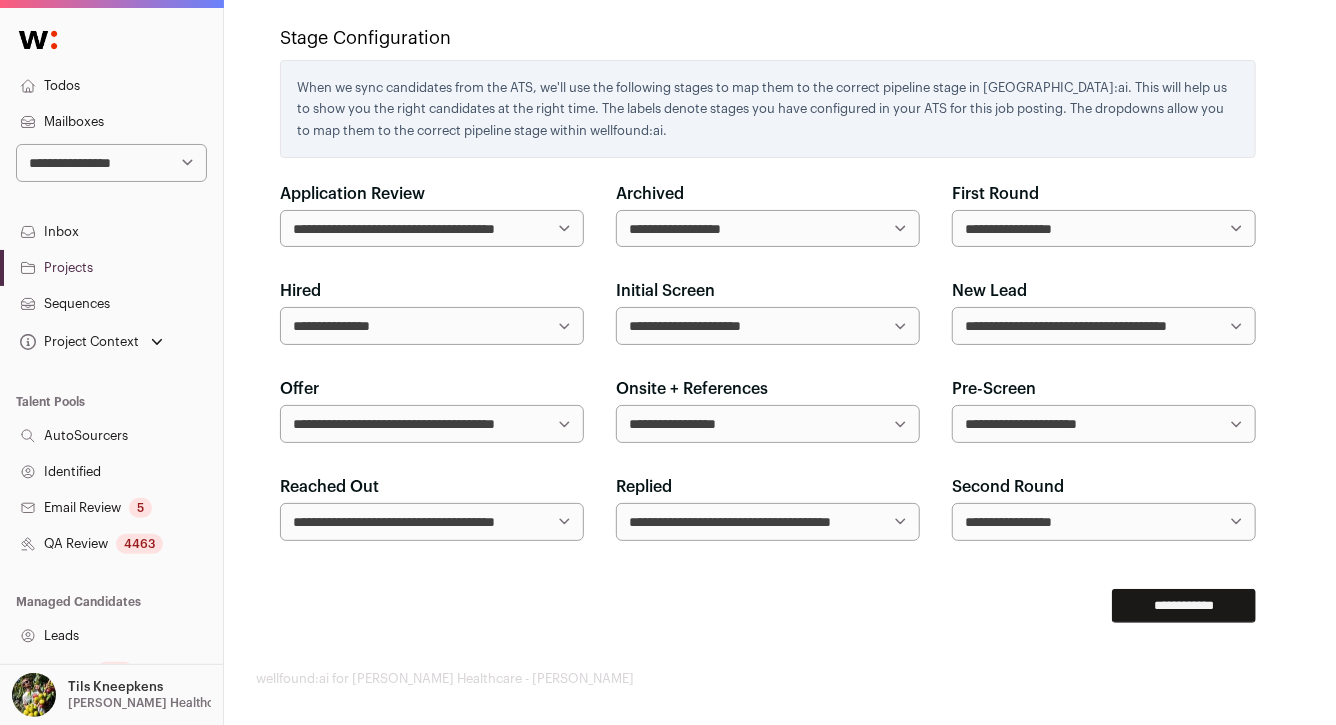 click on "**********" at bounding box center [768, 361] 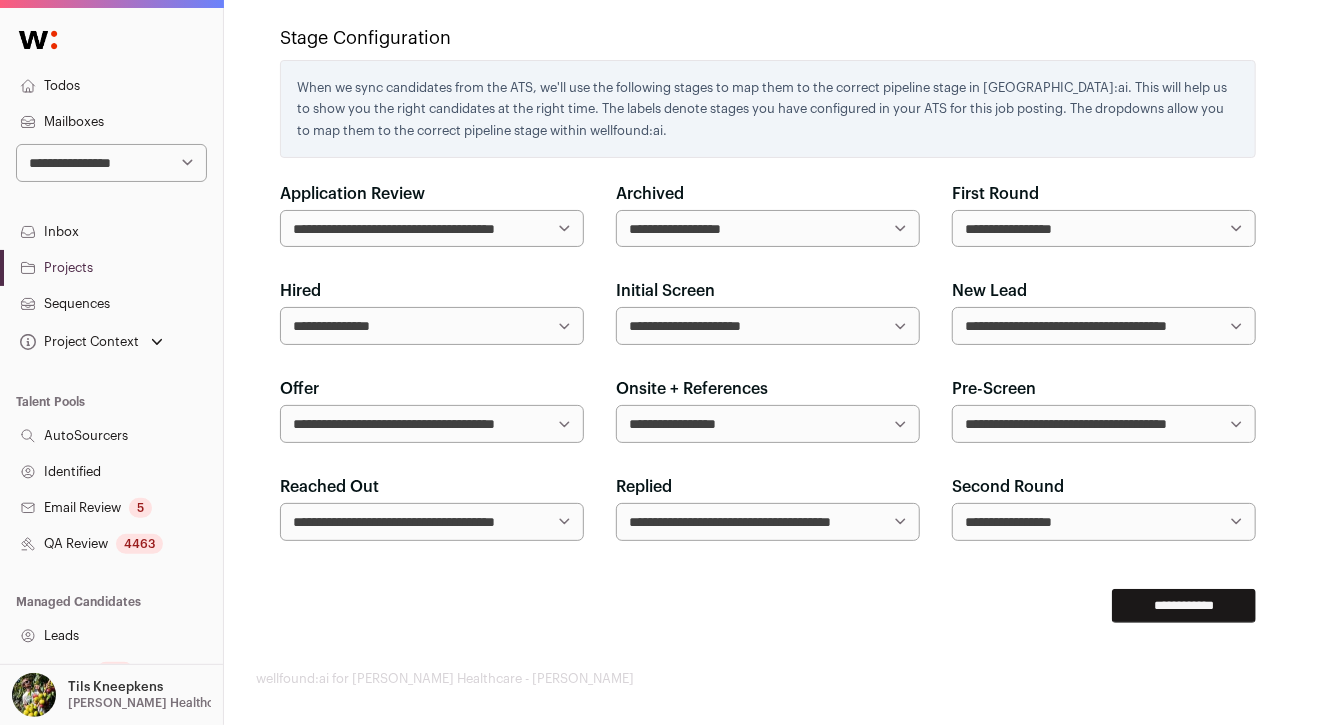 click on "**********" at bounding box center (432, 424) 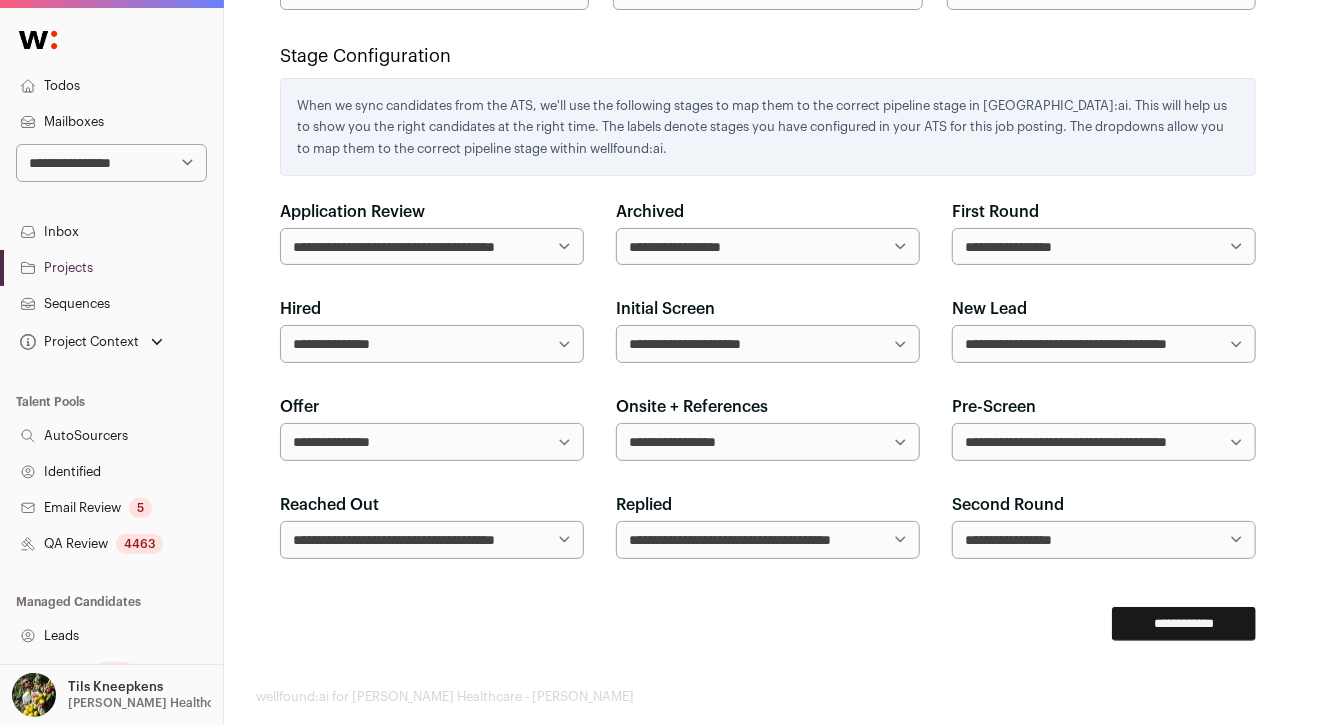 scroll, scrollTop: 1295, scrollLeft: 0, axis: vertical 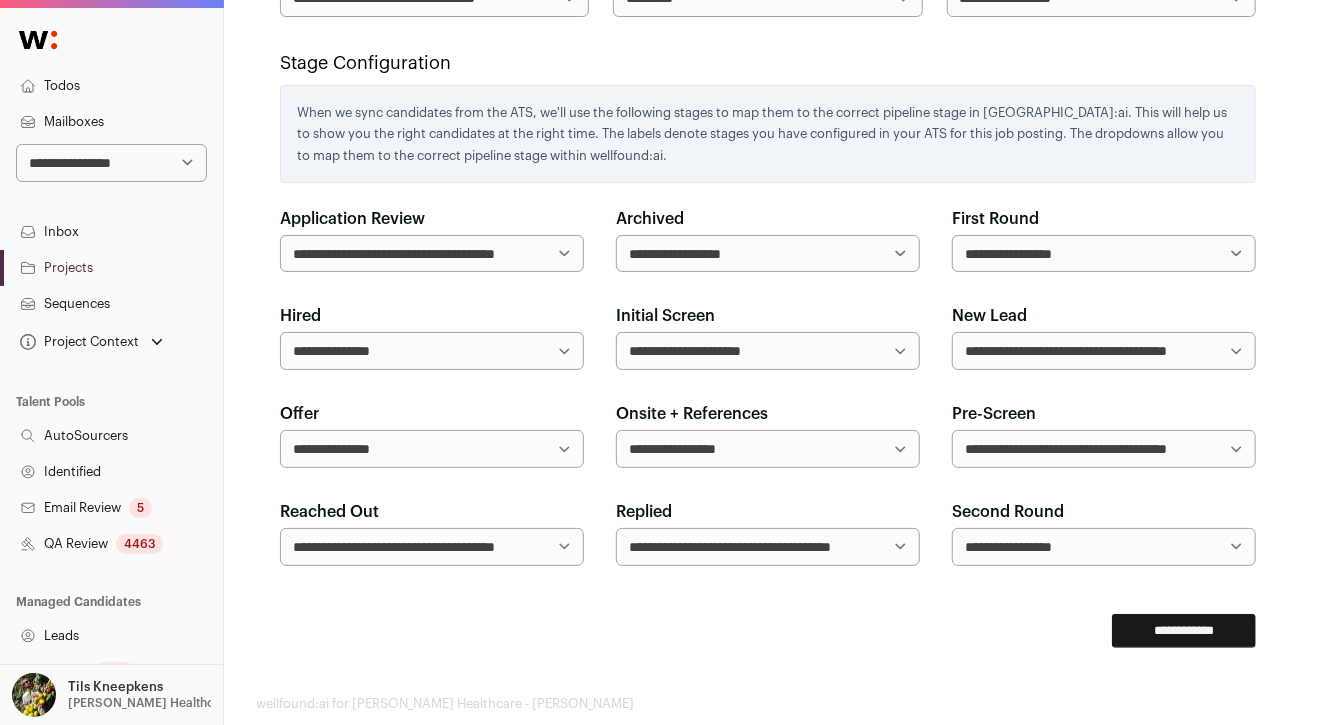 click on "**********" at bounding box center [1184, 631] 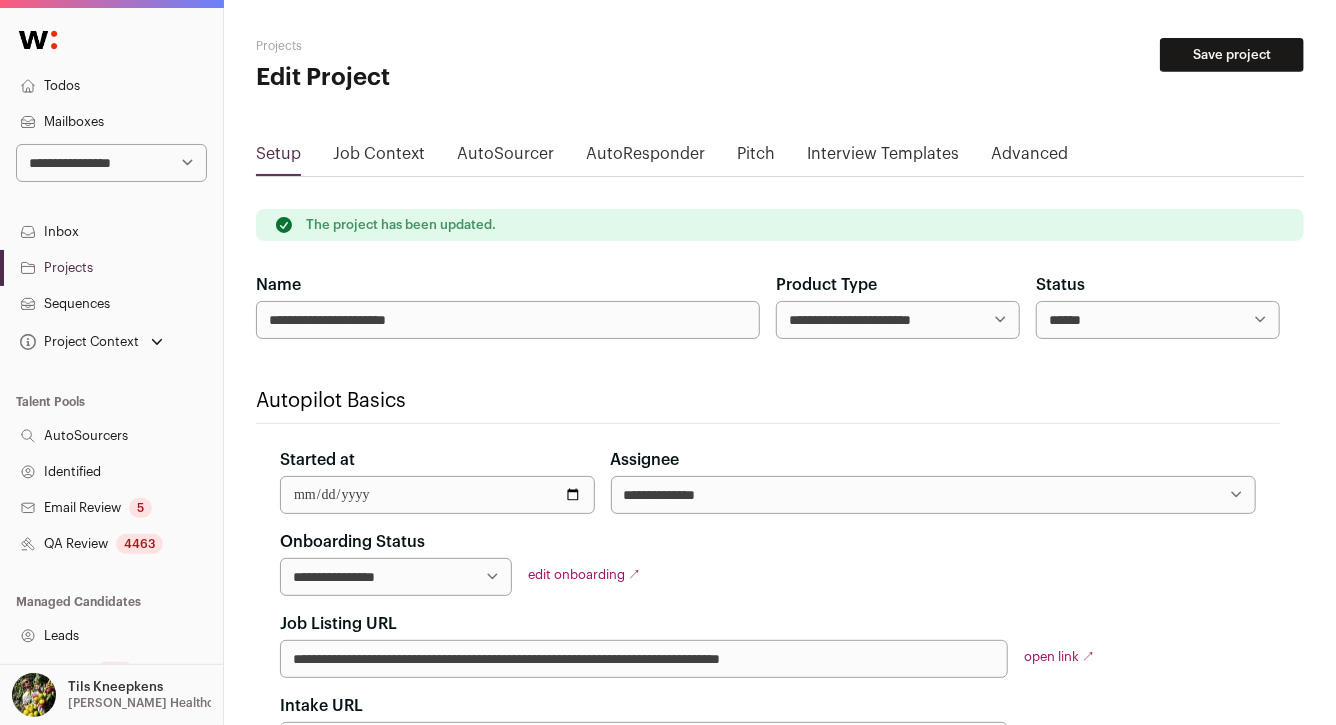 scroll, scrollTop: 0, scrollLeft: 0, axis: both 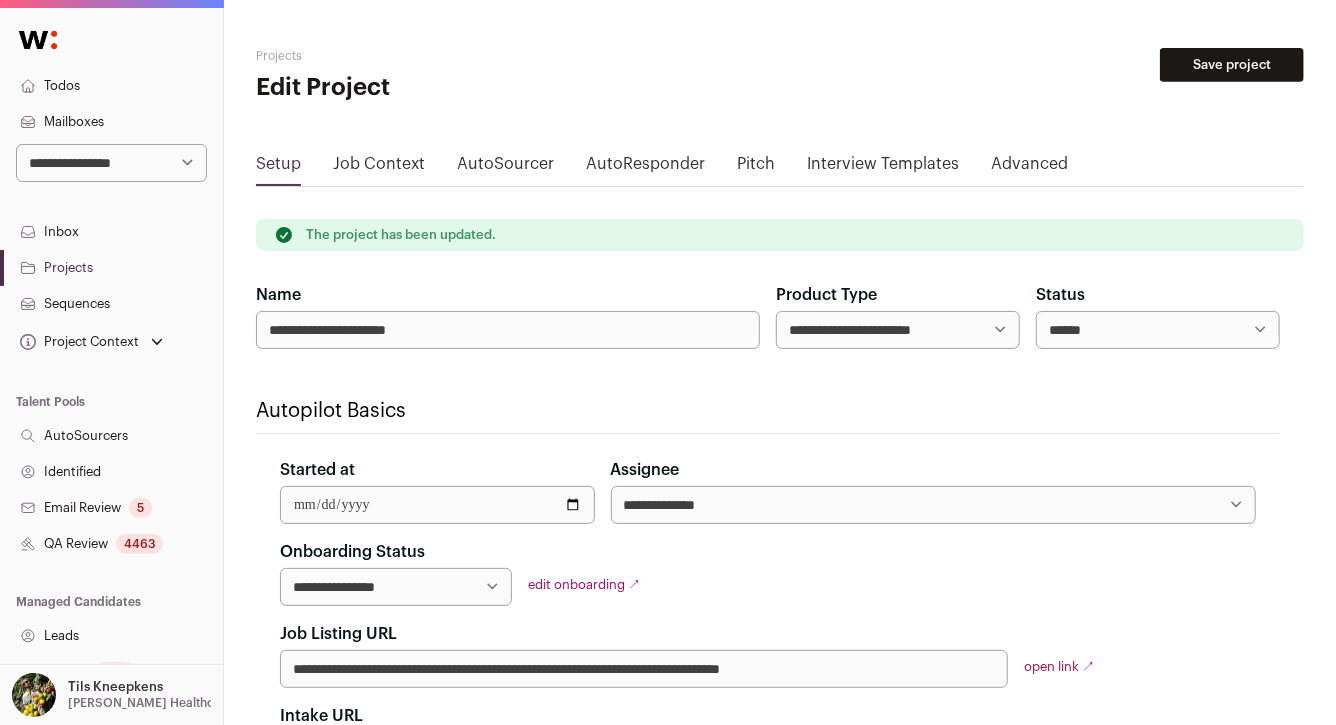 click on "Sequences" at bounding box center [111, 304] 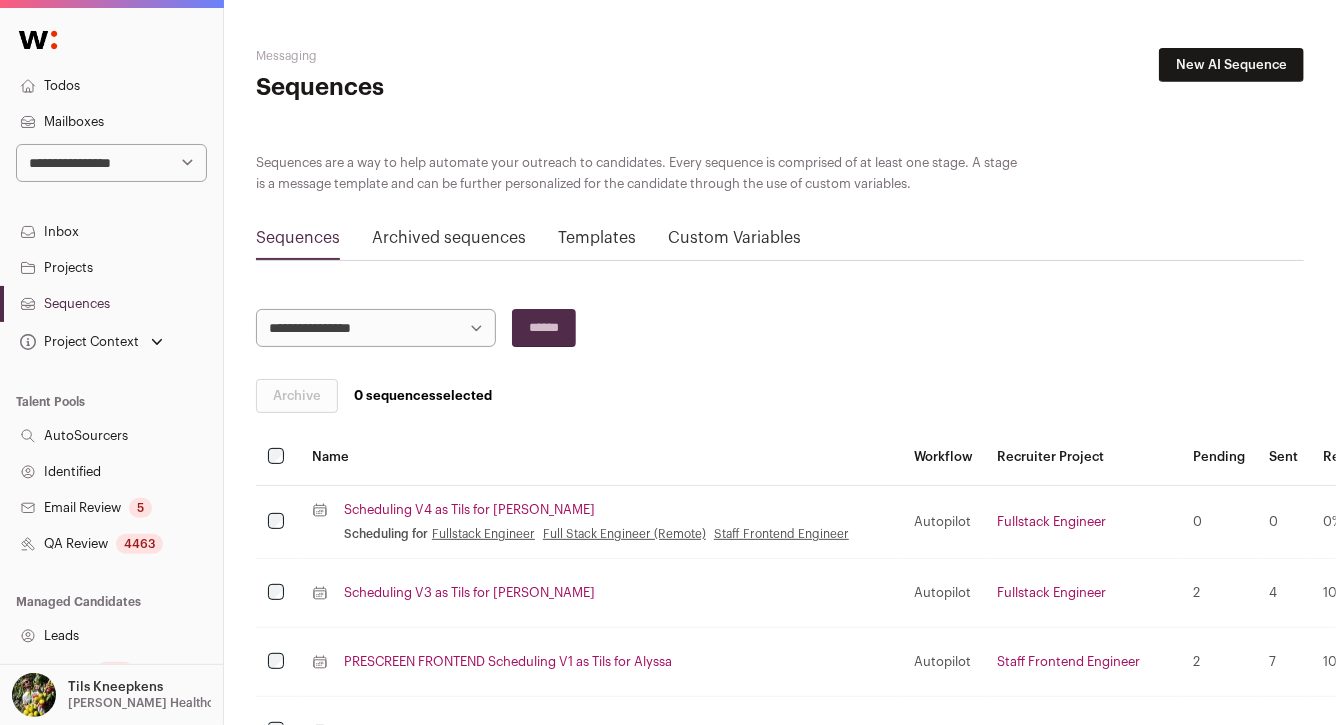 click on "Scheduling V4 as Tils for Rayyan" at bounding box center [469, 510] 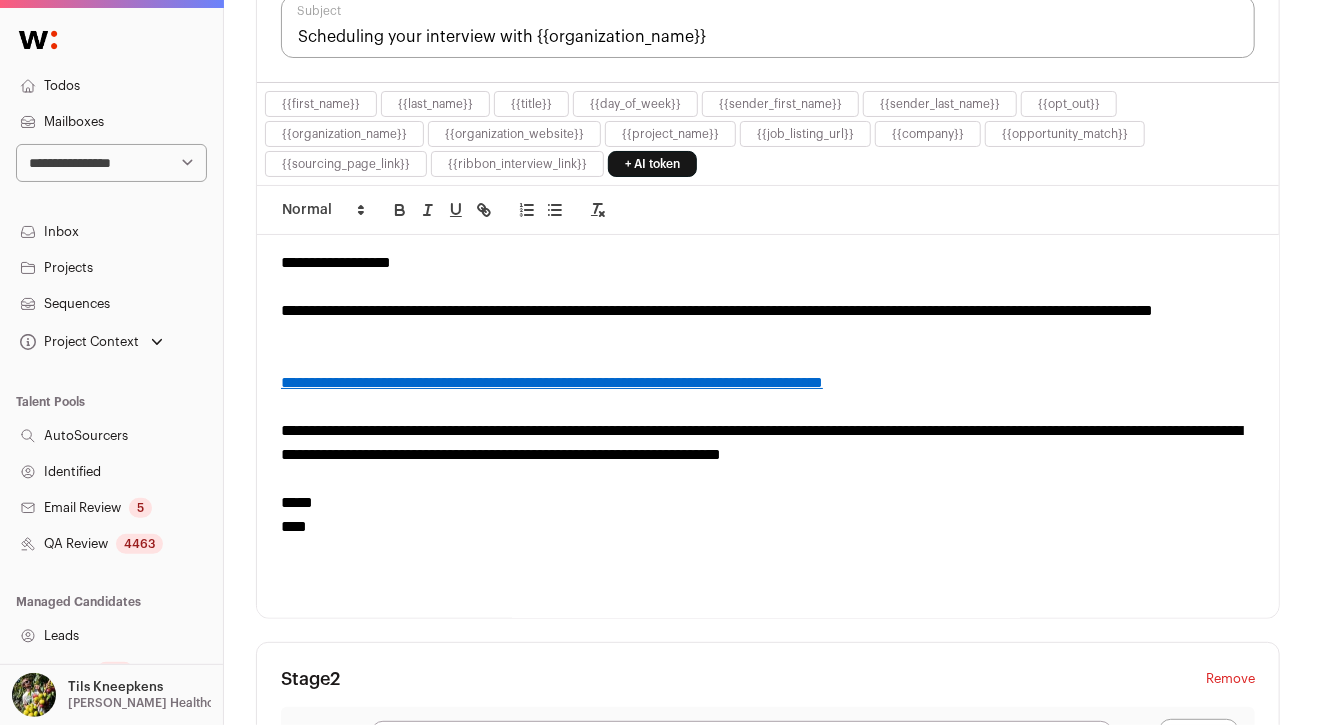scroll, scrollTop: 540, scrollLeft: 0, axis: vertical 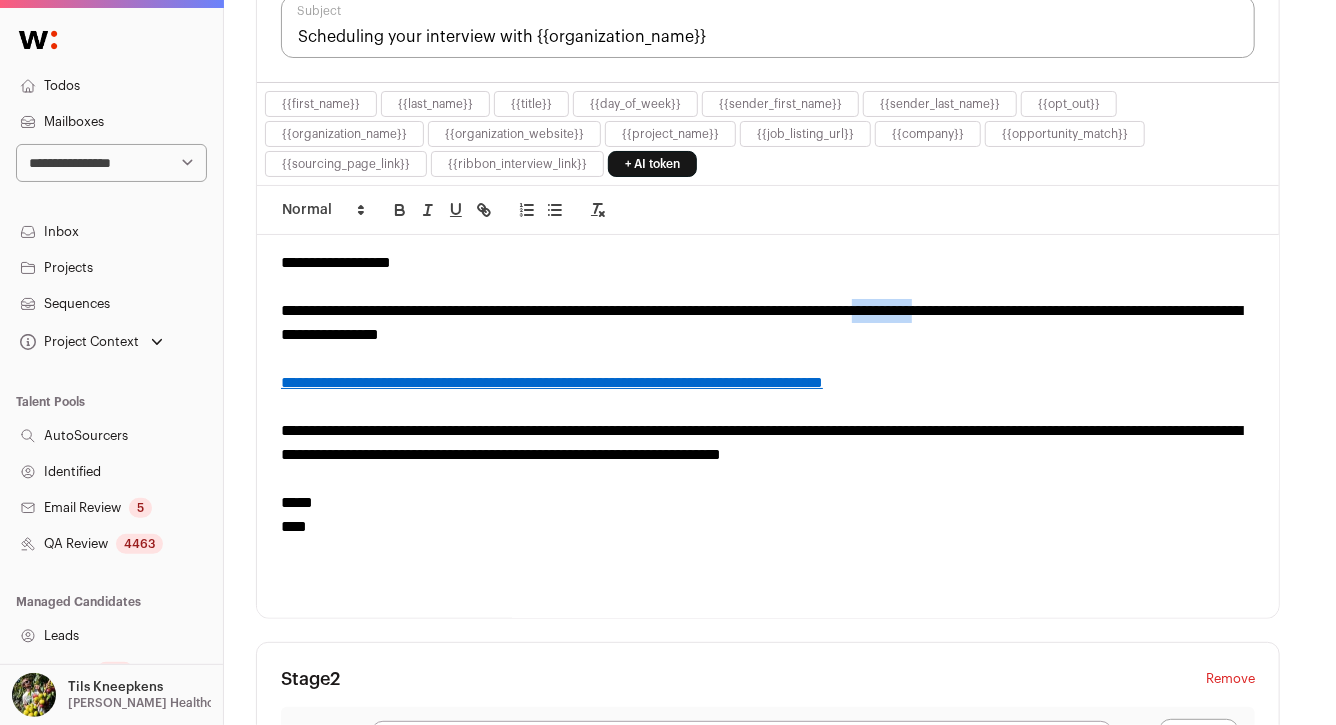 drag, startPoint x: 1045, startPoint y: 306, endPoint x: 970, endPoint y: 307, distance: 75.00667 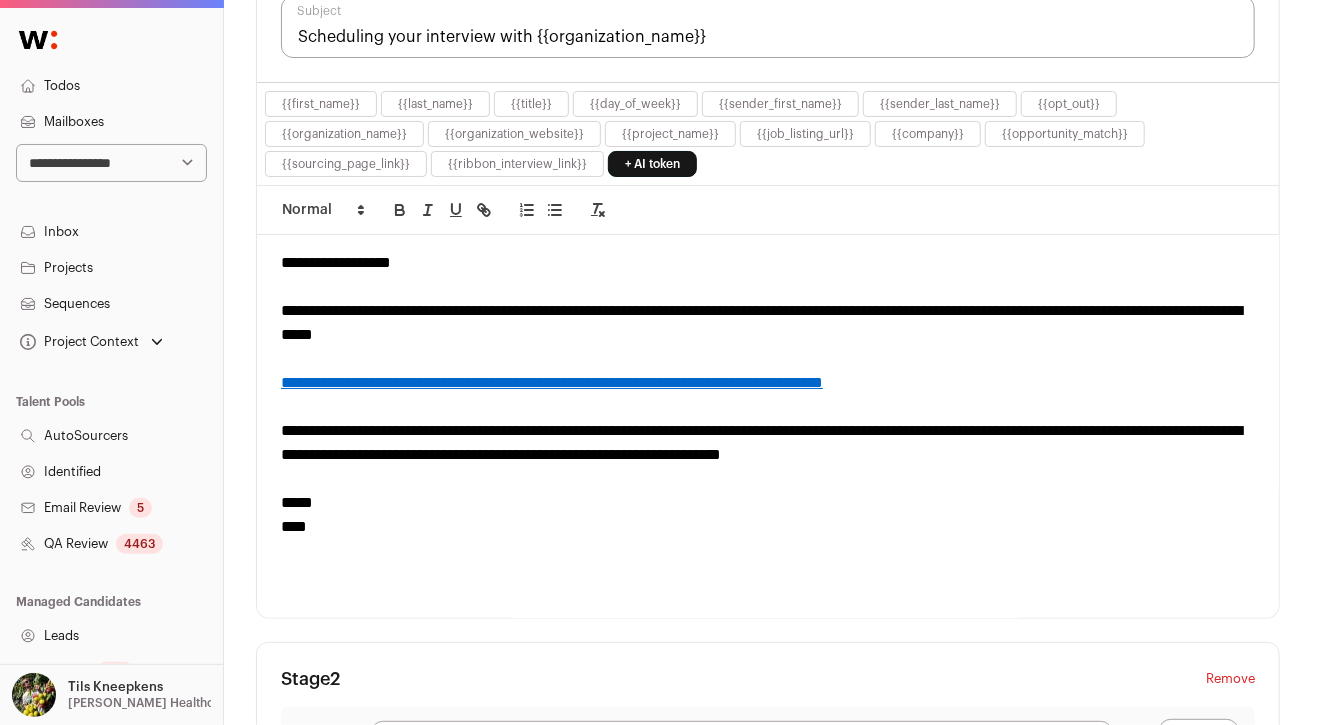 click on "**********" at bounding box center (768, 323) 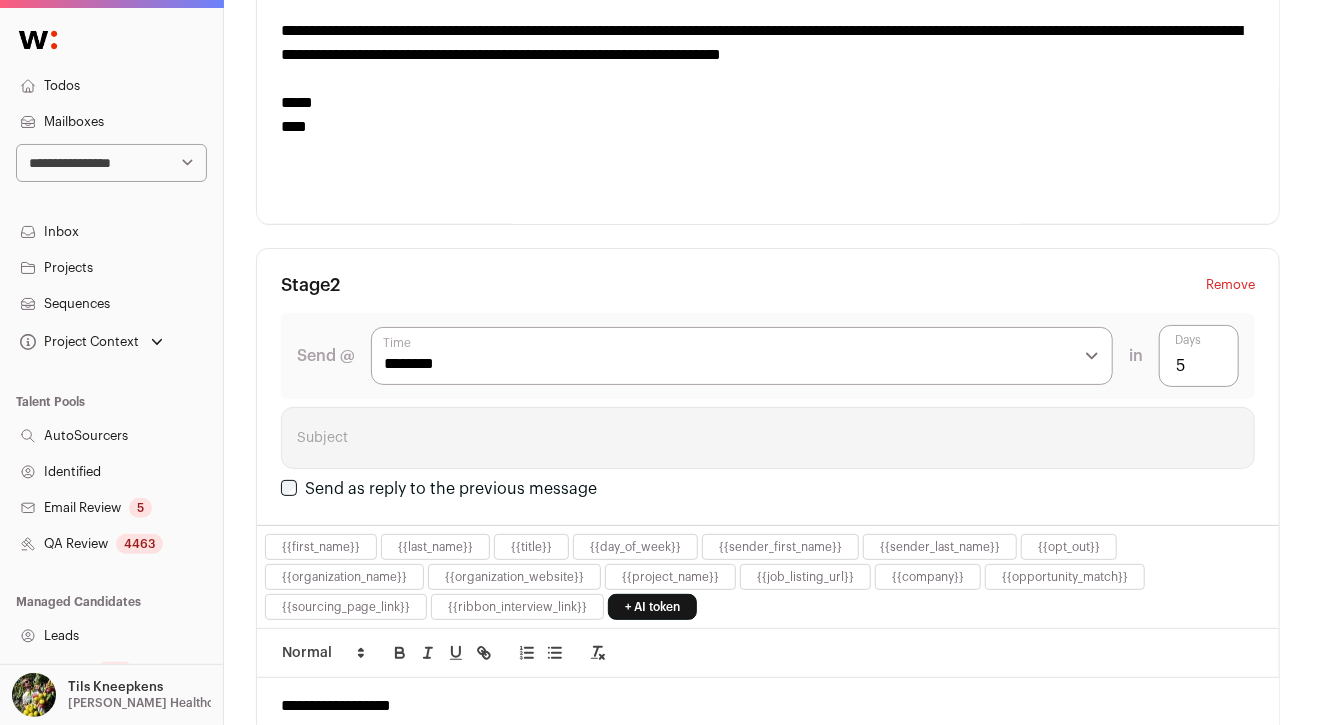 scroll, scrollTop: 944, scrollLeft: 0, axis: vertical 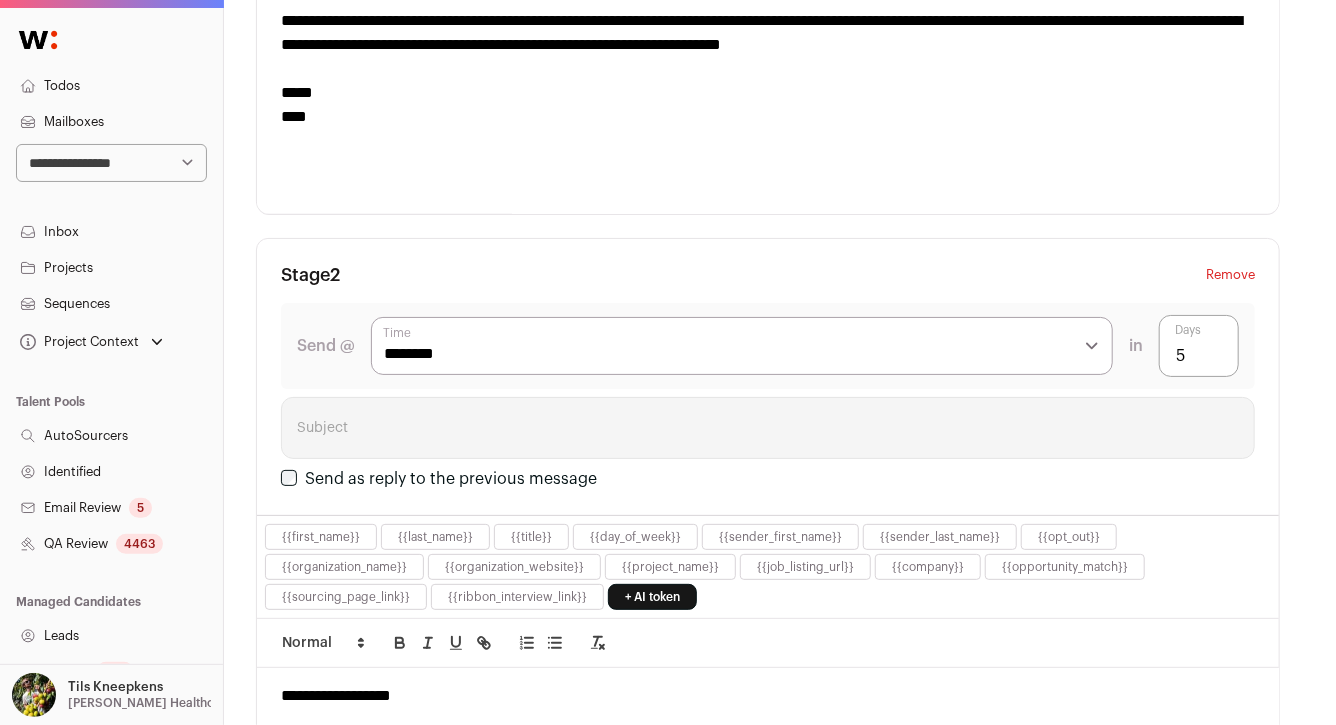 click on "**********" at bounding box center (768, 33) 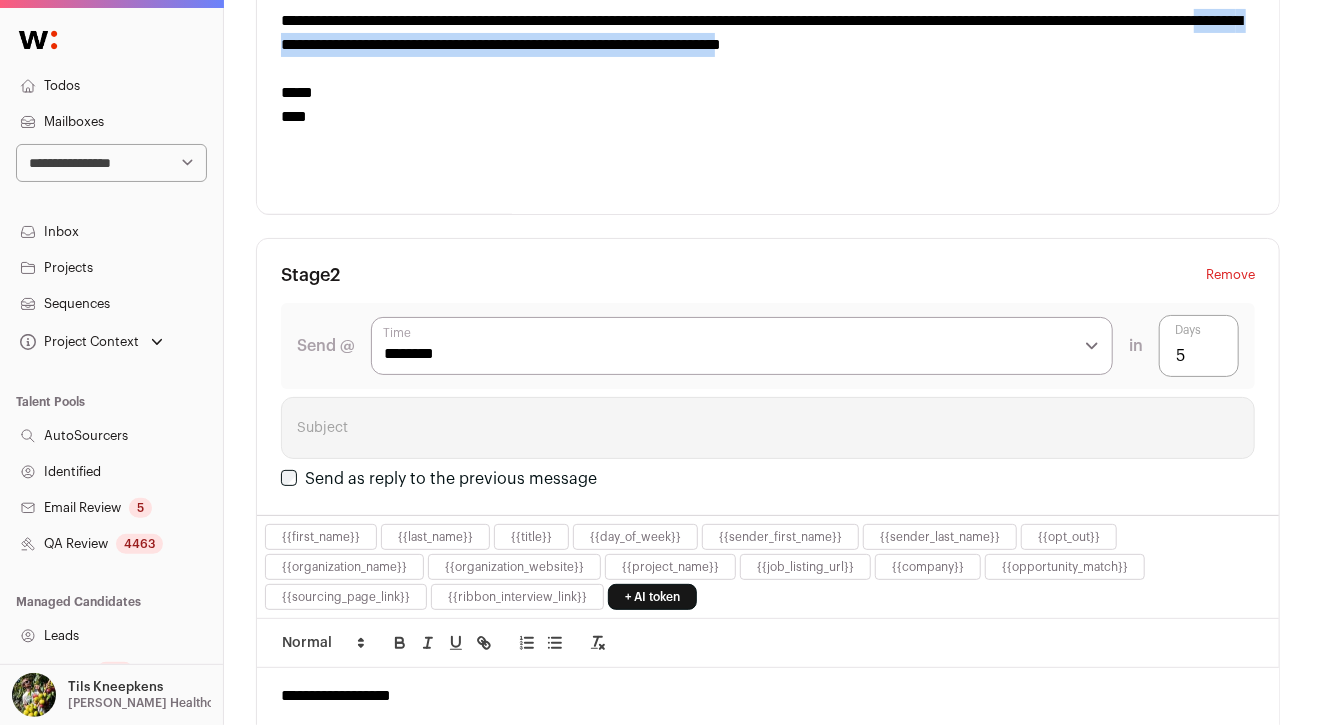 drag, startPoint x: 1049, startPoint y: 40, endPoint x: 437, endPoint y: 40, distance: 612 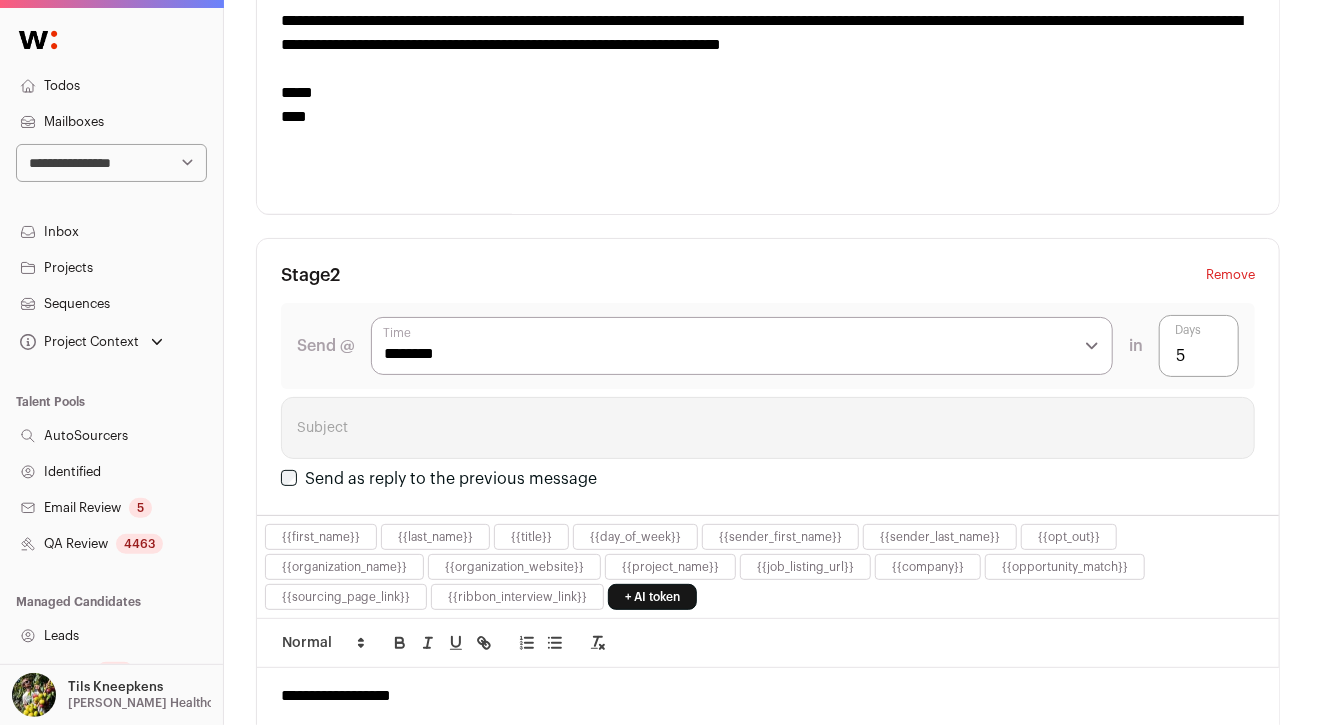 scroll, scrollTop: 0, scrollLeft: 0, axis: both 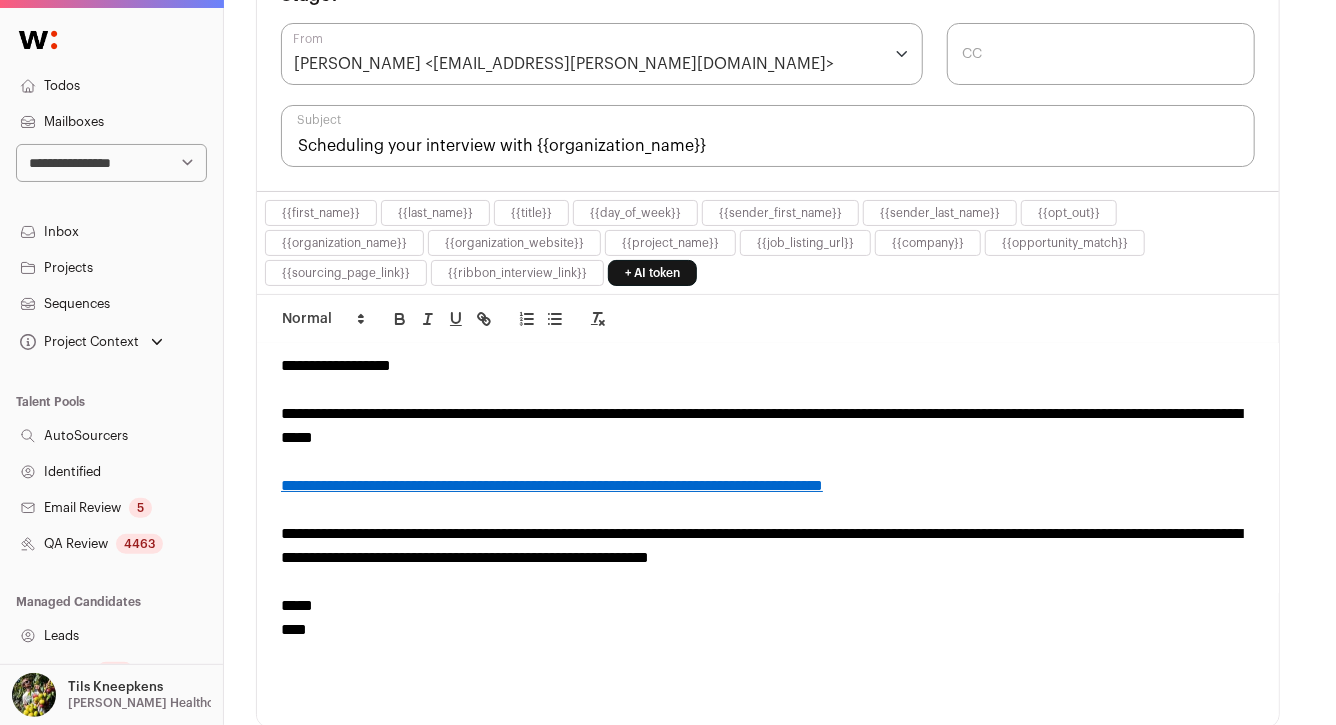 click on "**********" at bounding box center [768, 546] 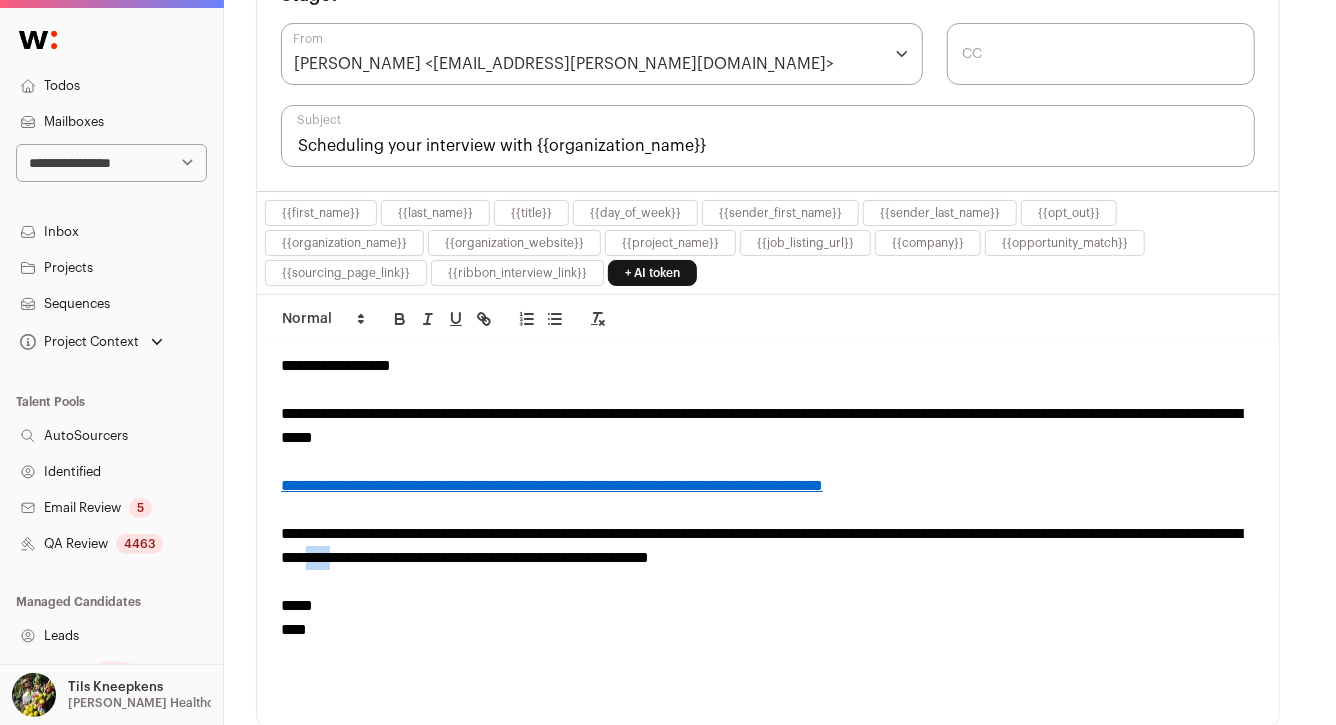 click on "**********" at bounding box center (768, 546) 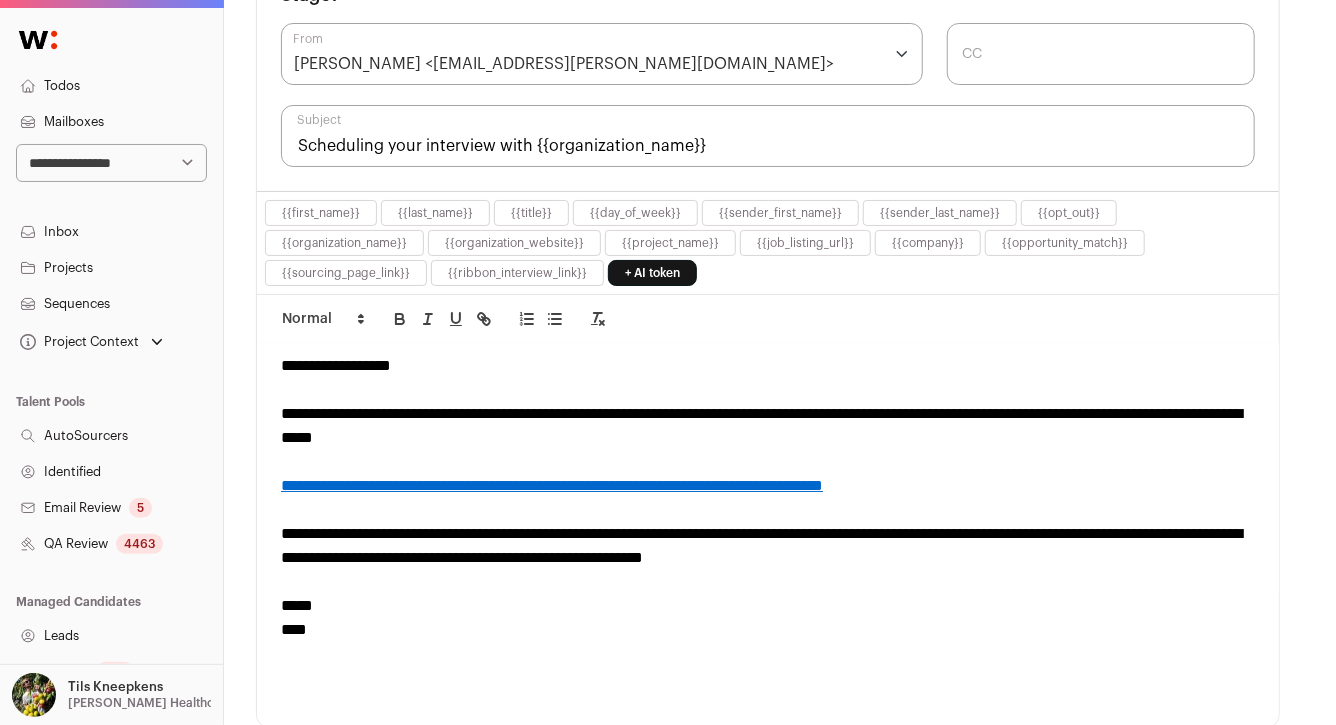 click on "**********" at bounding box center [768, 546] 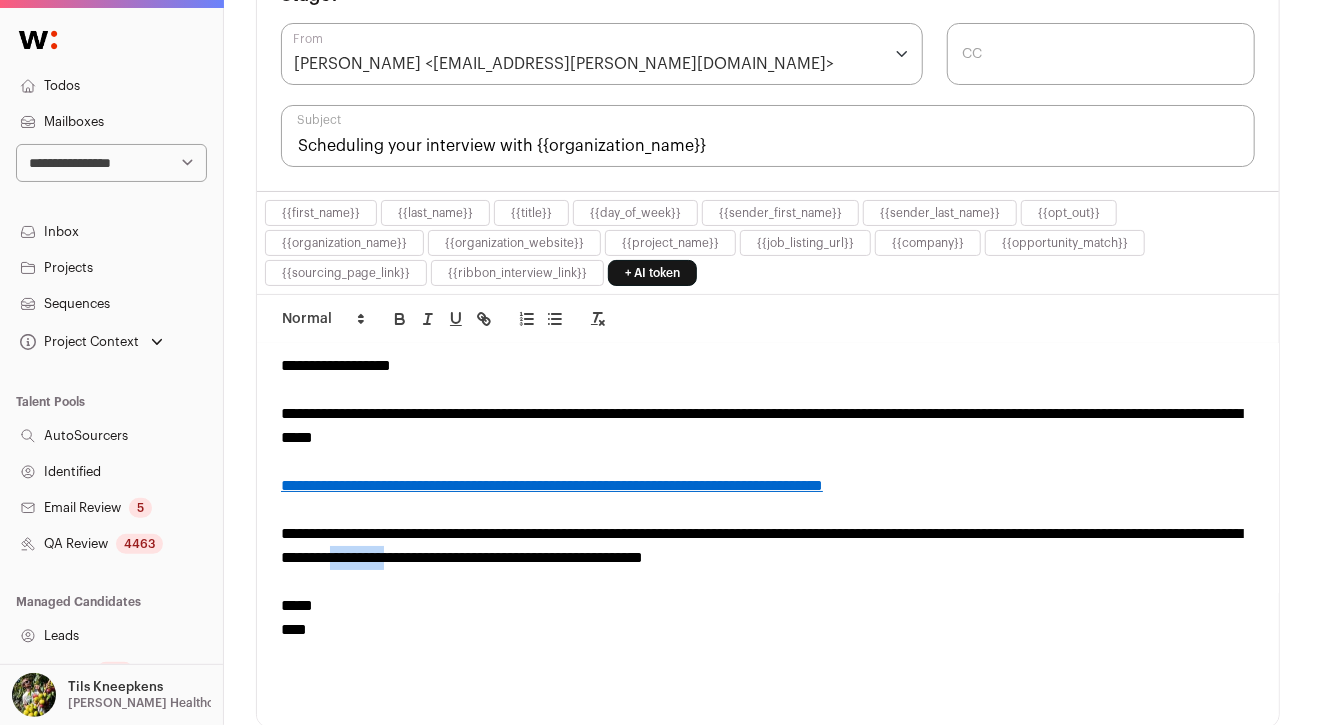 click on "**********" at bounding box center [768, 546] 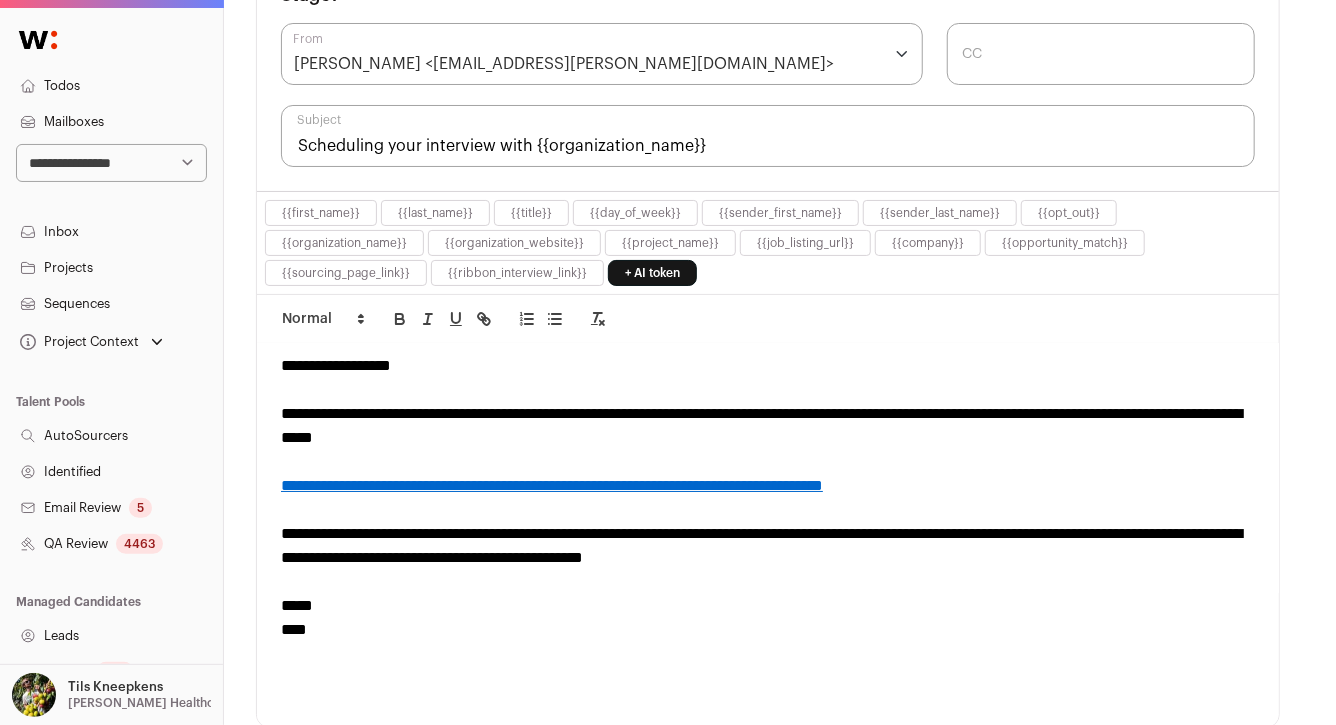 click on "**********" at bounding box center [768, 546] 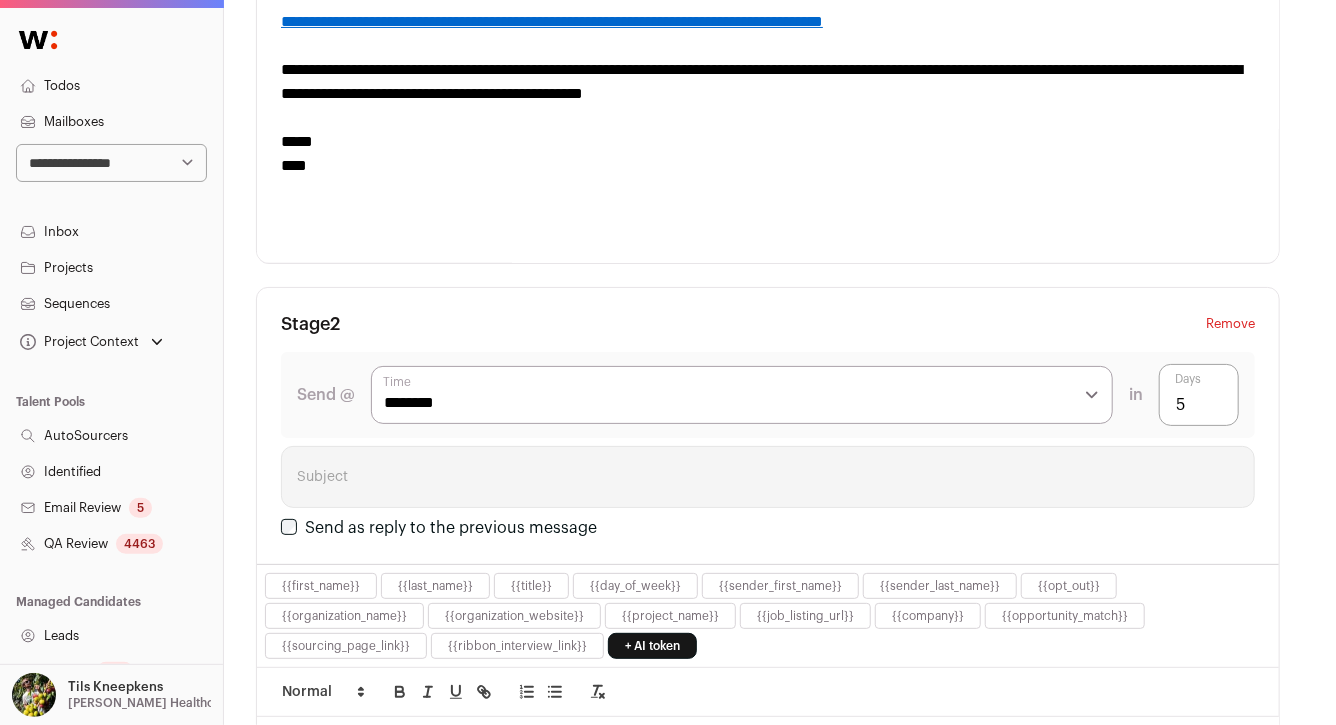 scroll, scrollTop: 899, scrollLeft: 0, axis: vertical 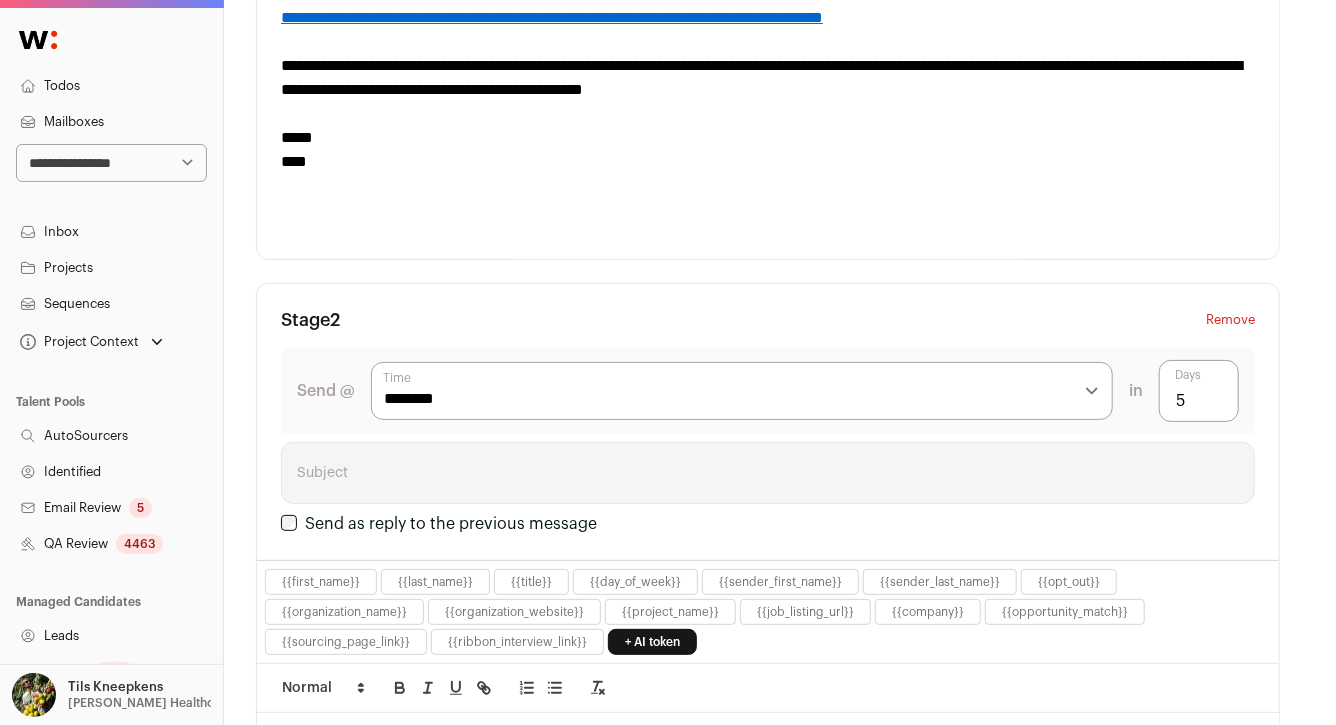 click on "**********" at bounding box center [768, 78] 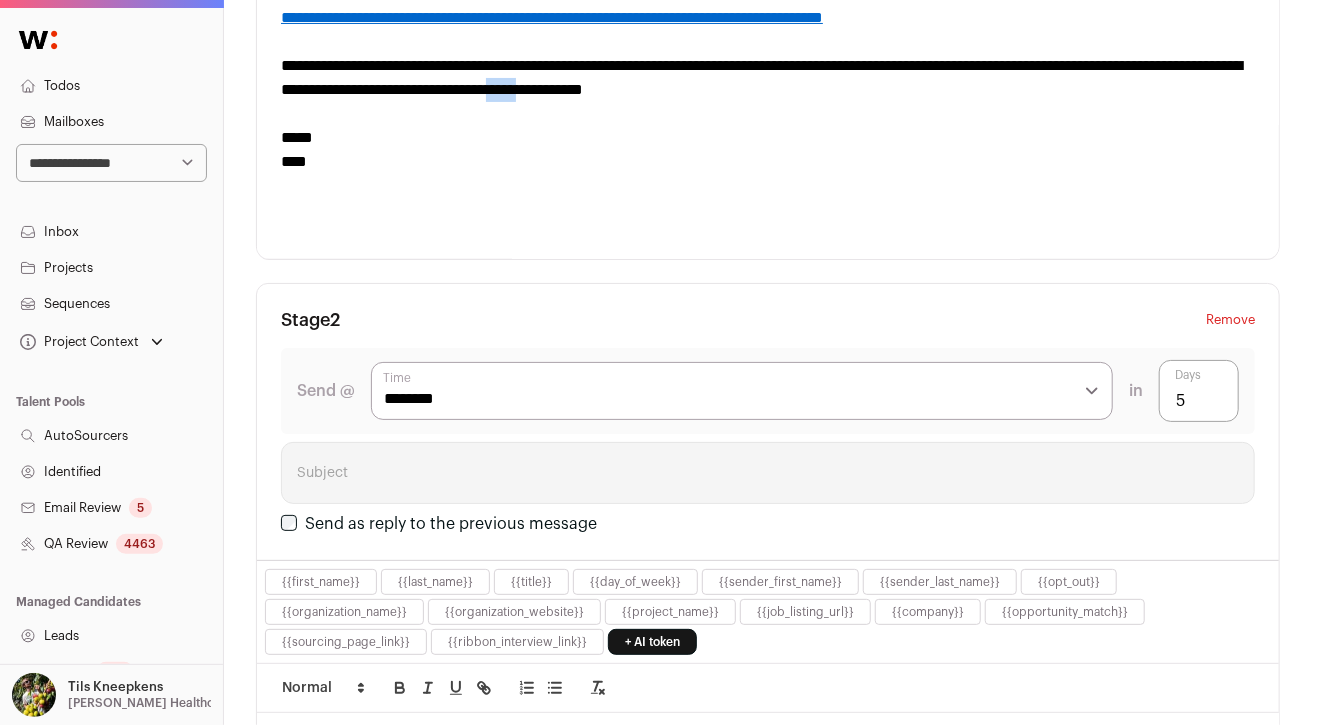 click on "**********" at bounding box center [768, 78] 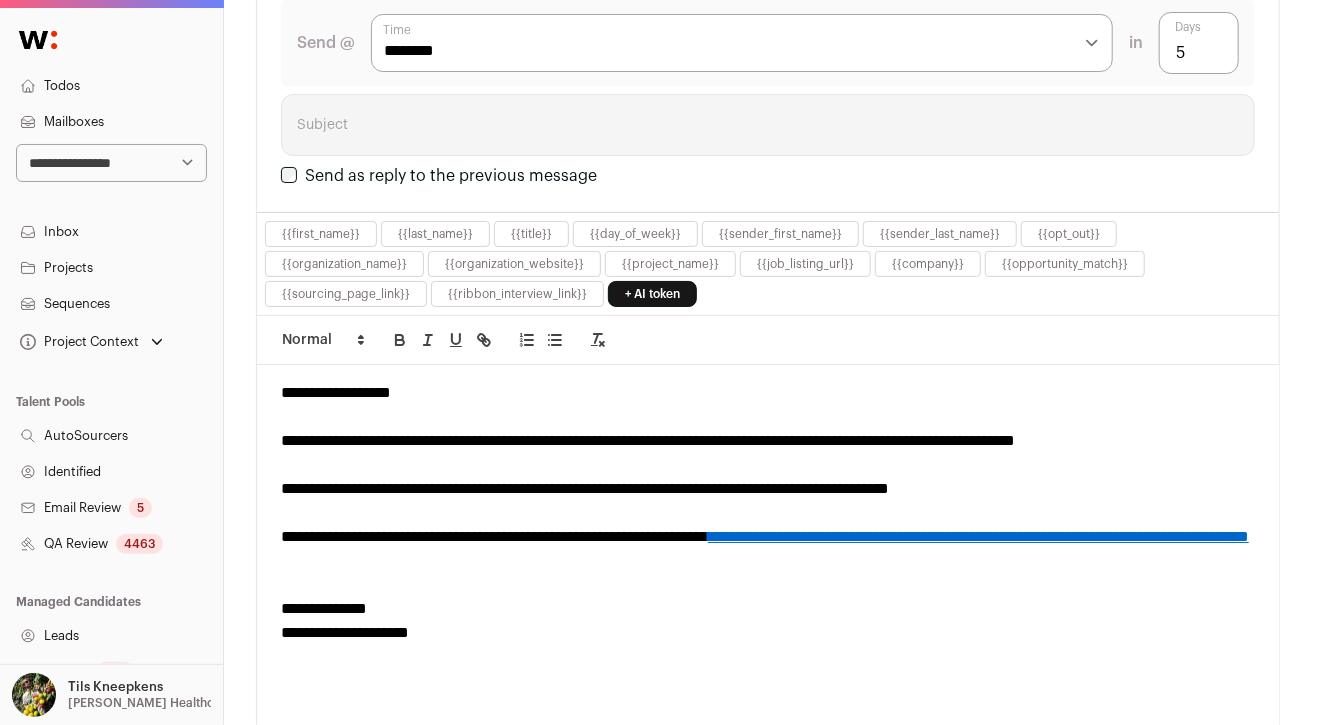 scroll, scrollTop: 2287, scrollLeft: 0, axis: vertical 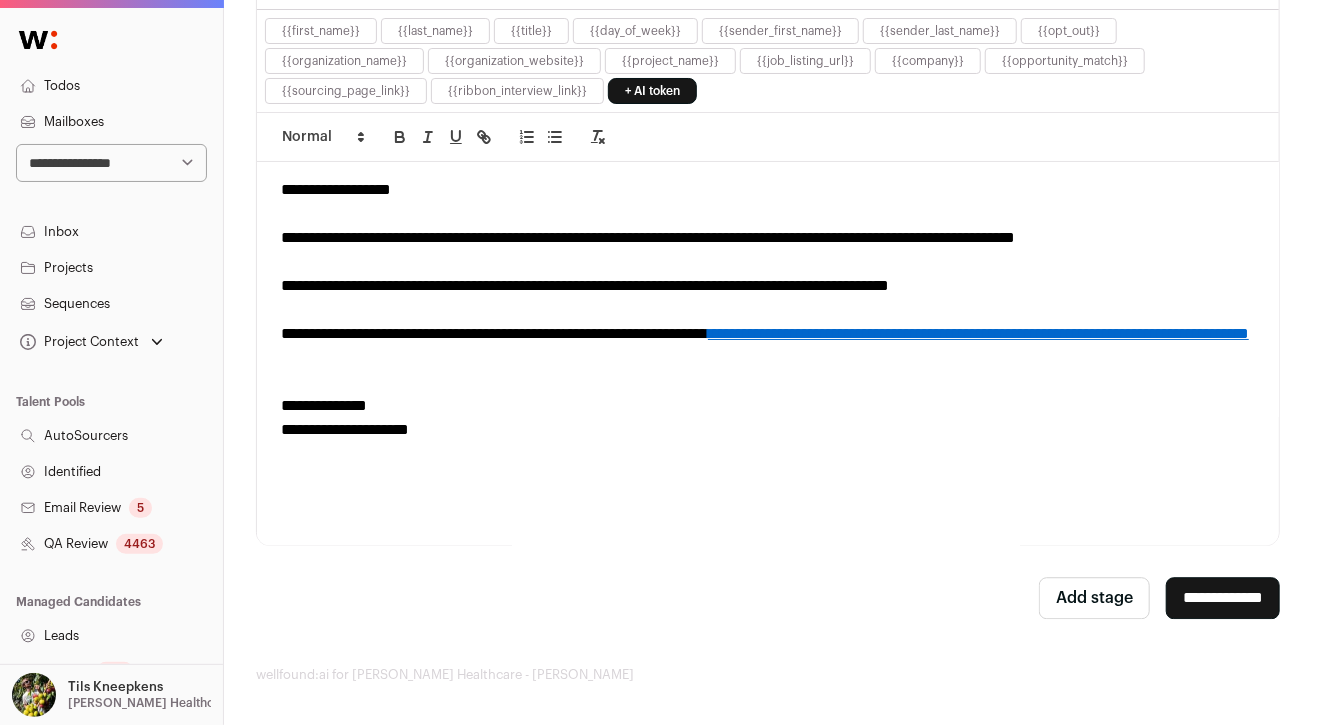 click on "**********" at bounding box center (1223, 598) 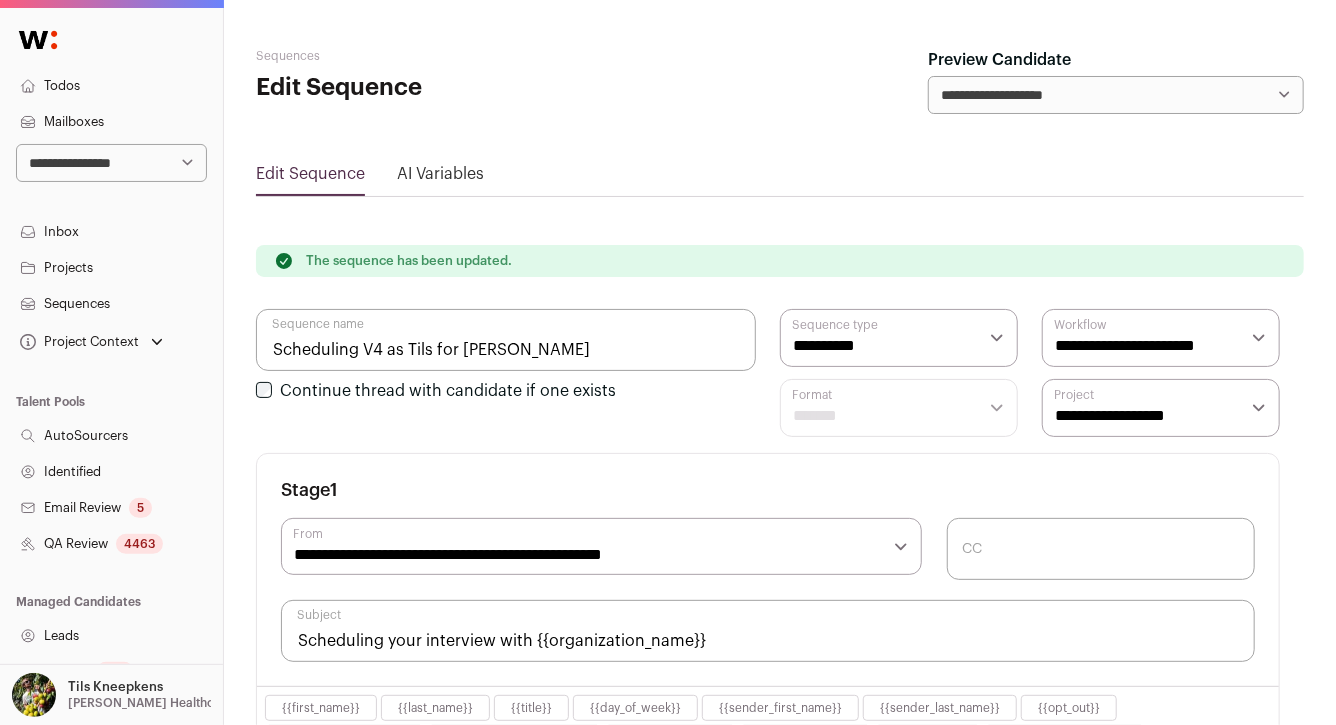 click on "Projects" at bounding box center [111, 268] 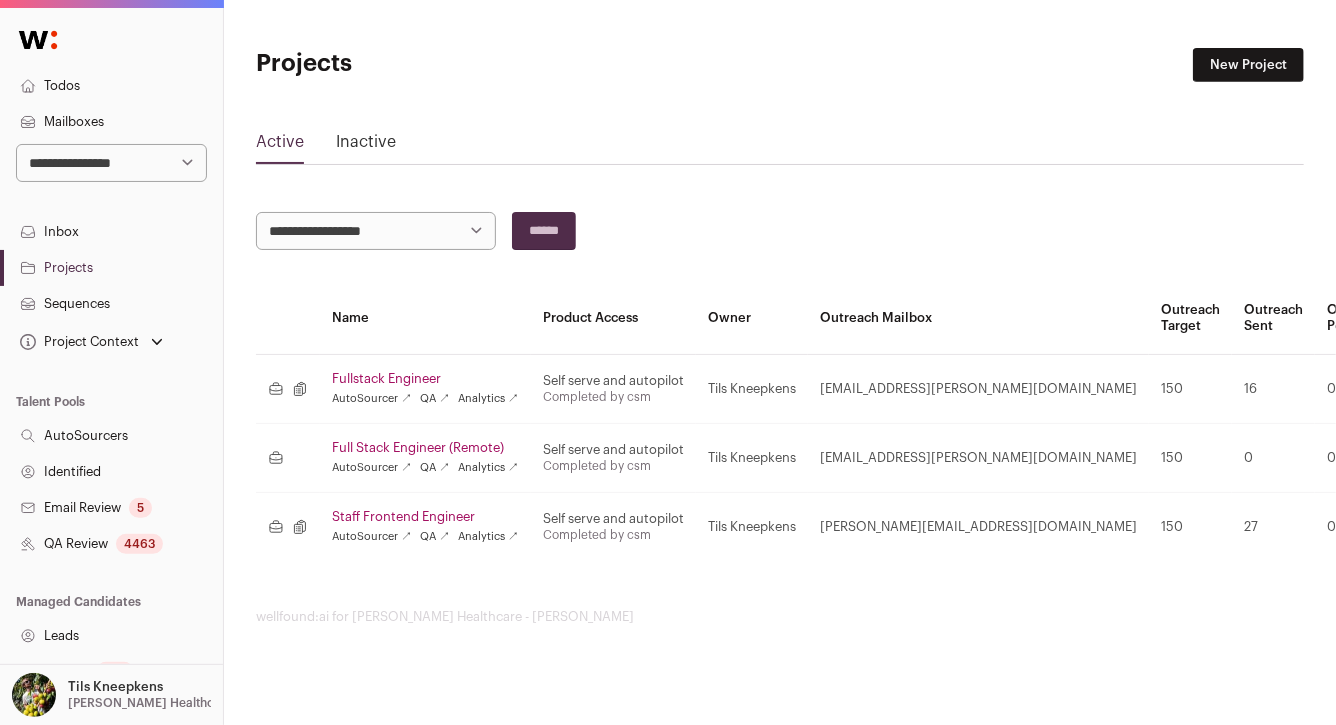 click on "Staff Frontend Engineer" at bounding box center (425, 517) 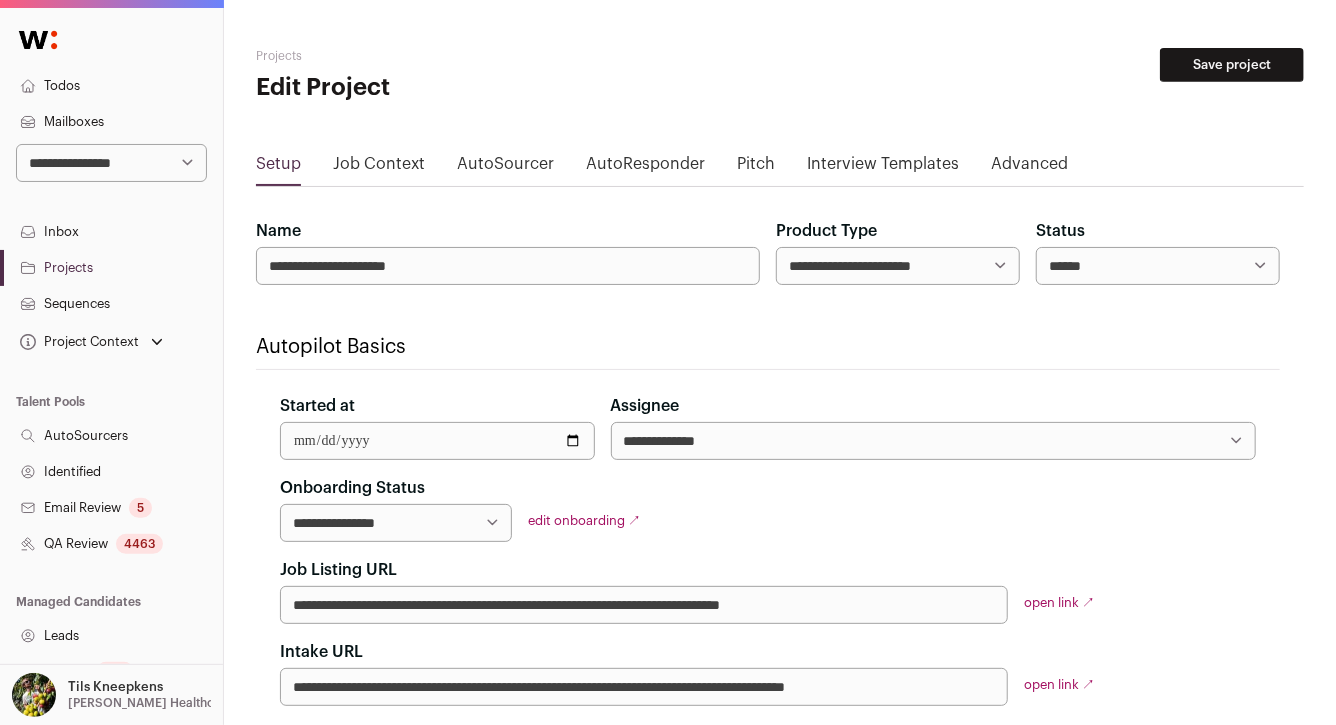 click on "Advanced" at bounding box center [1029, 168] 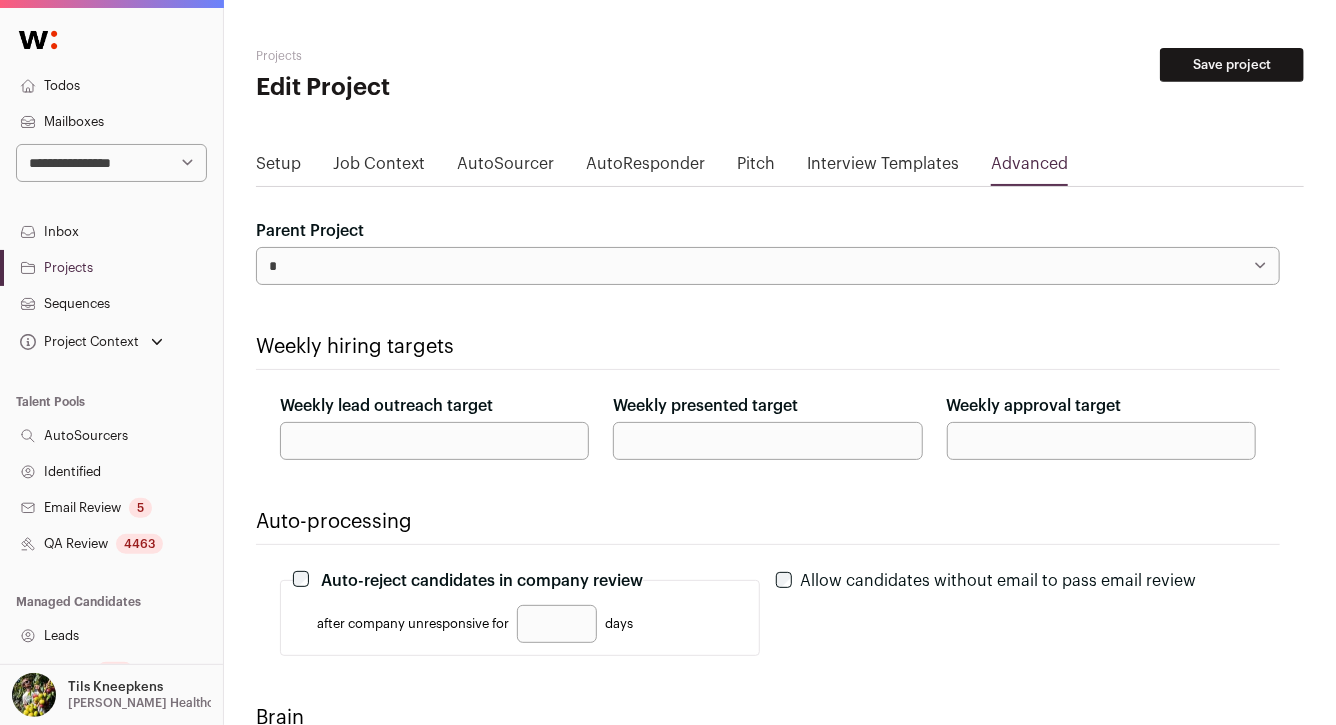 drag, startPoint x: 334, startPoint y: 435, endPoint x: 262, endPoint y: 435, distance: 72 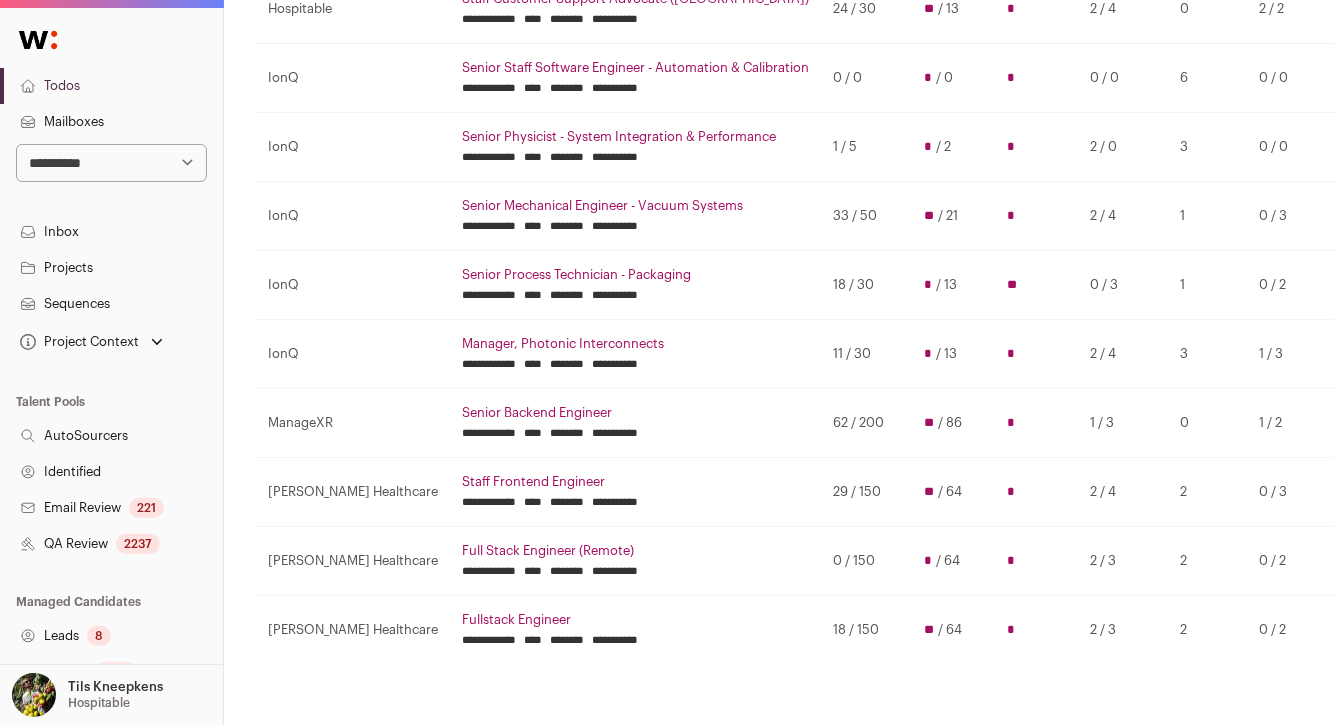 scroll, scrollTop: 660, scrollLeft: 0, axis: vertical 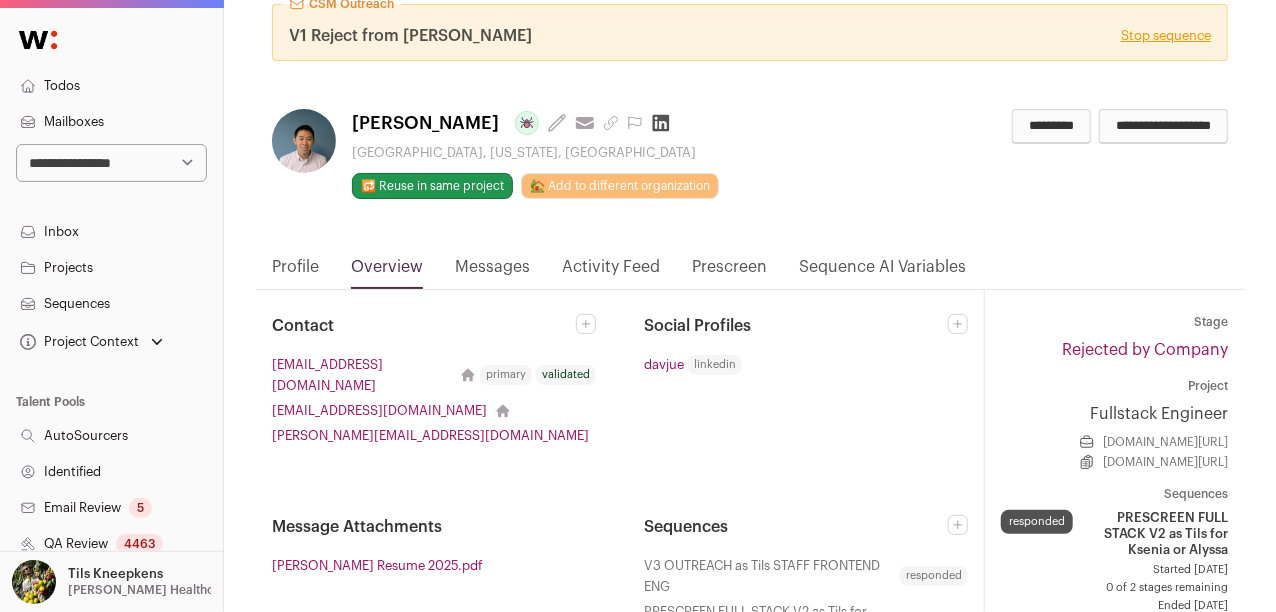 click on "Messages" at bounding box center [492, 272] 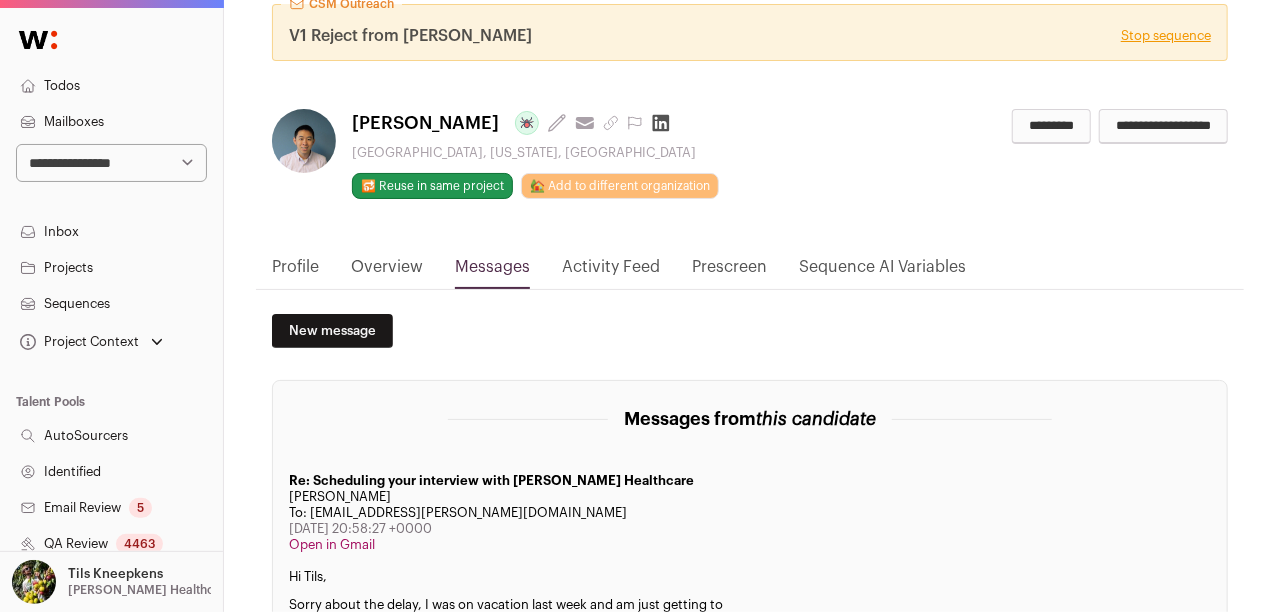 scroll, scrollTop: 237, scrollLeft: 0, axis: vertical 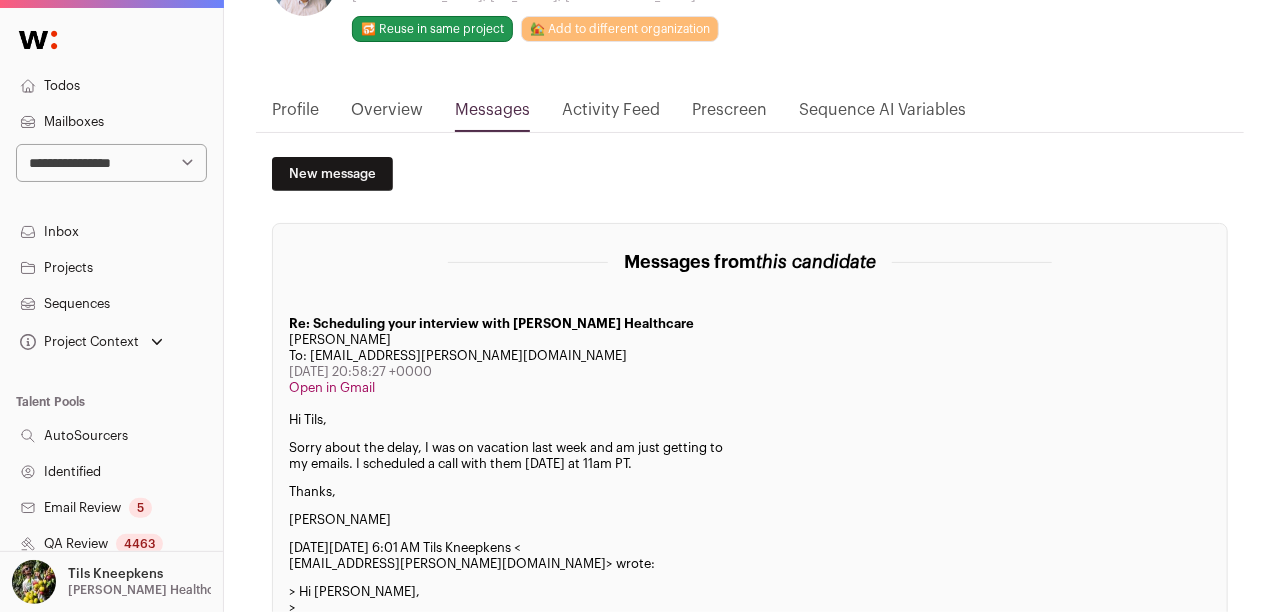 click on "Overview" at bounding box center (387, 115) 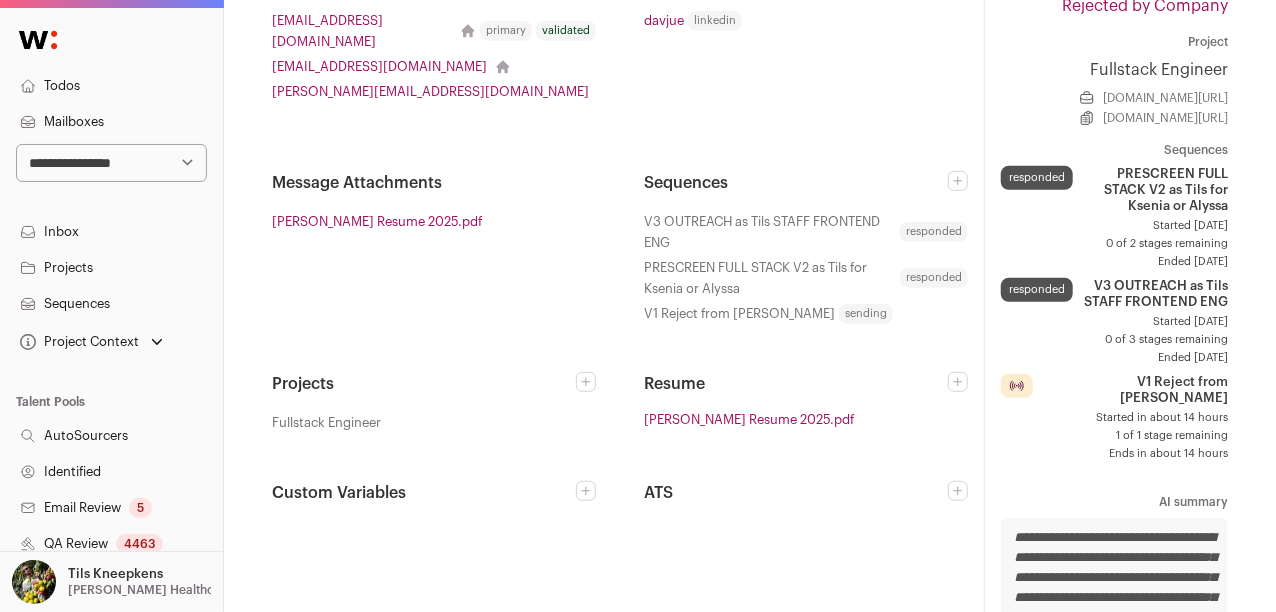scroll, scrollTop: 223, scrollLeft: 0, axis: vertical 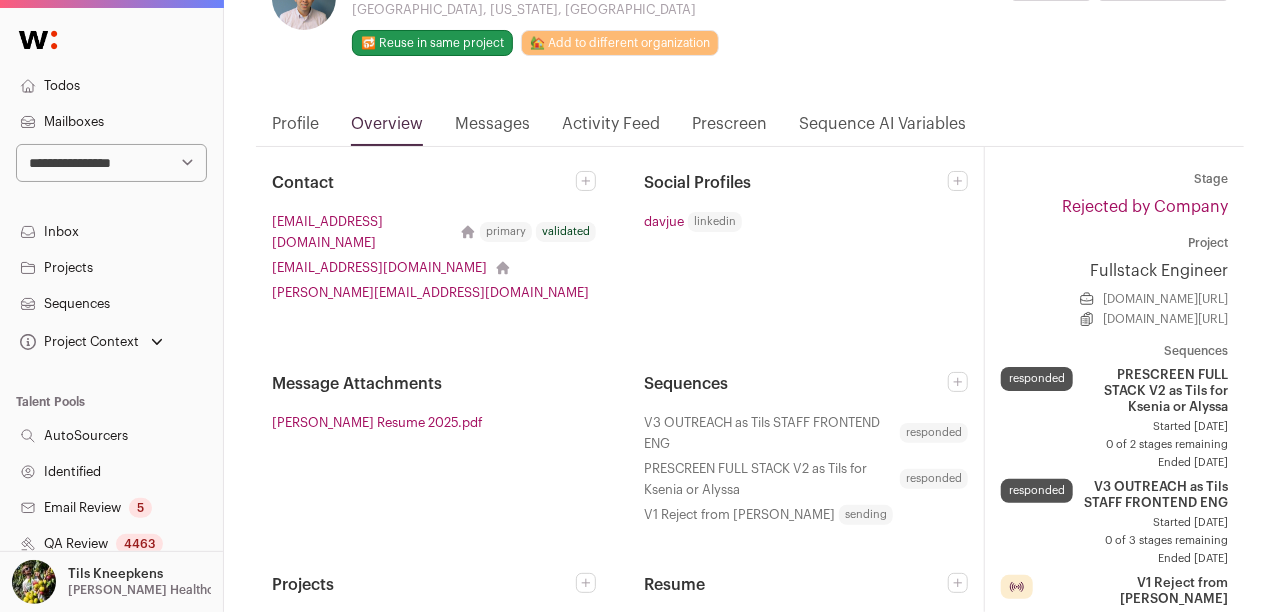 click on "Profile" at bounding box center [295, 129] 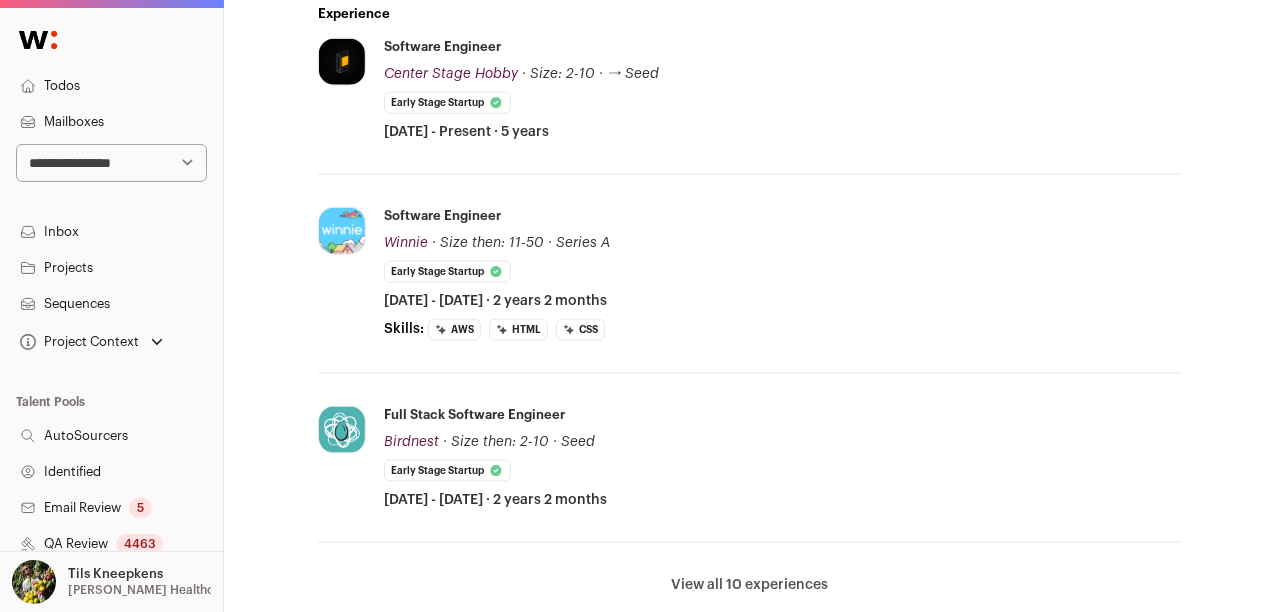 scroll, scrollTop: 1070, scrollLeft: 0, axis: vertical 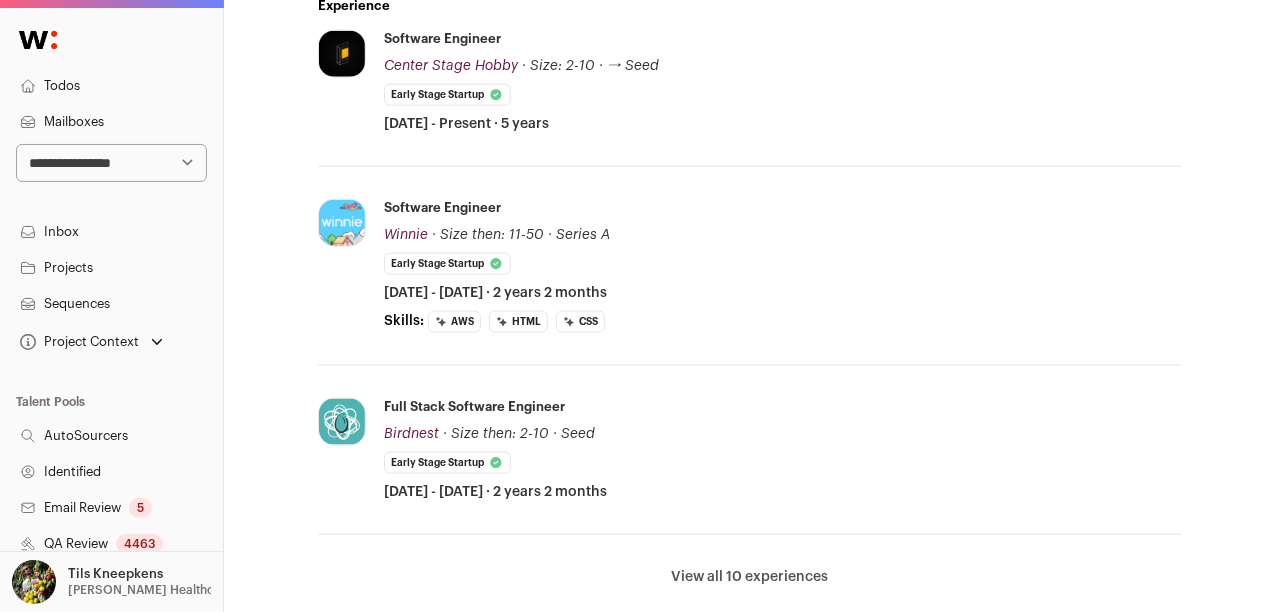 click on "View all 10 experiences" at bounding box center [750, 577] 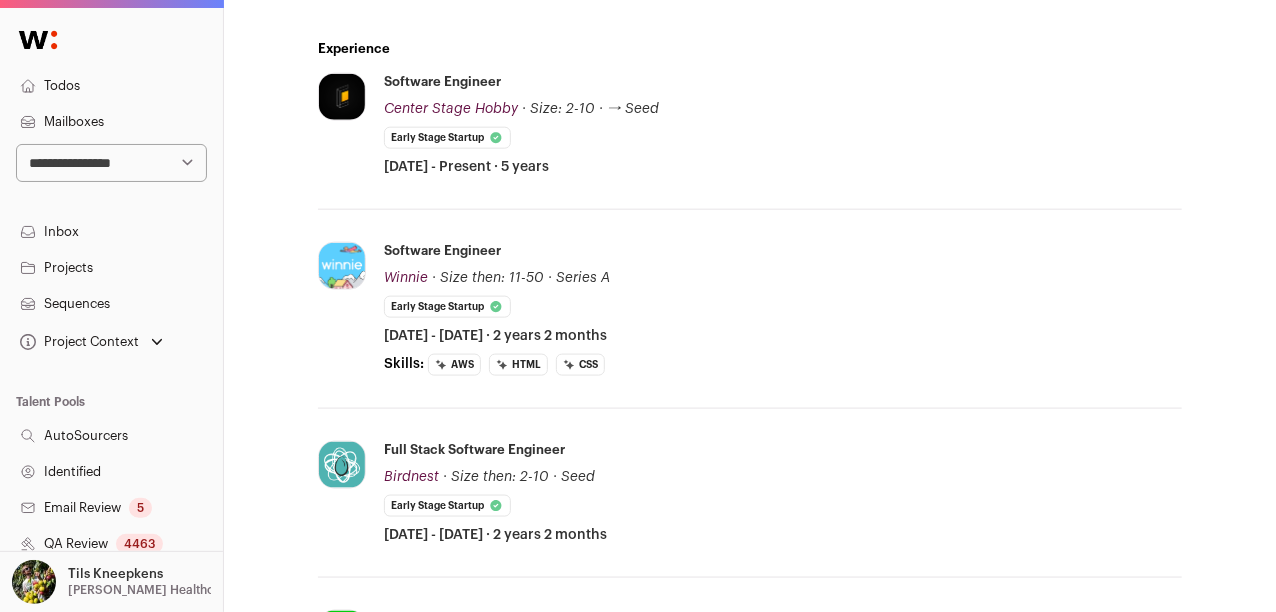 scroll, scrollTop: 1007, scrollLeft: 0, axis: vertical 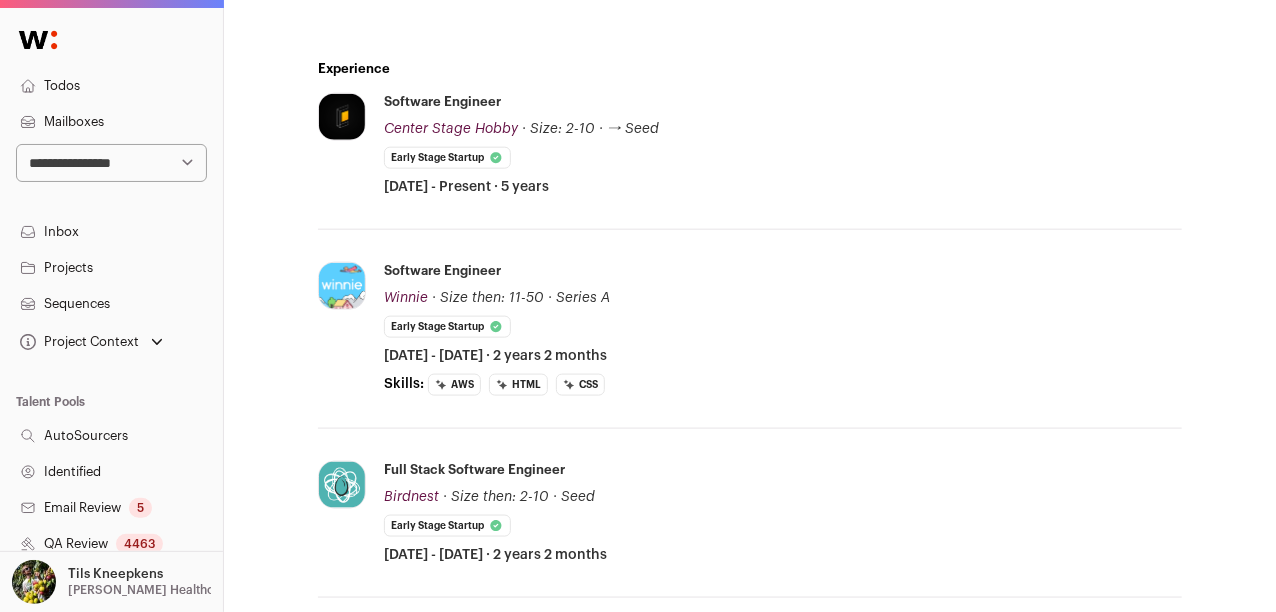click on "Center Stage Hobby
centerstagehq.com
Add to company list
Public / Private
Private
Valuation
Unknown
Company size
11-50
Founded
2020
Last funding
Seed
about 3 years ago
Tags
B2C
Internet Service | Software
Tech
Technology, Information, and Media
Early Stage Startup" at bounding box center [750, 161] 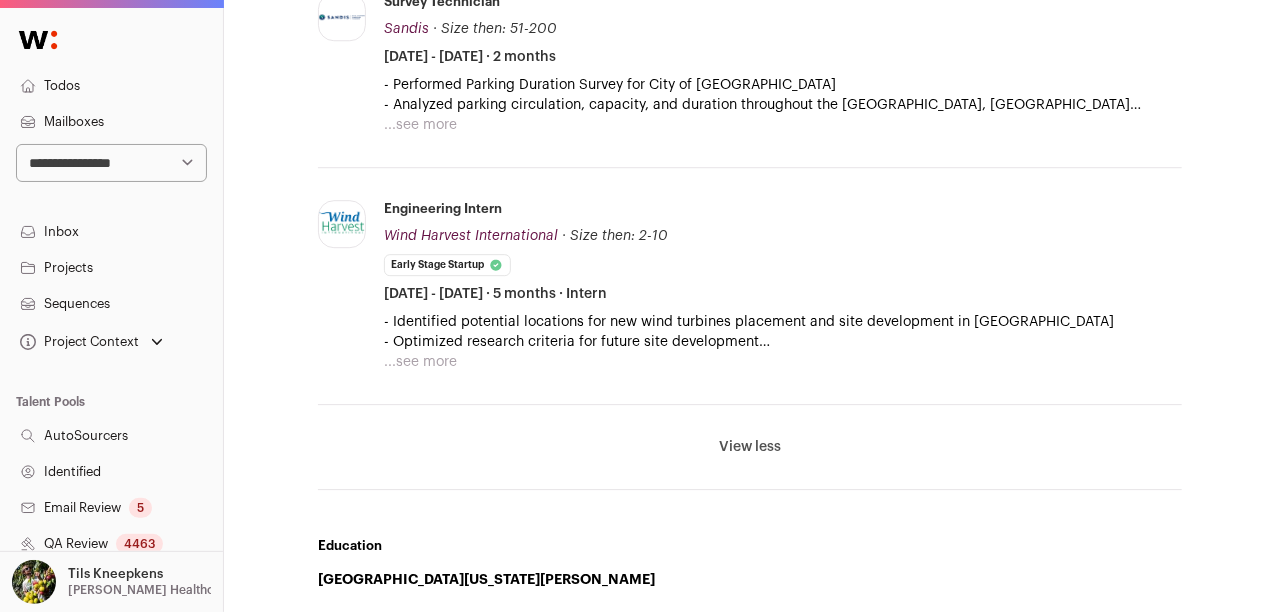 scroll, scrollTop: 2835, scrollLeft: 0, axis: vertical 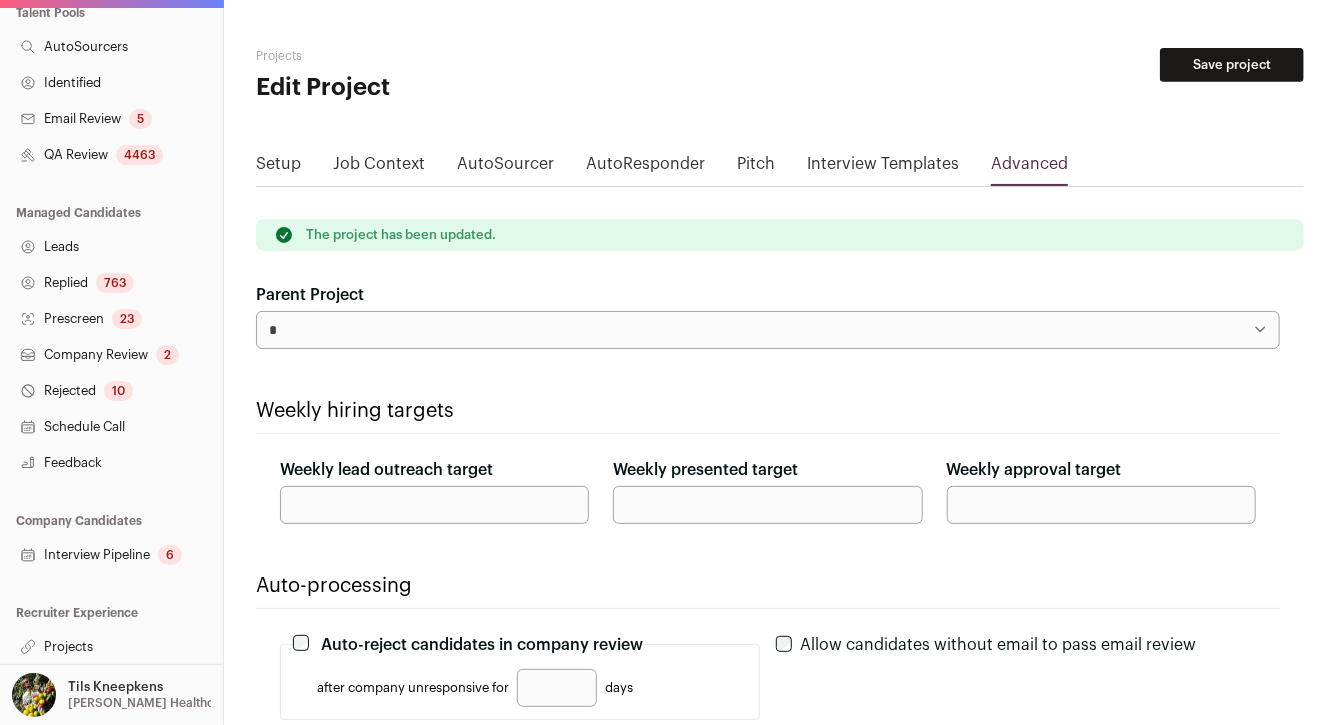 click on "6" at bounding box center [170, 555] 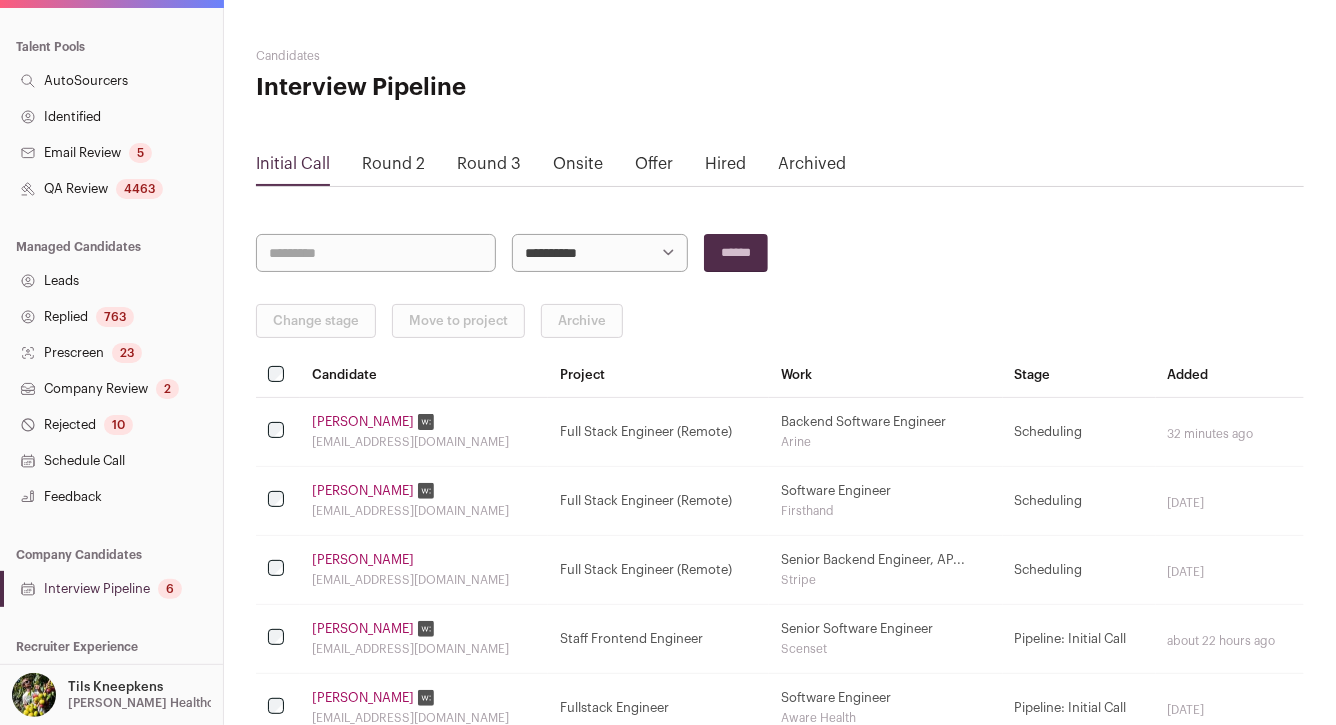 scroll, scrollTop: 389, scrollLeft: 0, axis: vertical 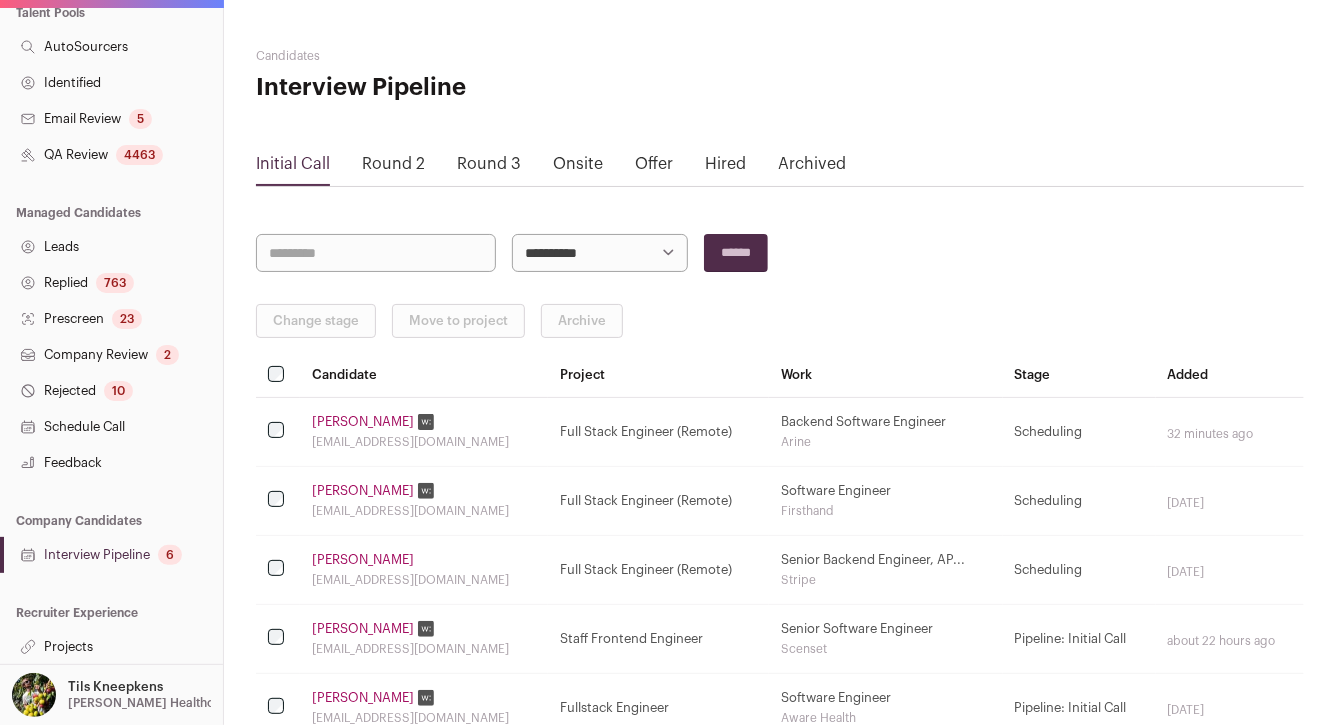 click on "2" at bounding box center [167, 355] 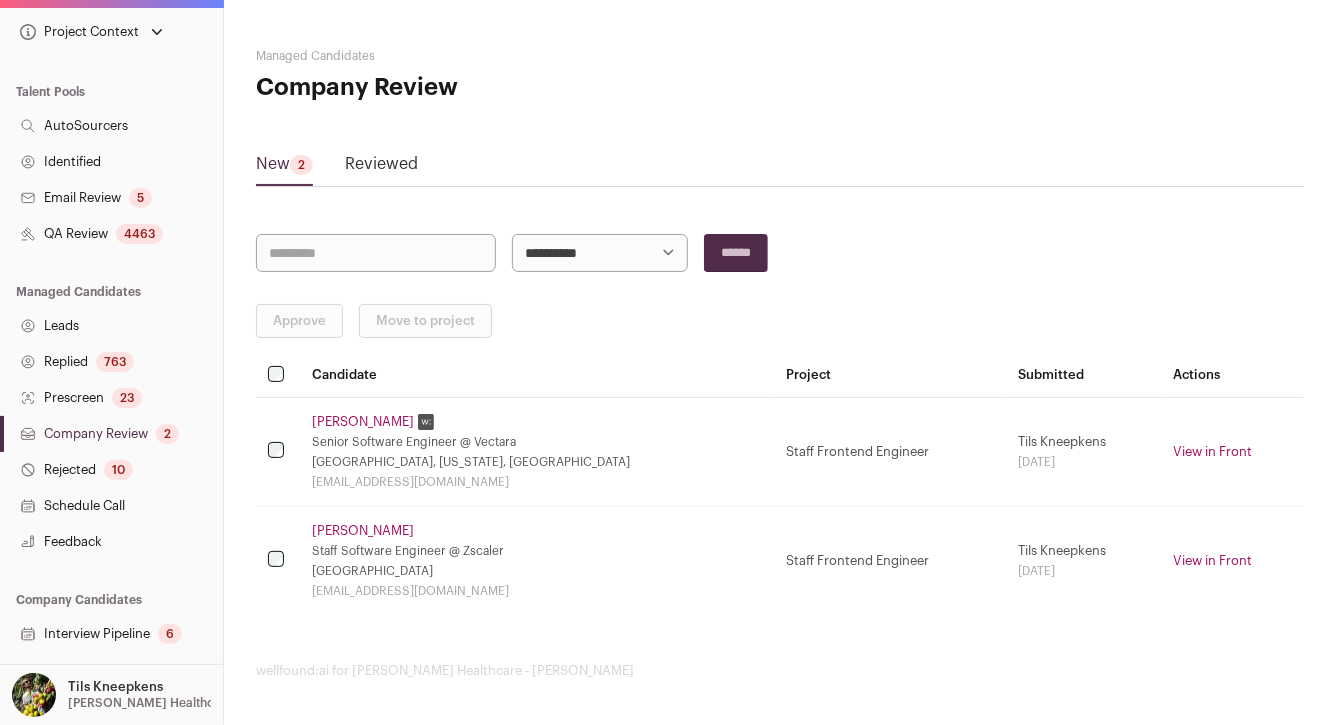 scroll, scrollTop: 389, scrollLeft: 0, axis: vertical 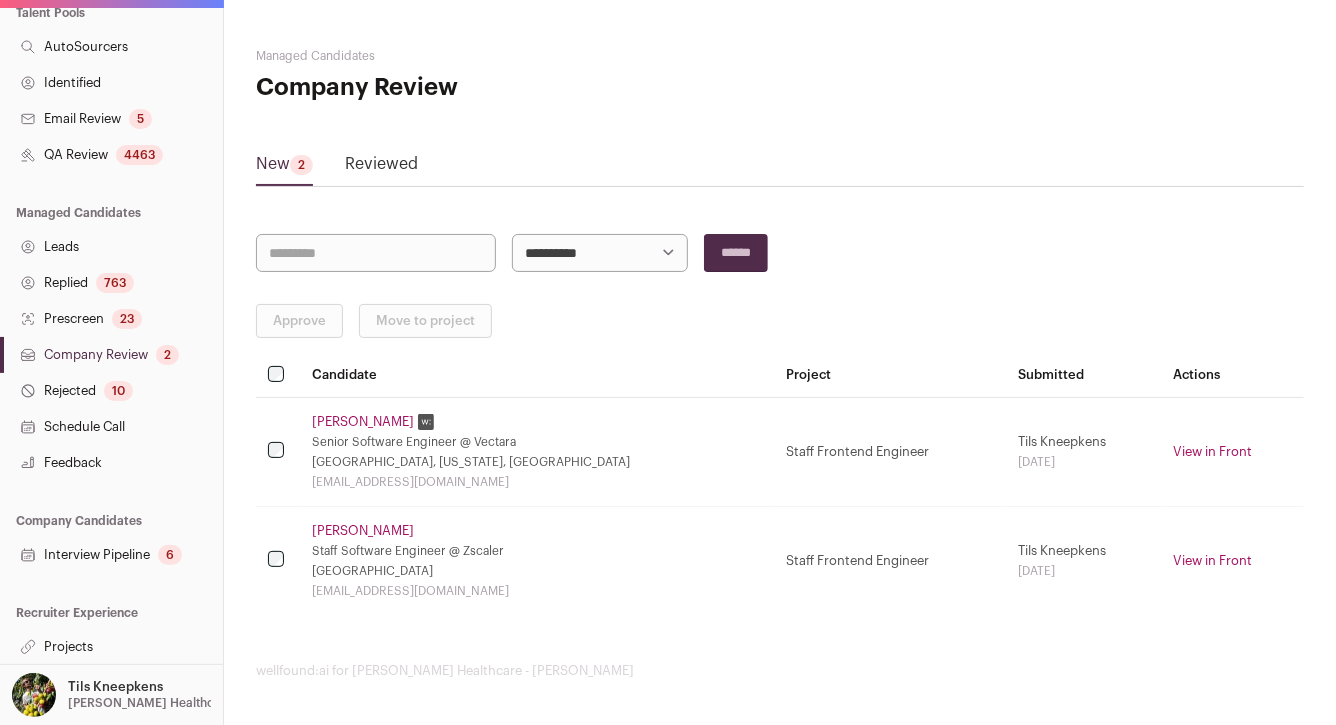 click on "Projects" at bounding box center (111, 647) 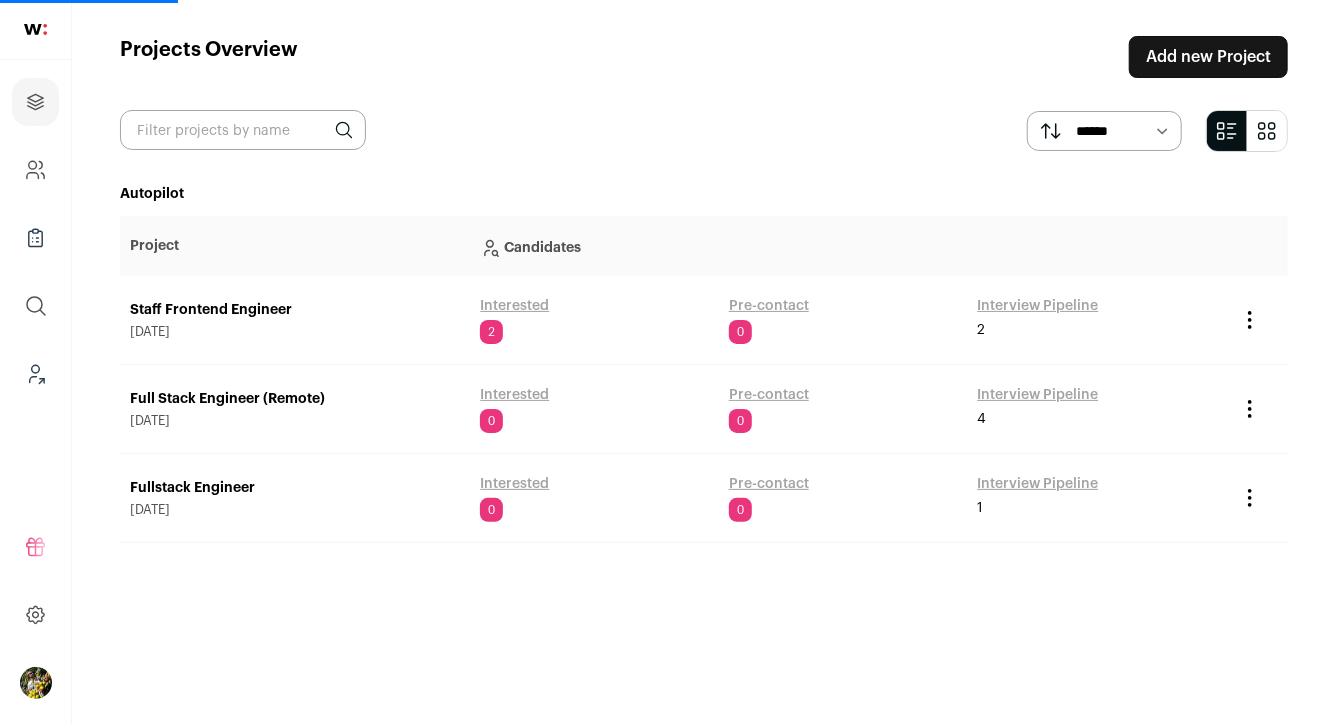 scroll, scrollTop: 0, scrollLeft: 0, axis: both 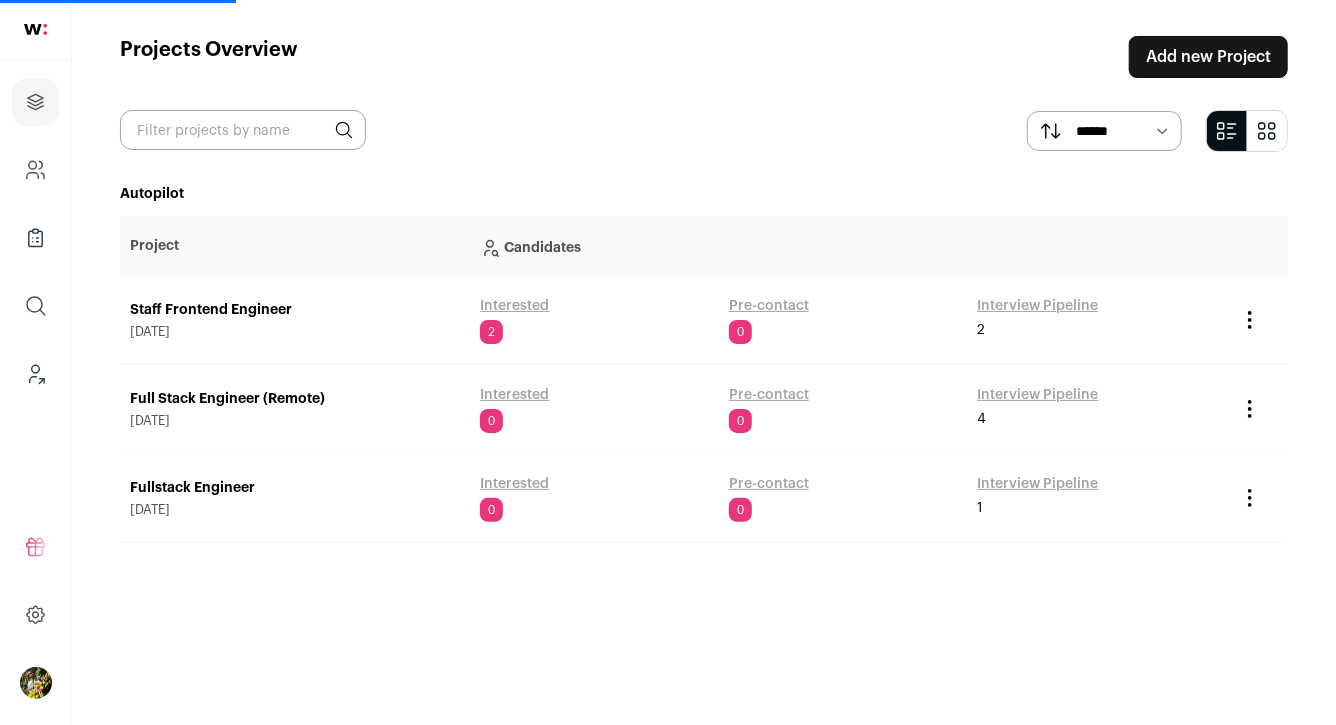 click on "Fullstack Engineer" at bounding box center [295, 488] 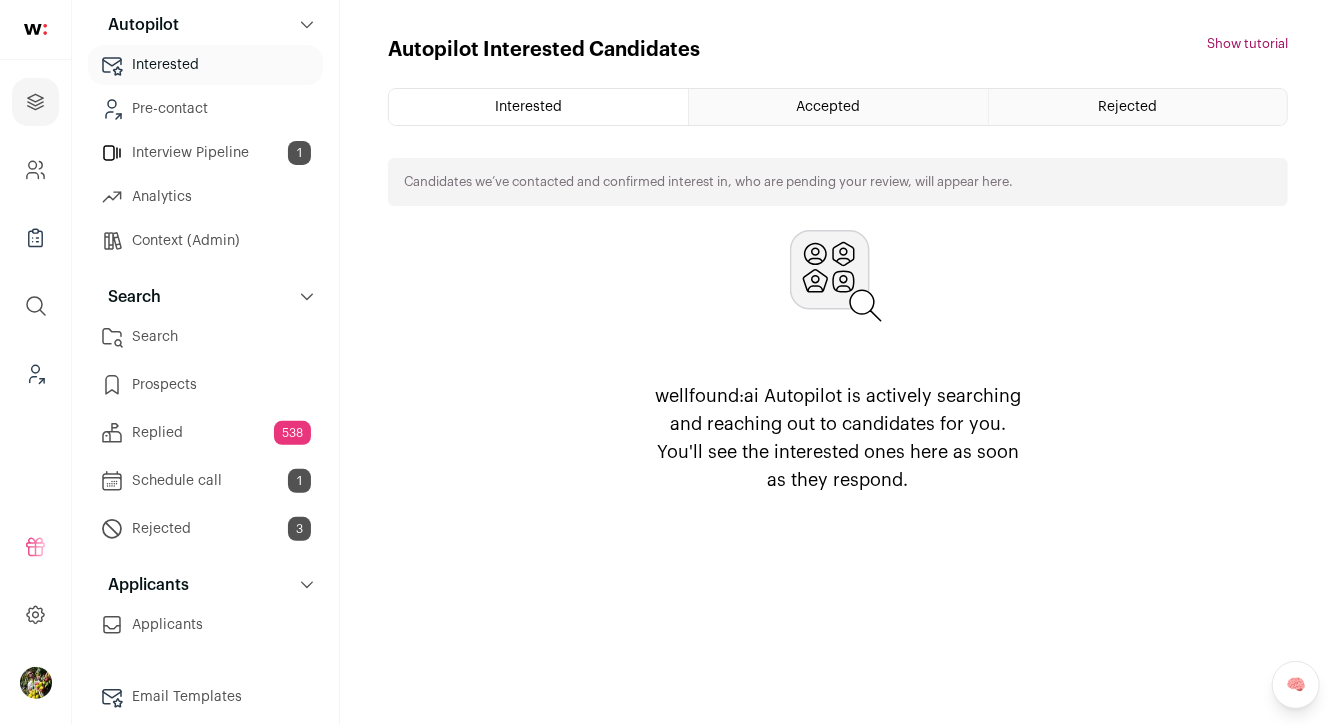 scroll, scrollTop: 192, scrollLeft: 0, axis: vertical 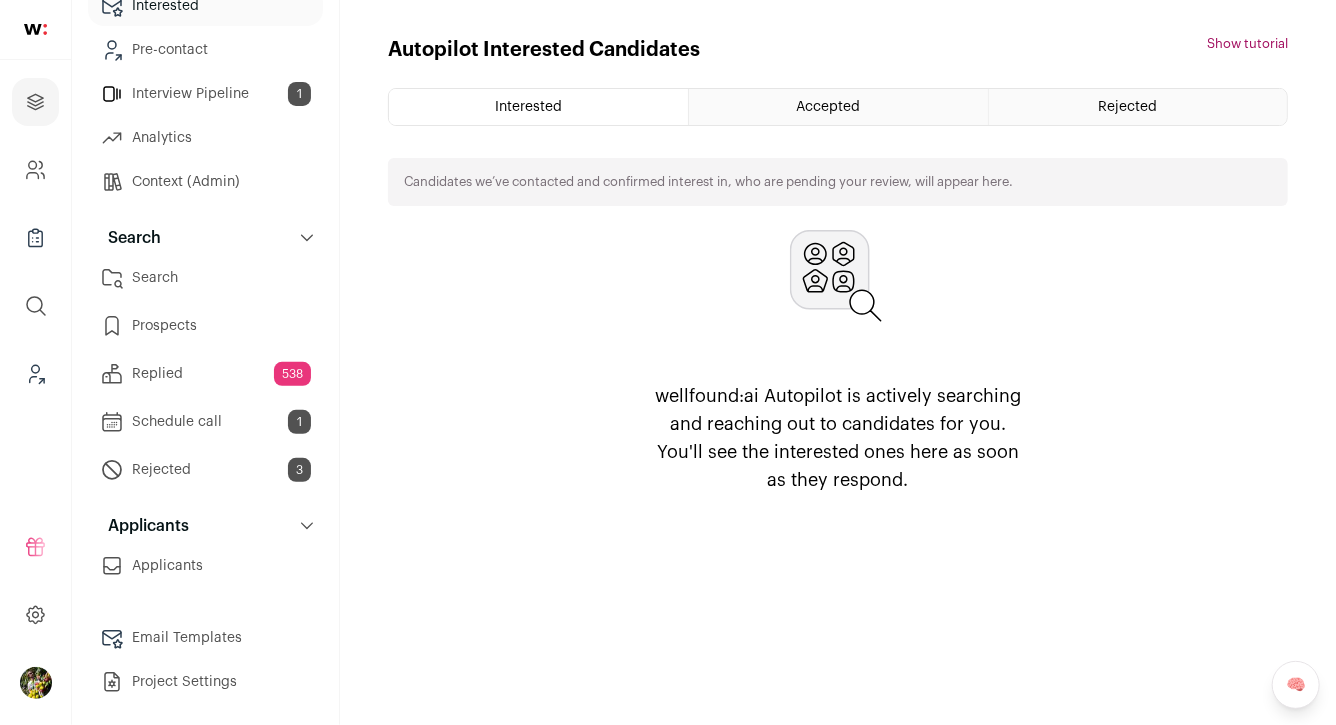 click on "Search" at bounding box center [205, 278] 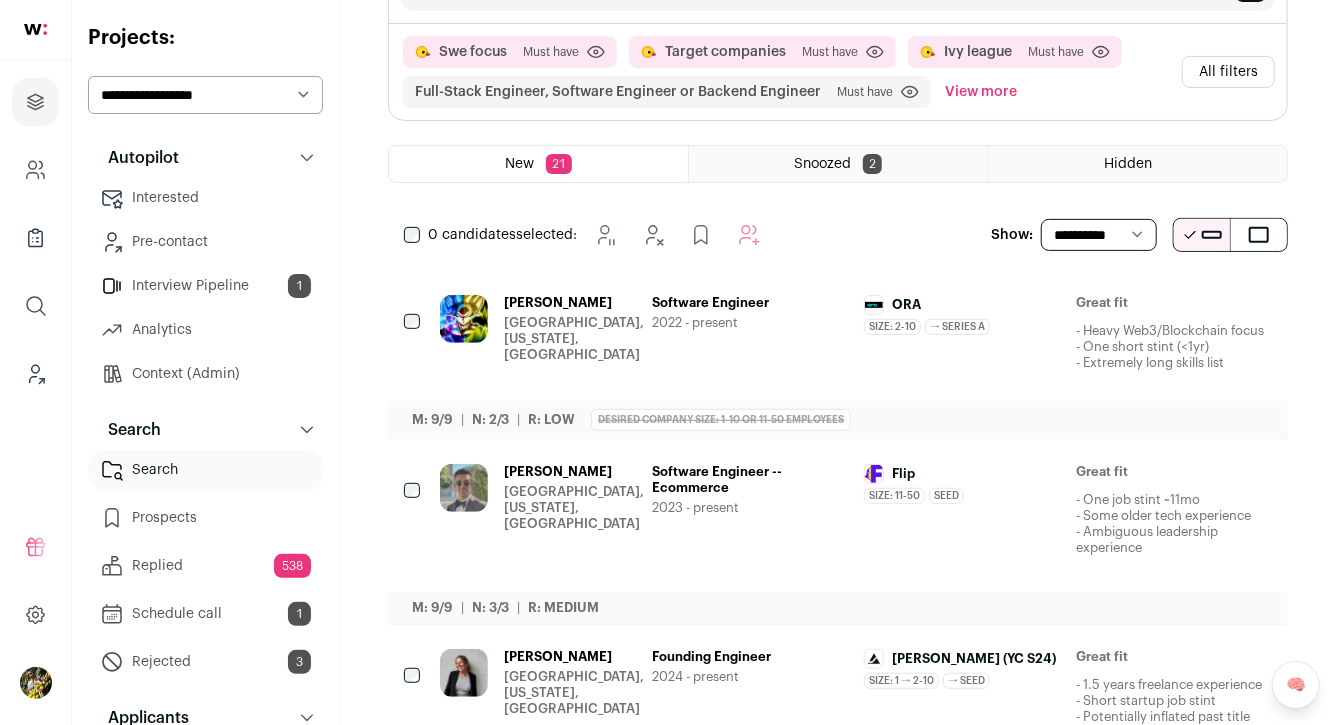 scroll, scrollTop: 293, scrollLeft: 0, axis: vertical 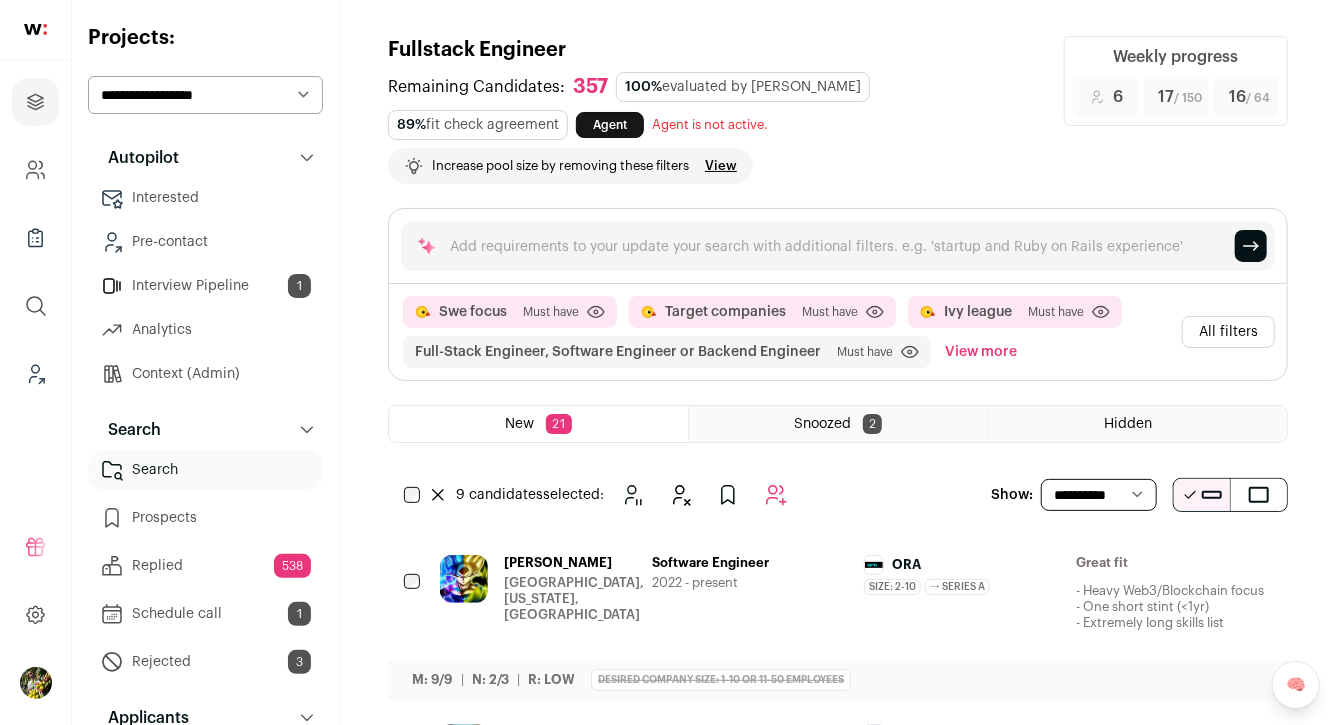 click on "View more" at bounding box center [981, 352] 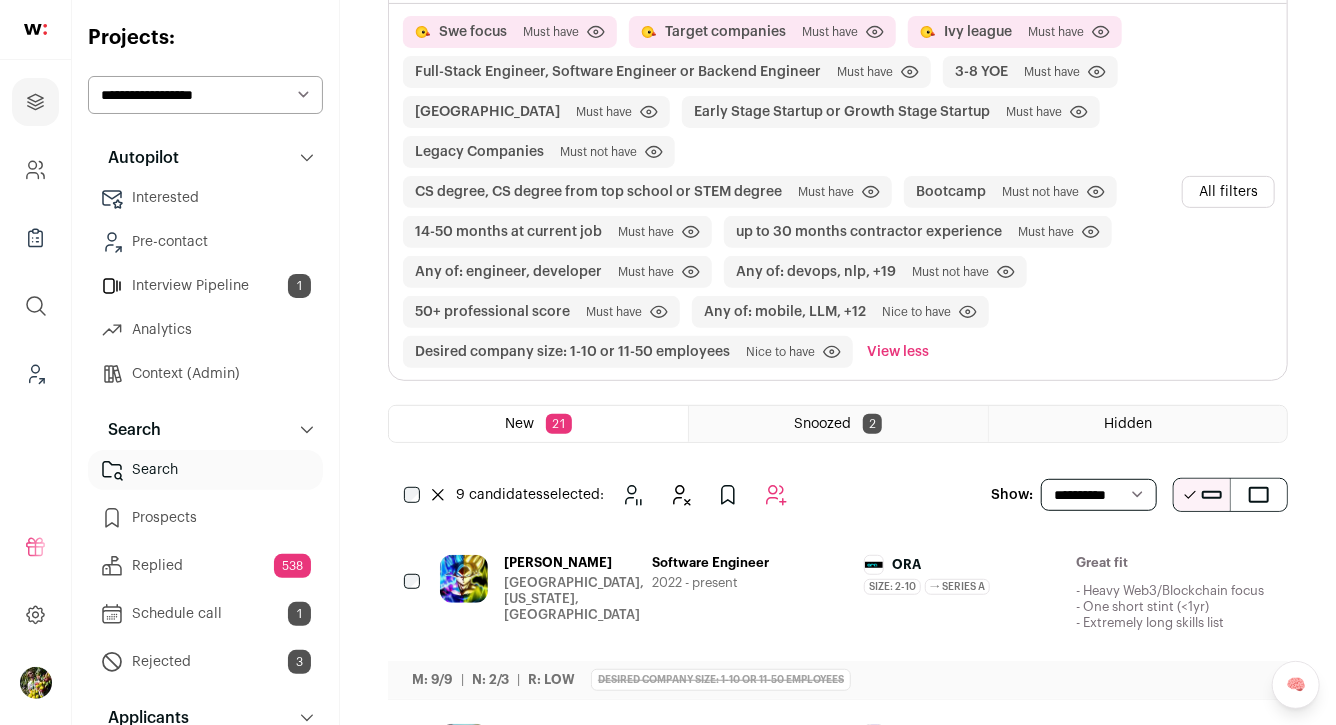 scroll, scrollTop: 396, scrollLeft: 0, axis: vertical 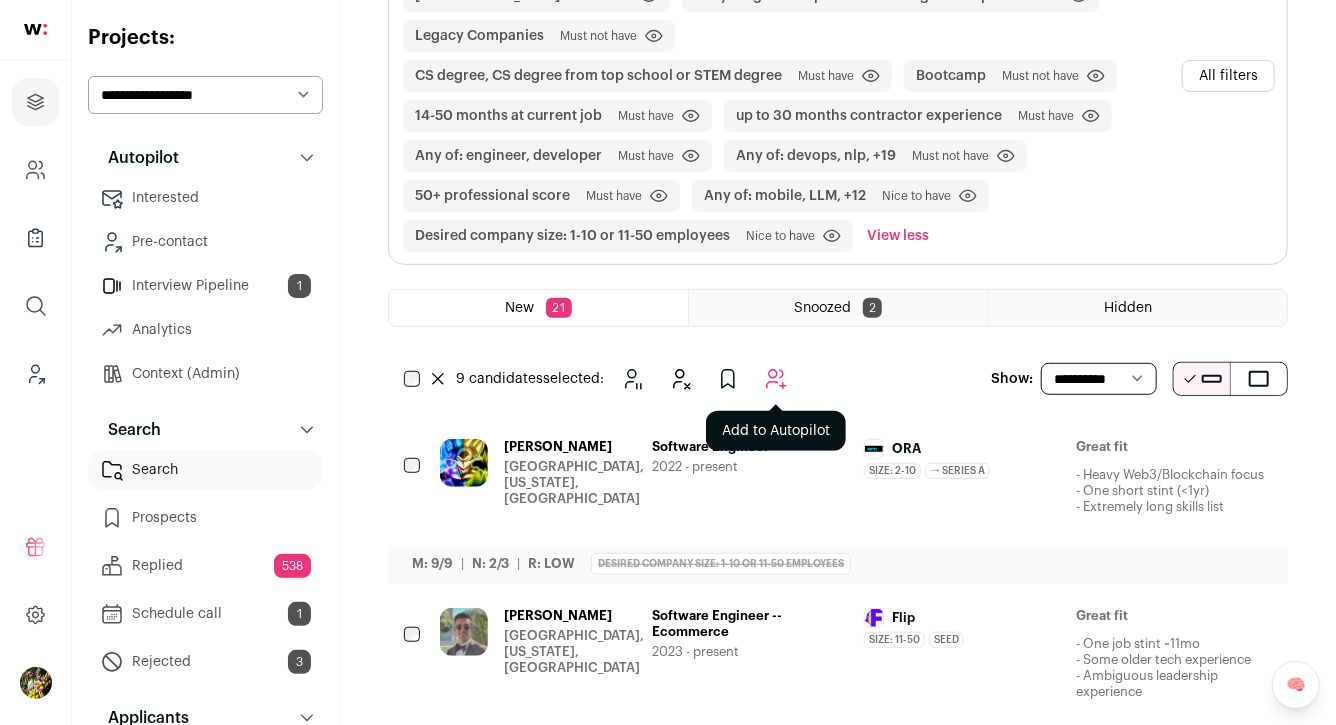 click 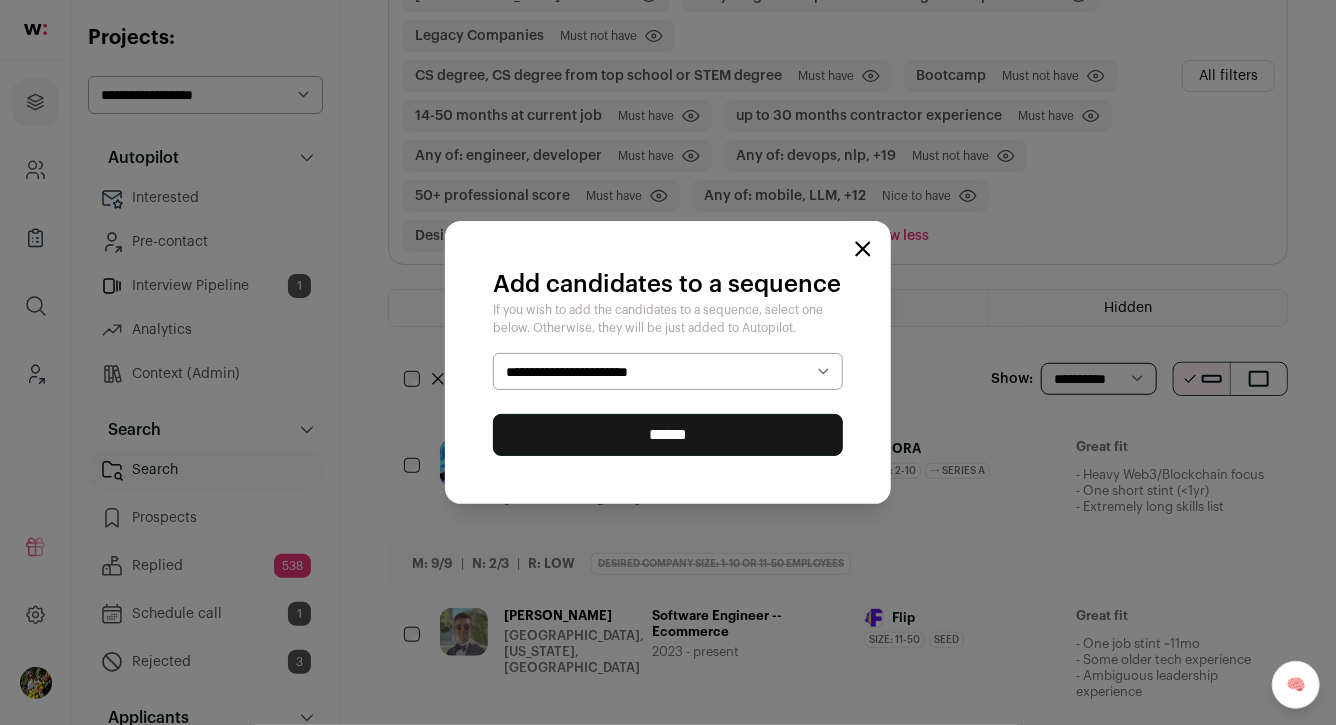 select on "*****" 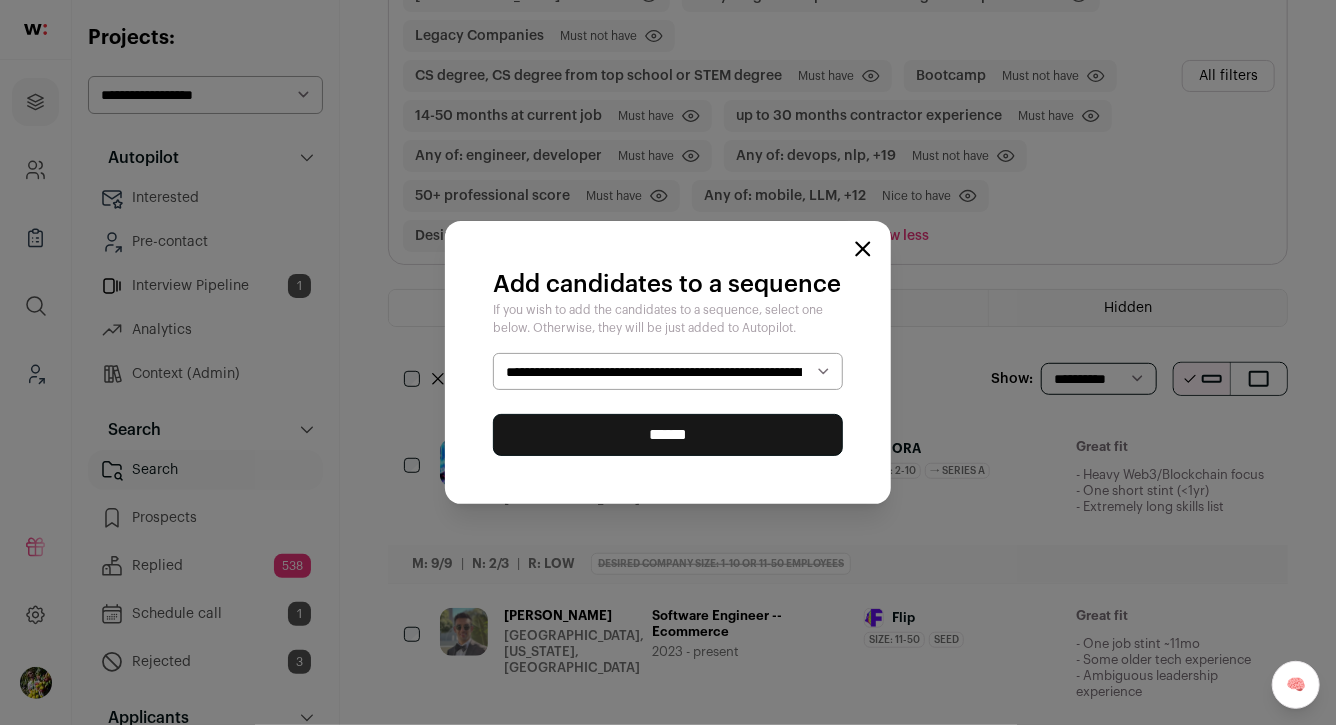 click on "******" at bounding box center (668, 435) 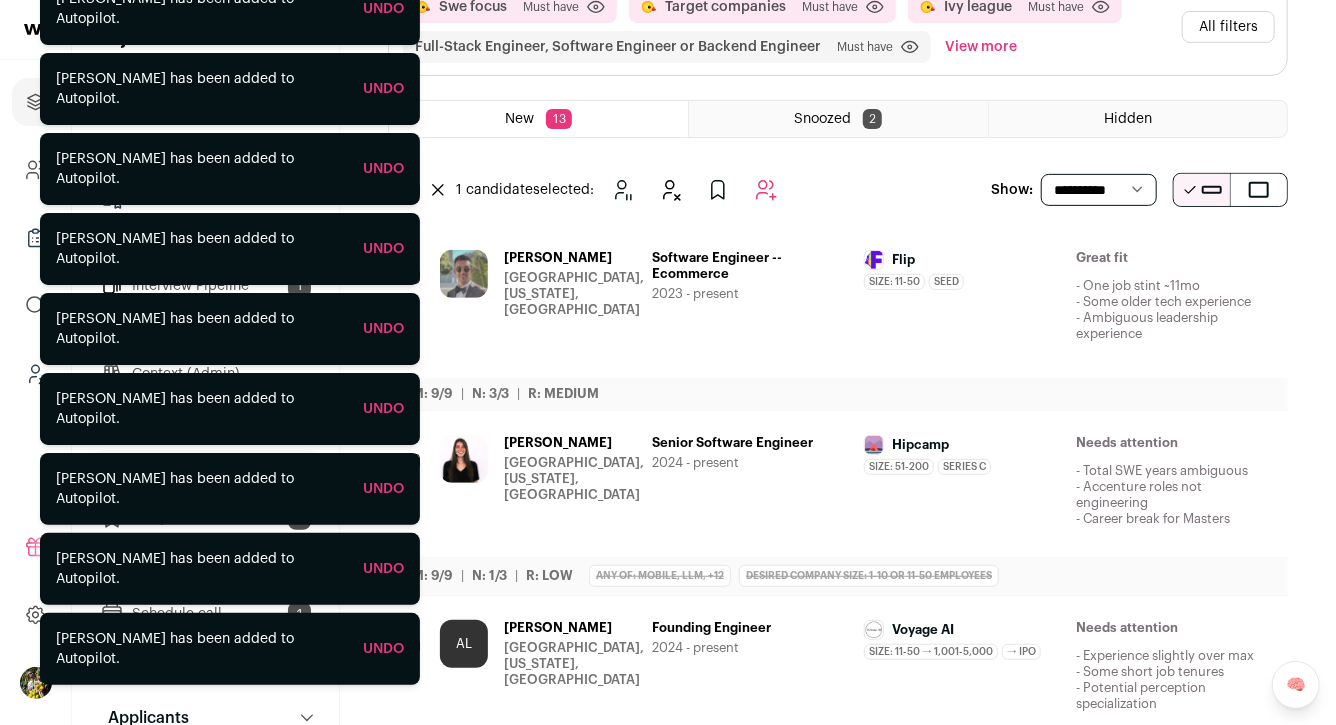 scroll, scrollTop: 396, scrollLeft: 0, axis: vertical 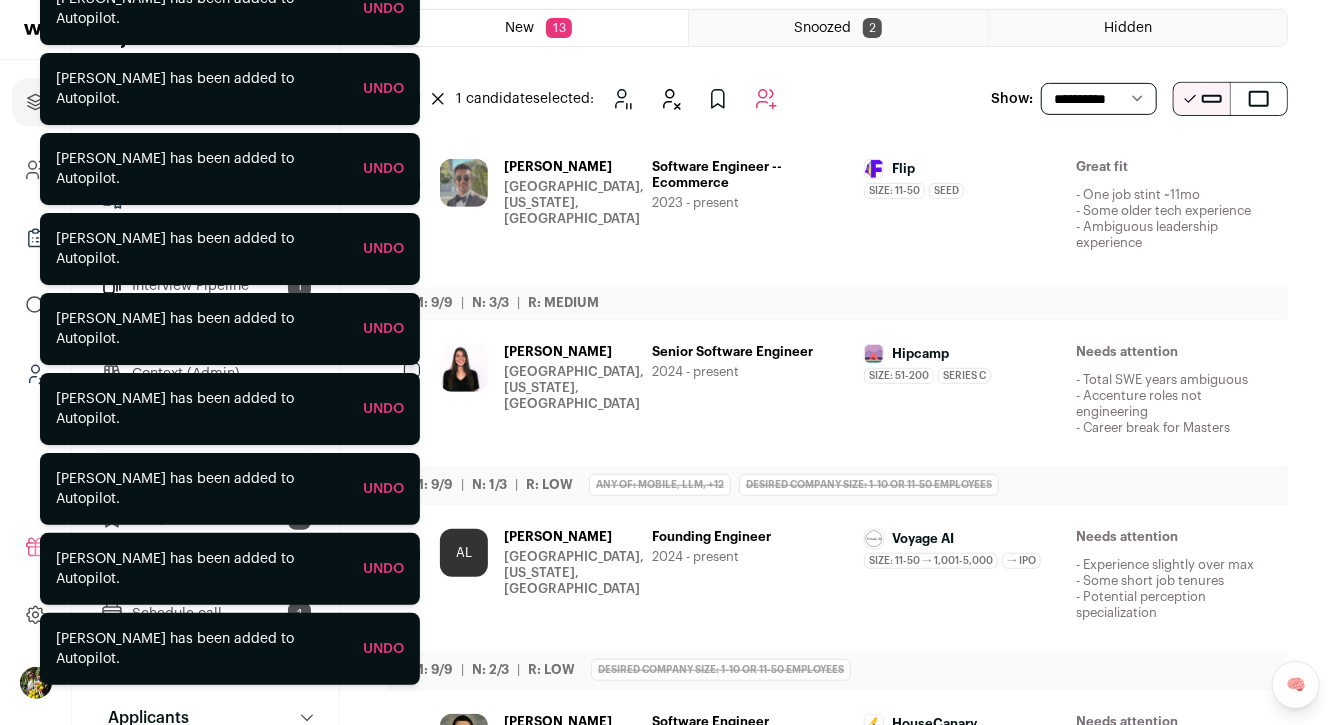 click 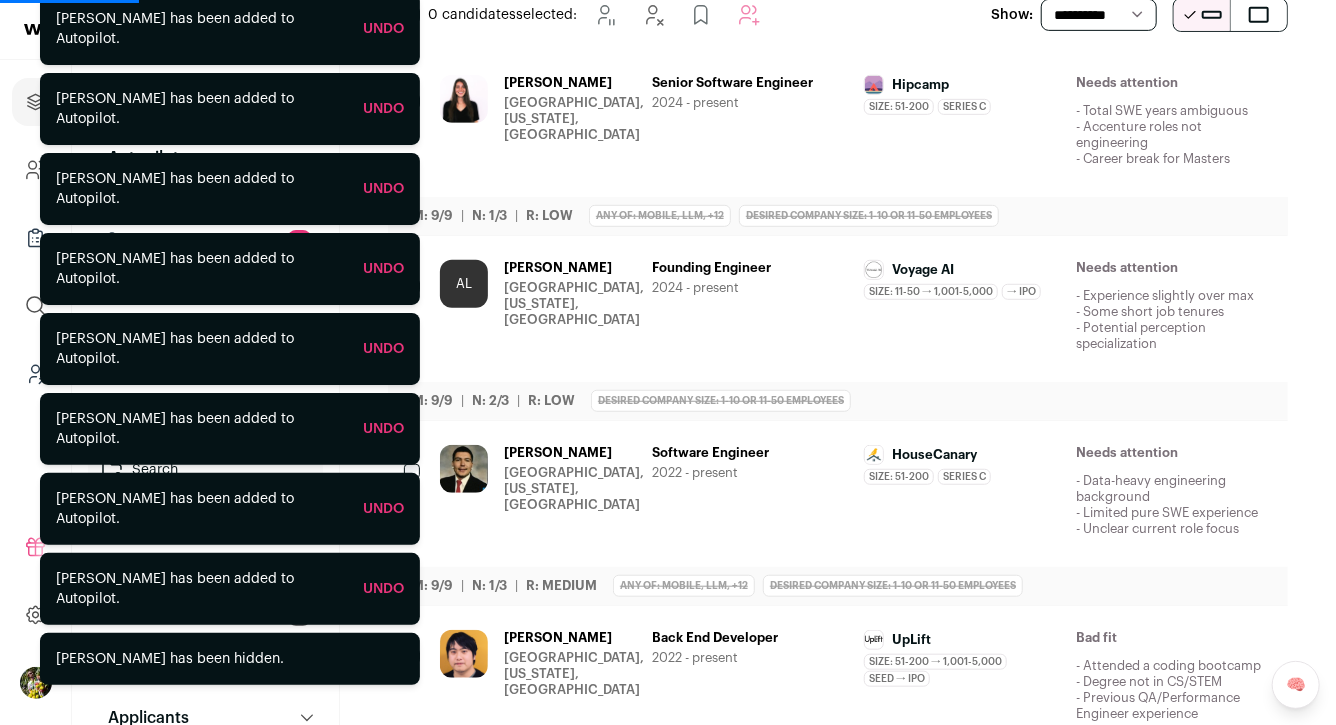 scroll, scrollTop: 483, scrollLeft: 0, axis: vertical 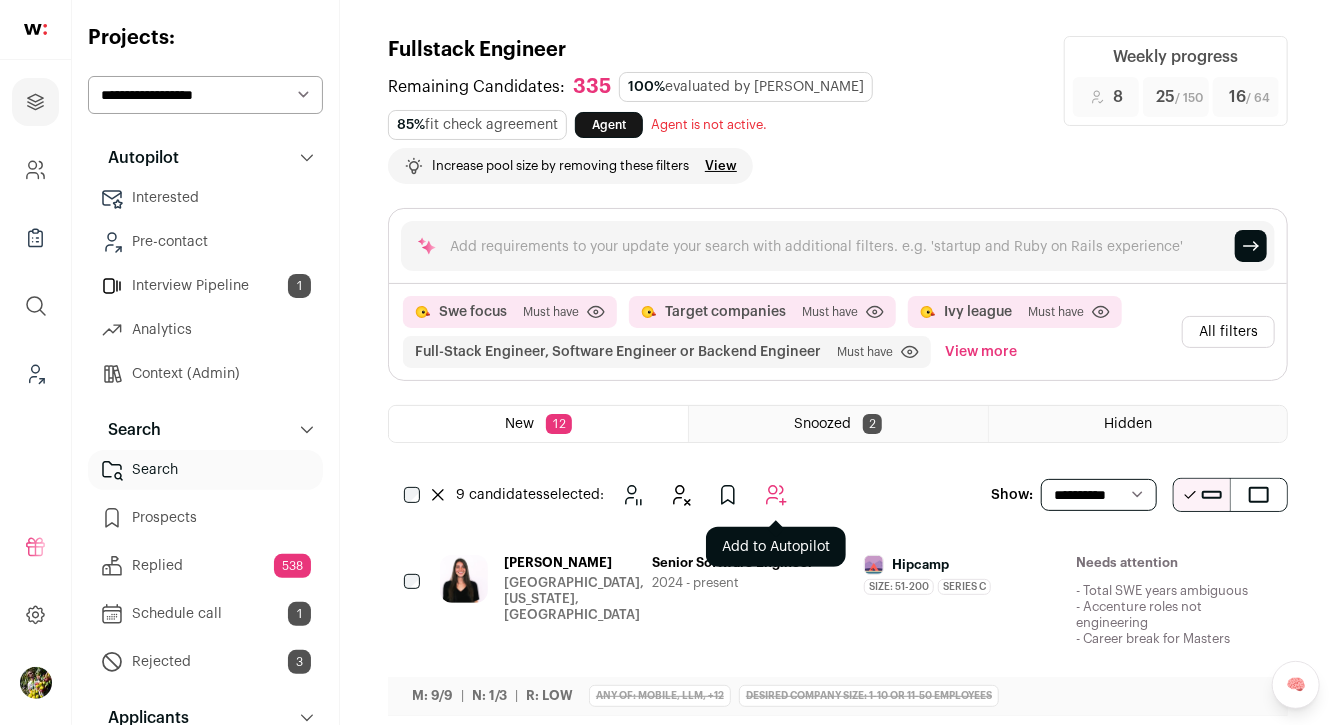 click 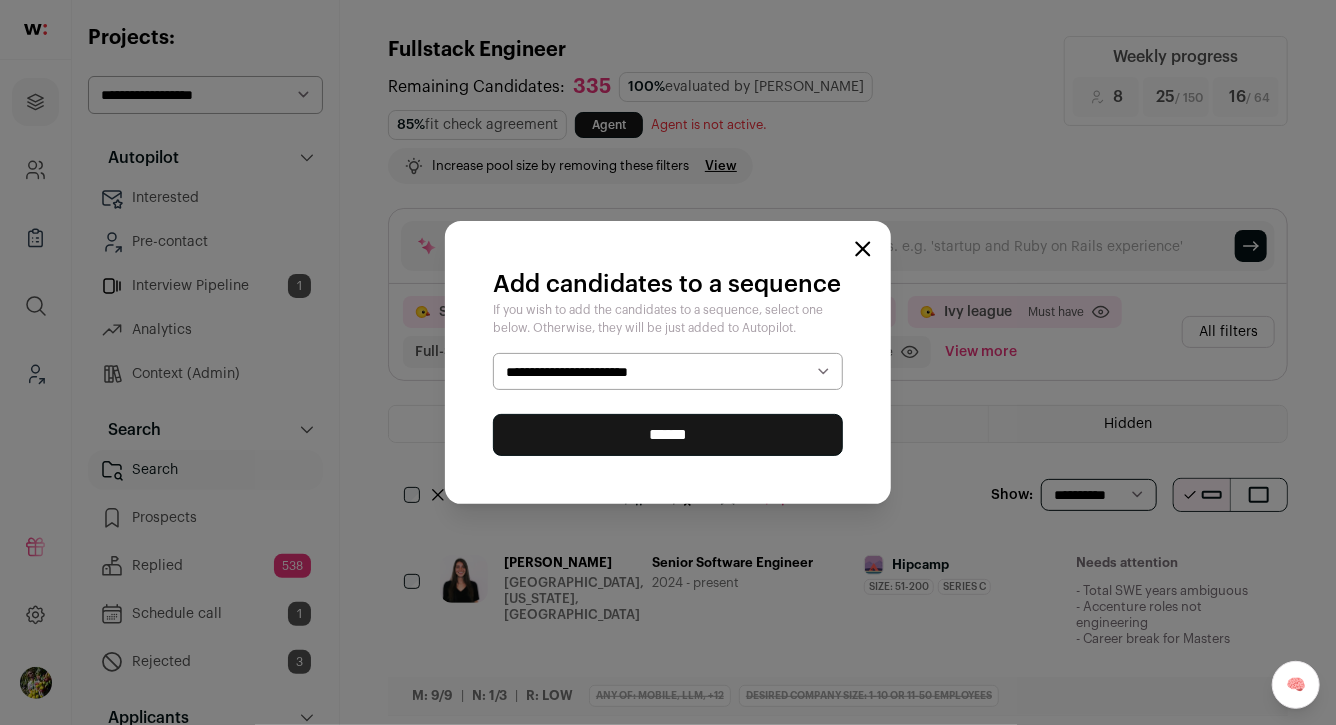 select on "*****" 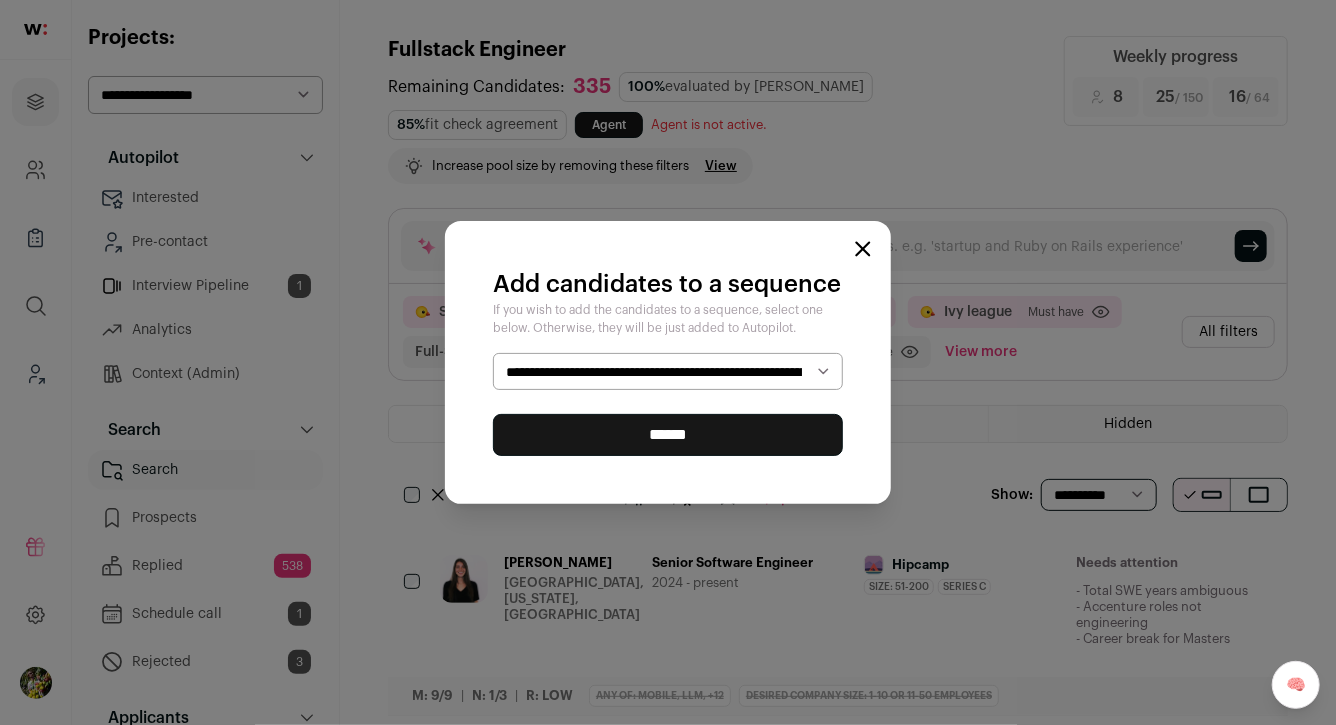 click on "******" at bounding box center (668, 435) 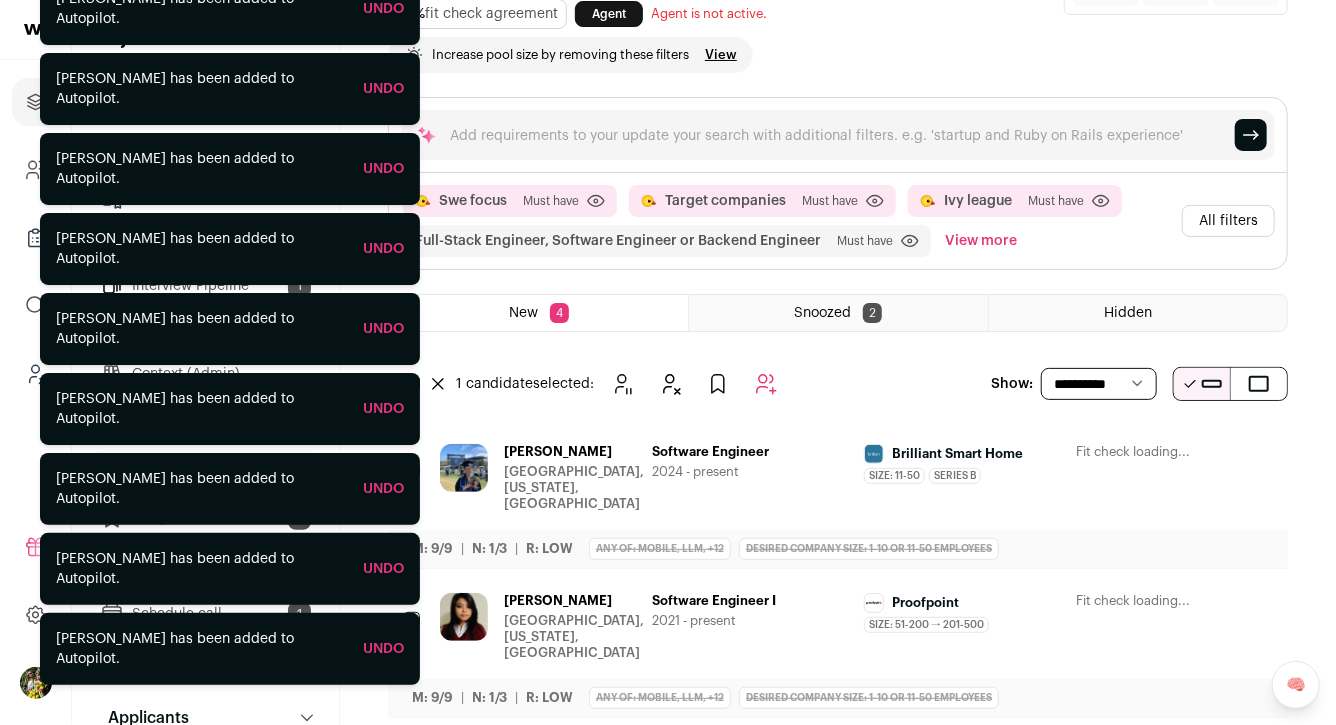 scroll, scrollTop: 138, scrollLeft: 0, axis: vertical 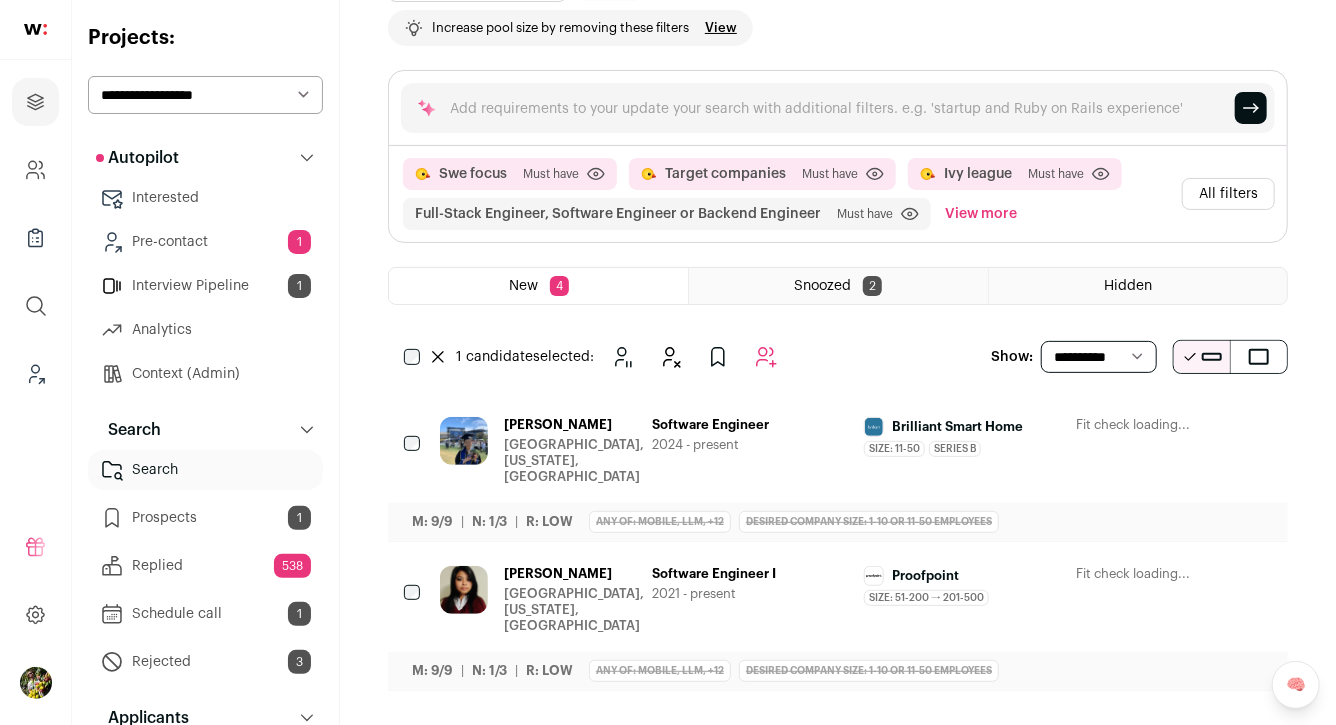 click 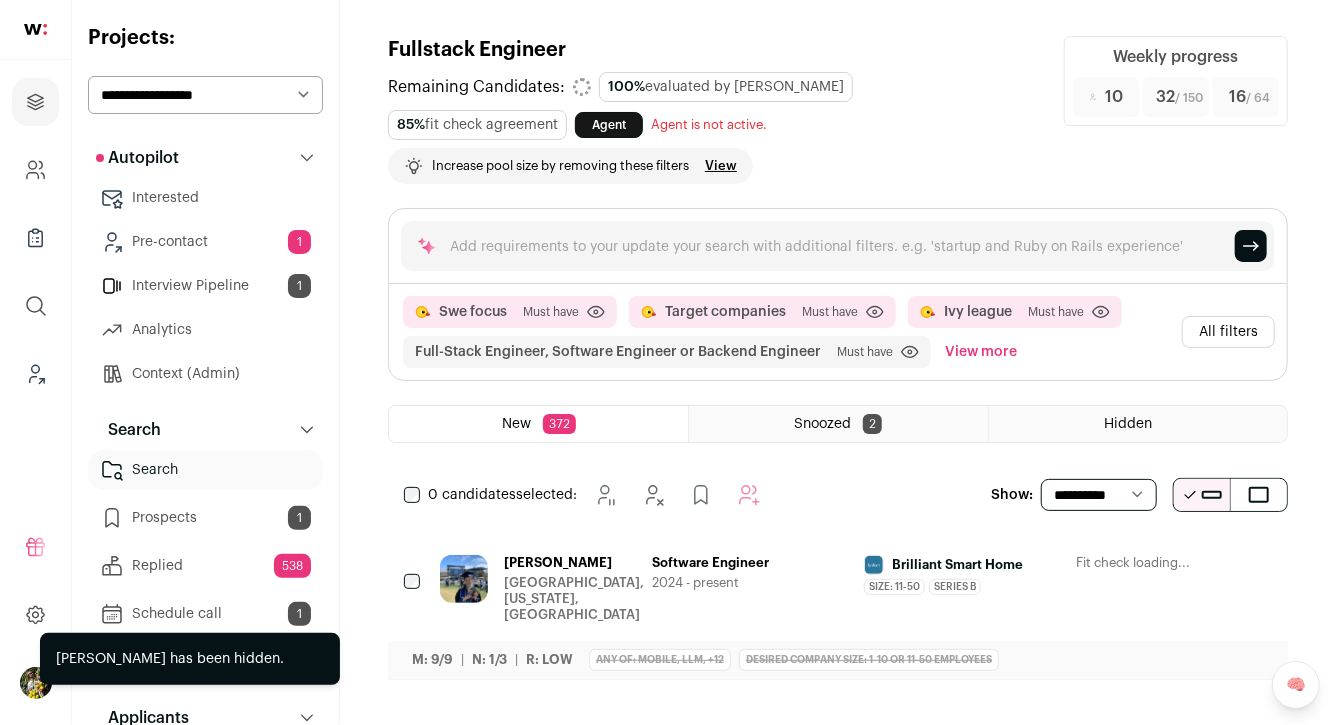 scroll, scrollTop: 0, scrollLeft: 0, axis: both 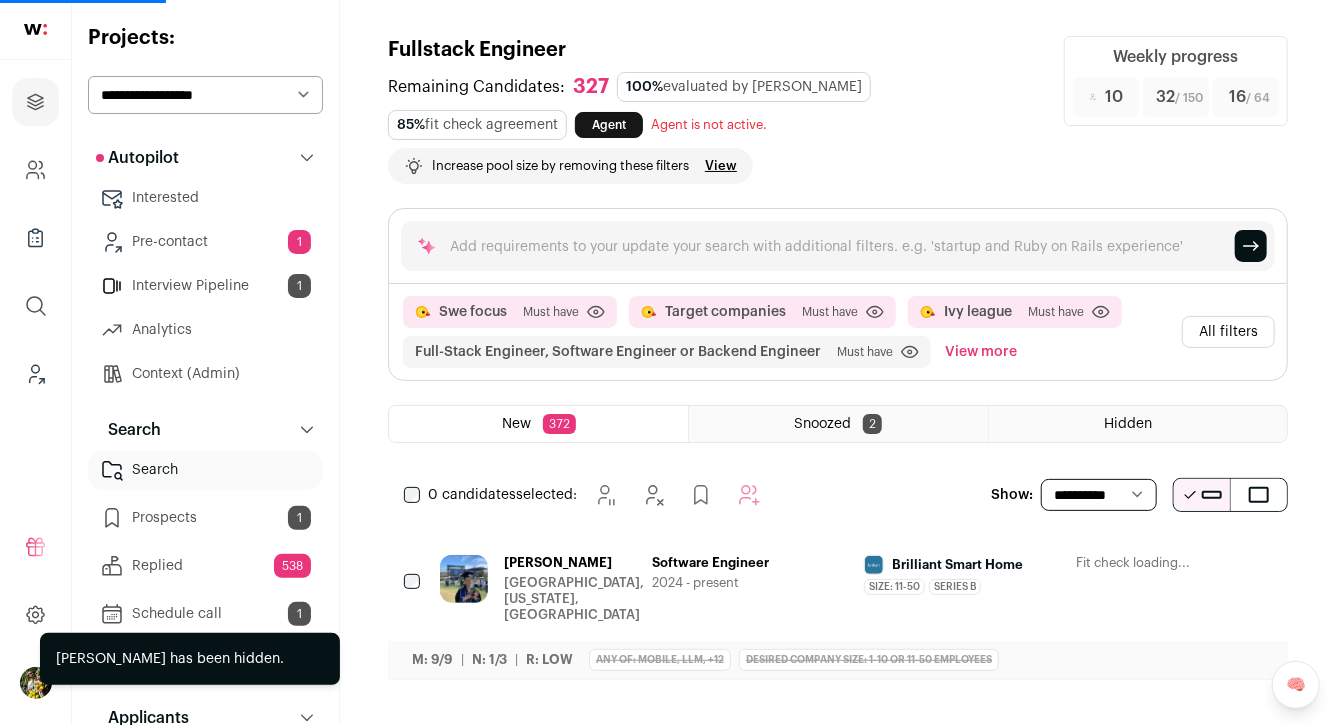click on "Brilliant Smart Home
Size: 11-50
Brilliant Smart Home's size has been 11-50 employees during Melody's time there
Series B
Brilliant Smart Home was Series B during Melody's time there
Brilliant Smart Home
Public / Private
Private
Valuation
Unknown
Company size
51-100
Founded
2015" at bounding box center [962, 589] 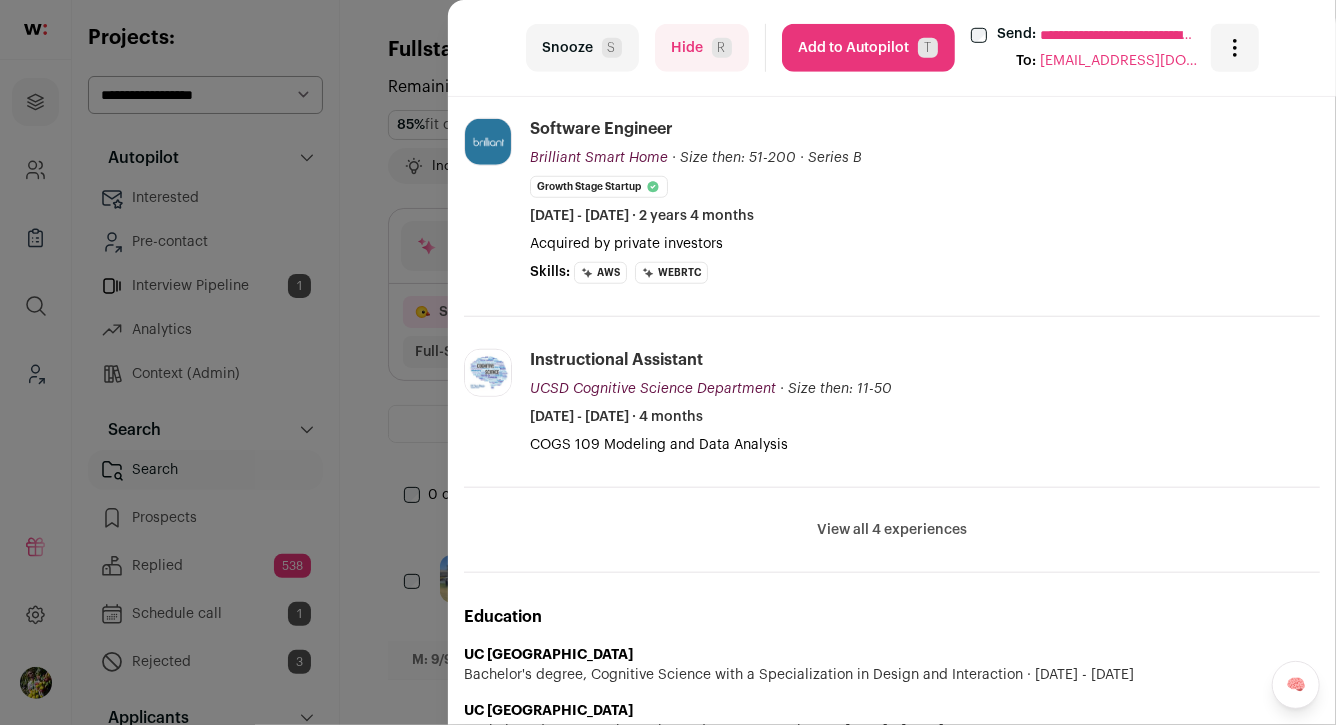 scroll, scrollTop: 716, scrollLeft: 0, axis: vertical 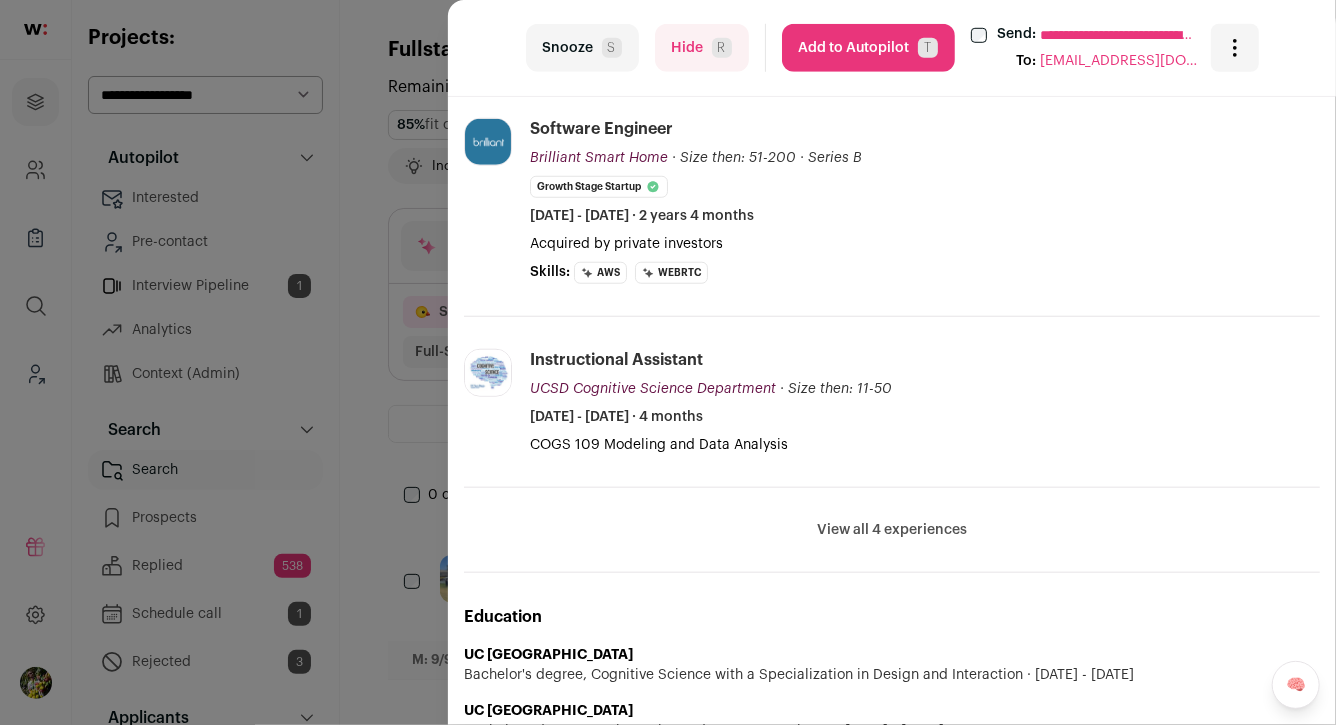 click on "Hide
R" at bounding box center [702, 48] 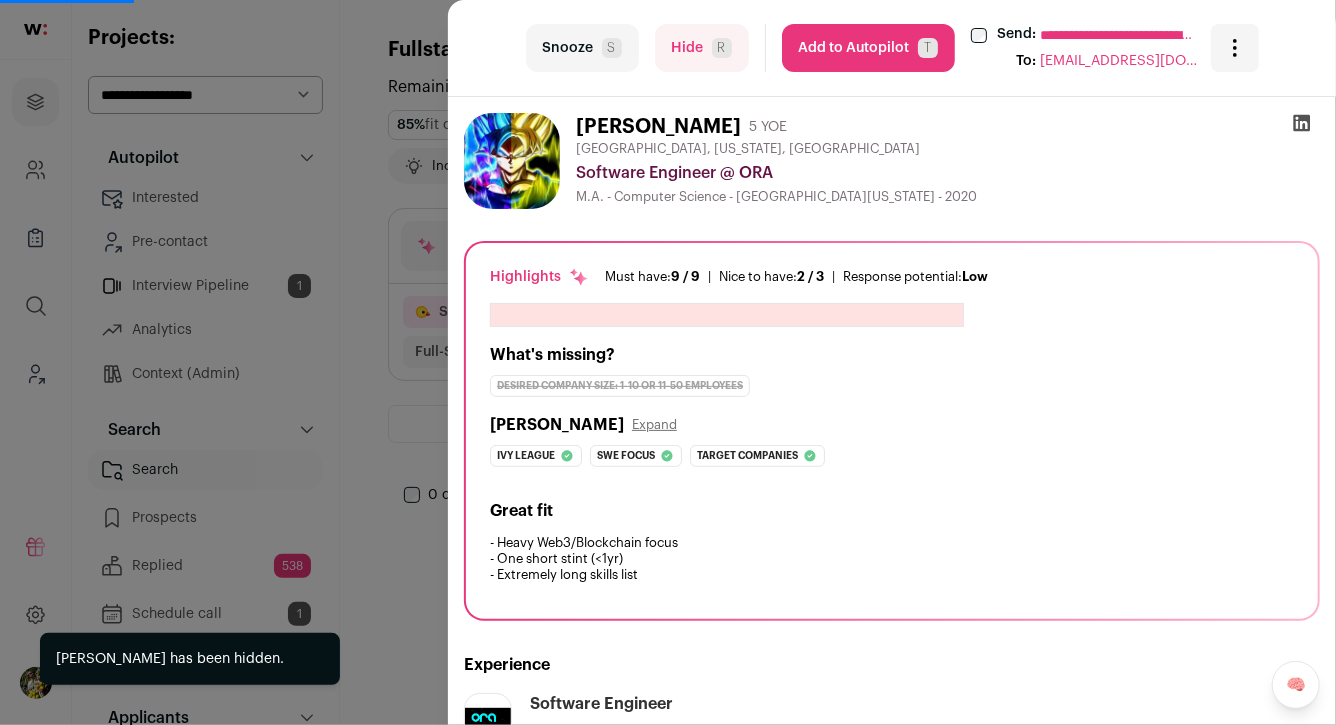 scroll, scrollTop: 0, scrollLeft: 0, axis: both 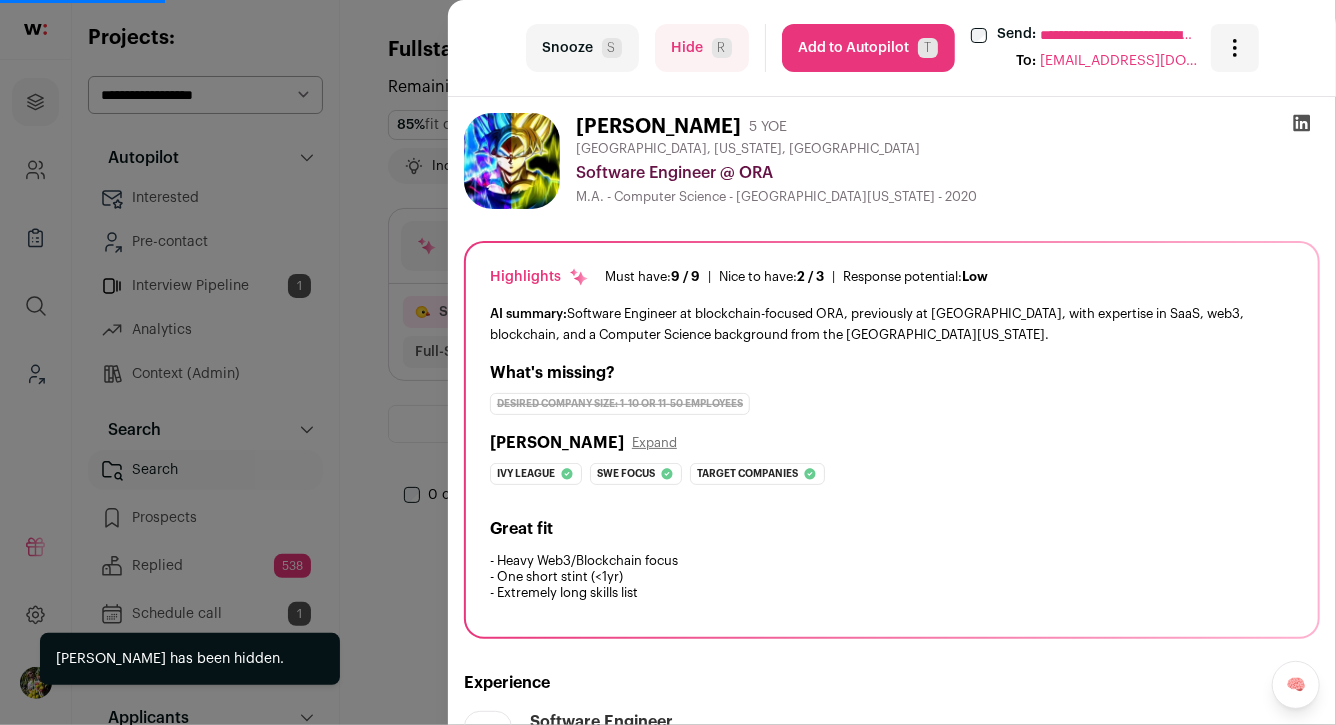 click on "**********" at bounding box center [668, 362] 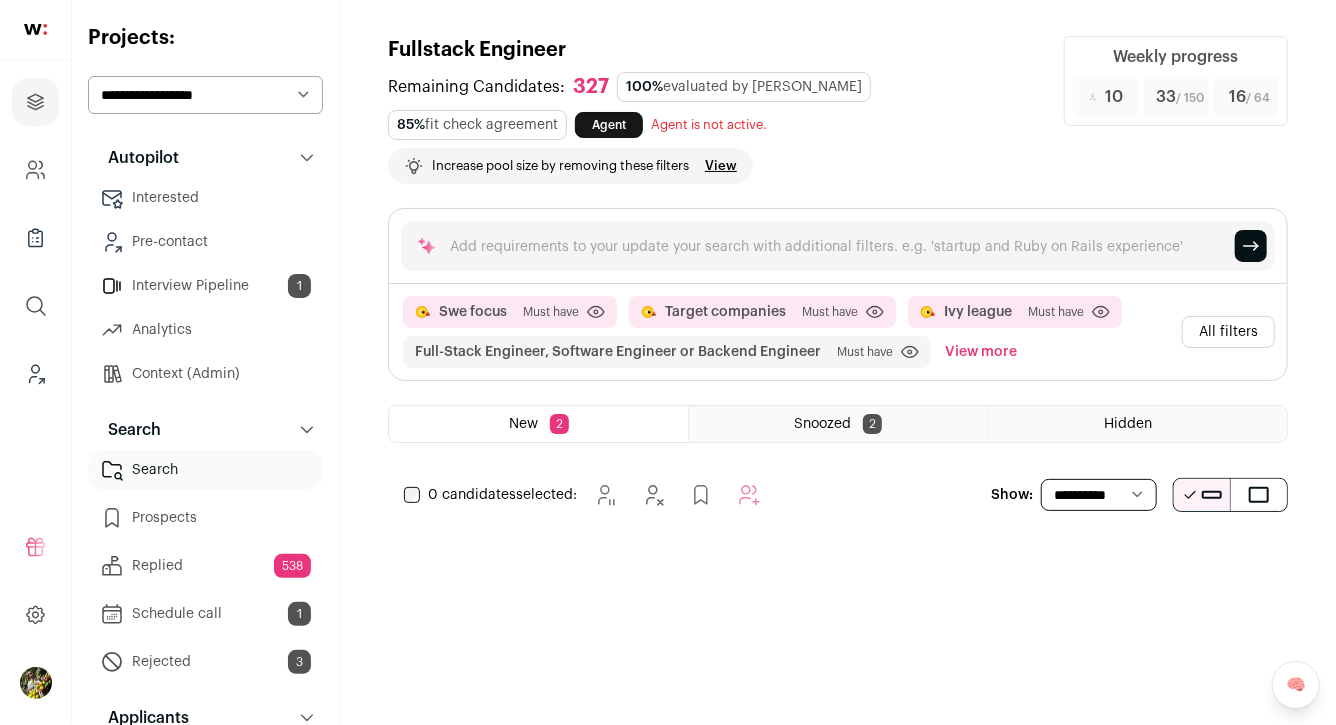 click on "View more" at bounding box center (981, 352) 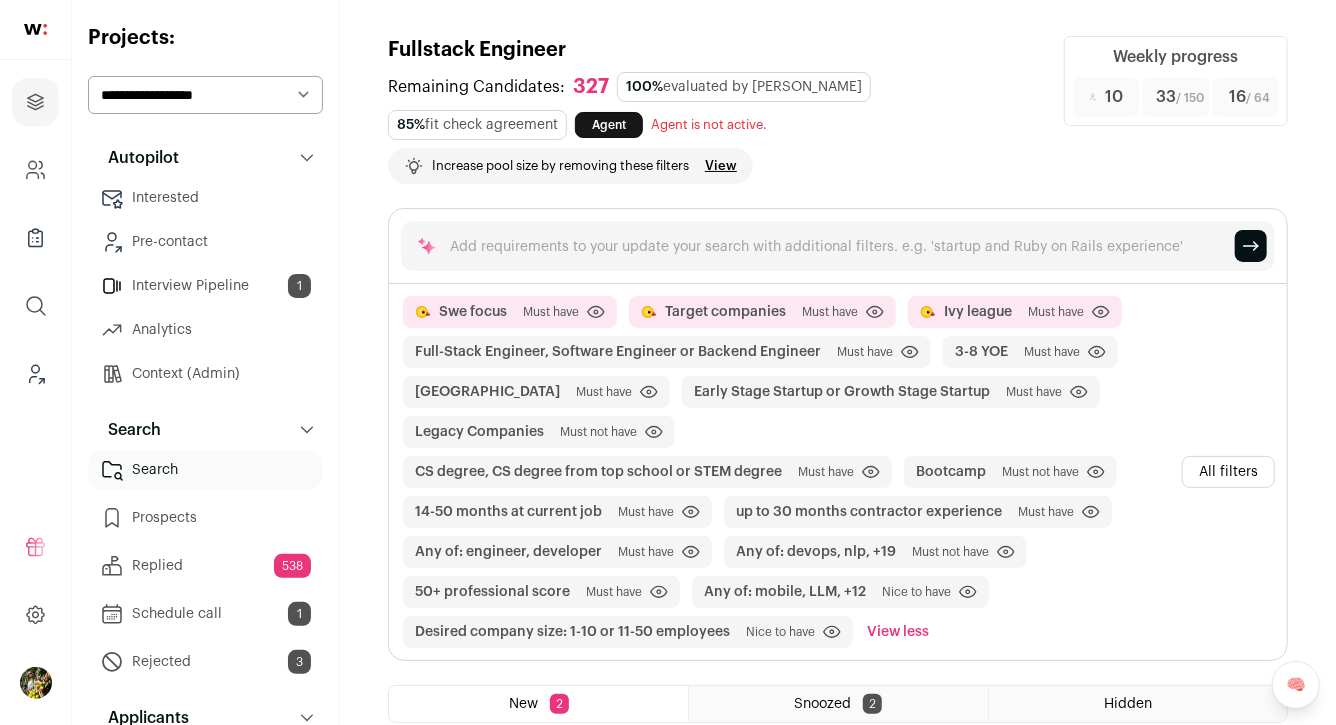 click on "All filters" at bounding box center (1228, 472) 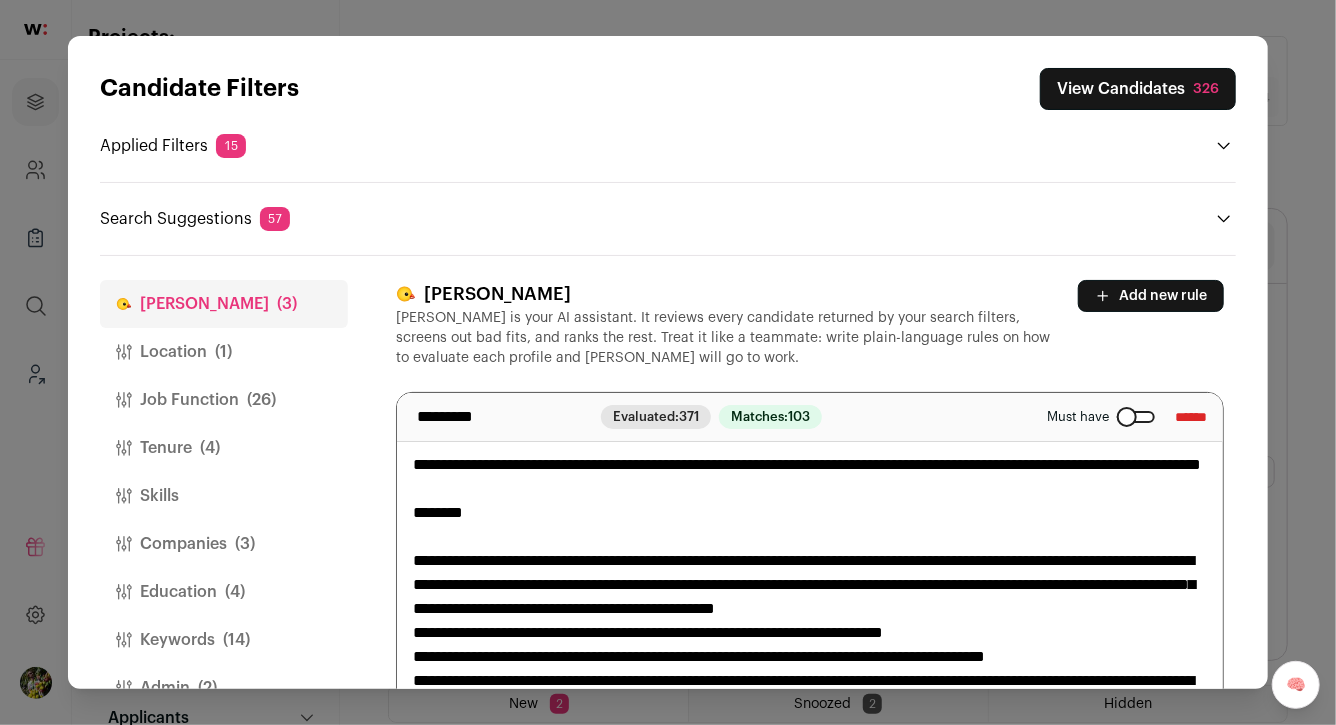 scroll, scrollTop: 46, scrollLeft: 0, axis: vertical 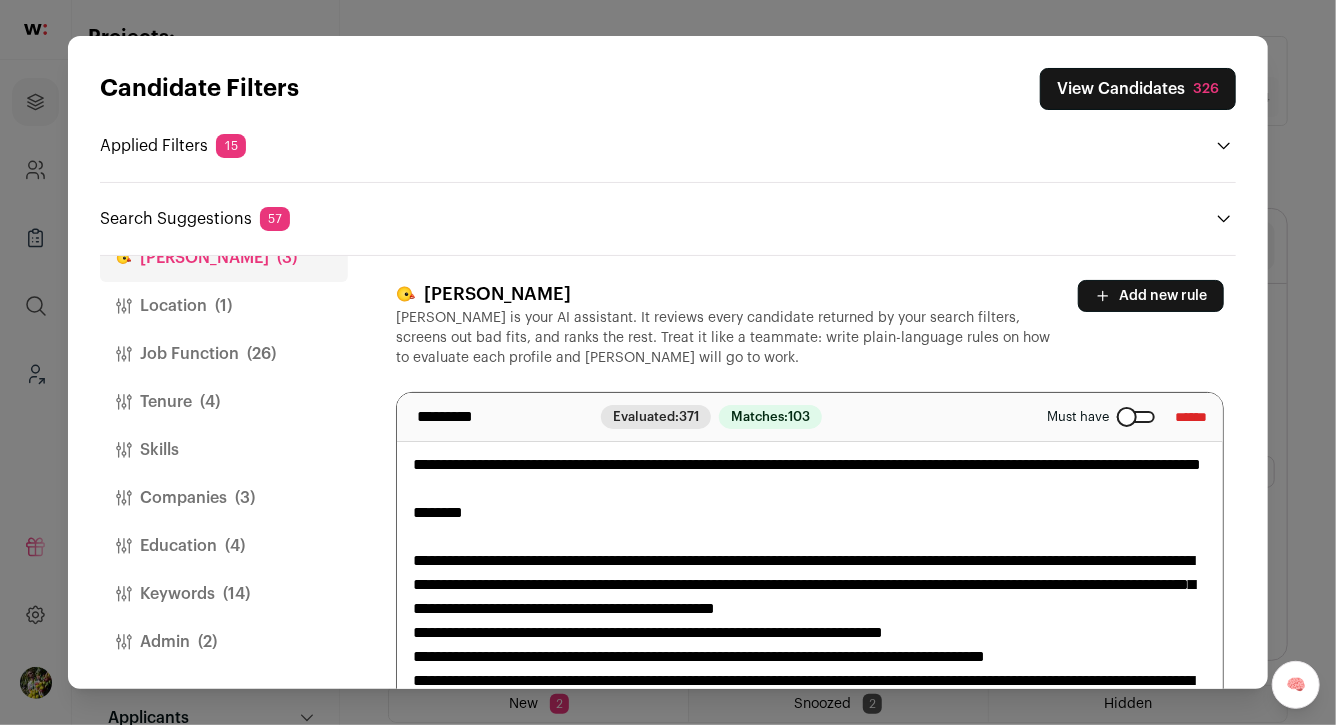 click on "Job Function
(26)" at bounding box center [224, 354] 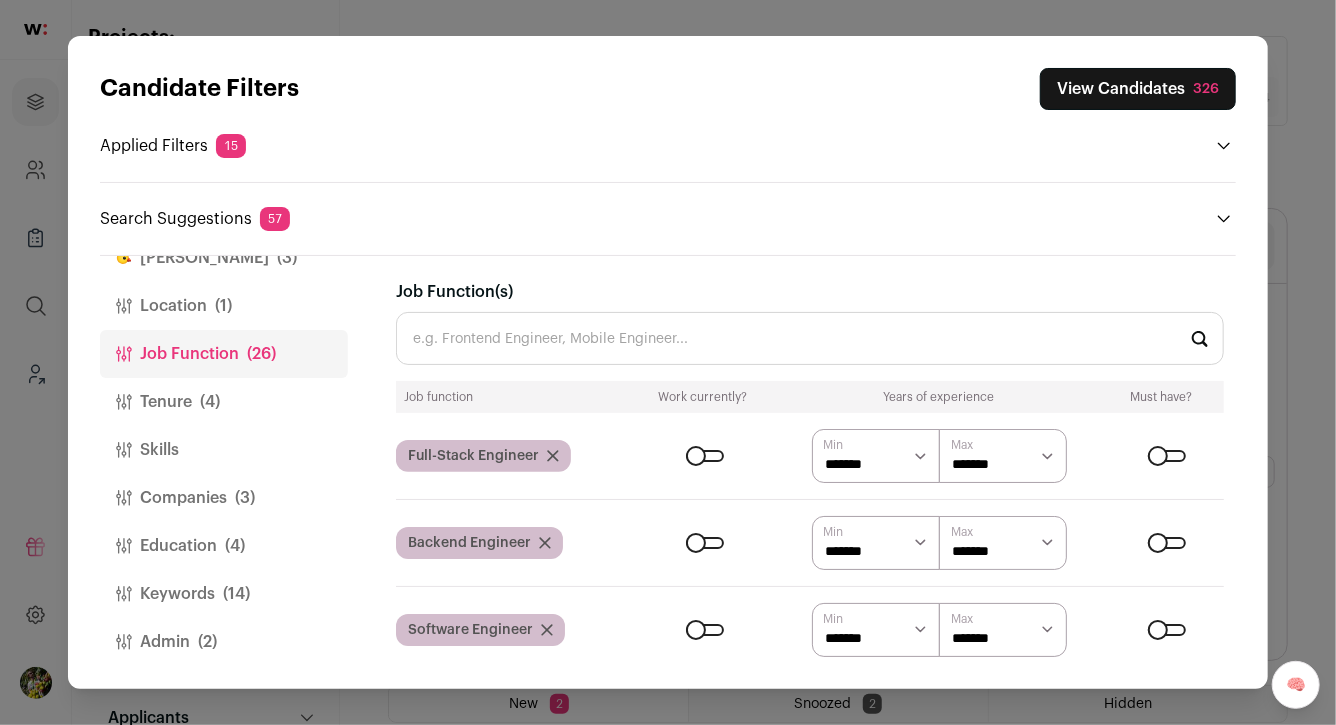 click on "Tenure
(4)" at bounding box center (224, 402) 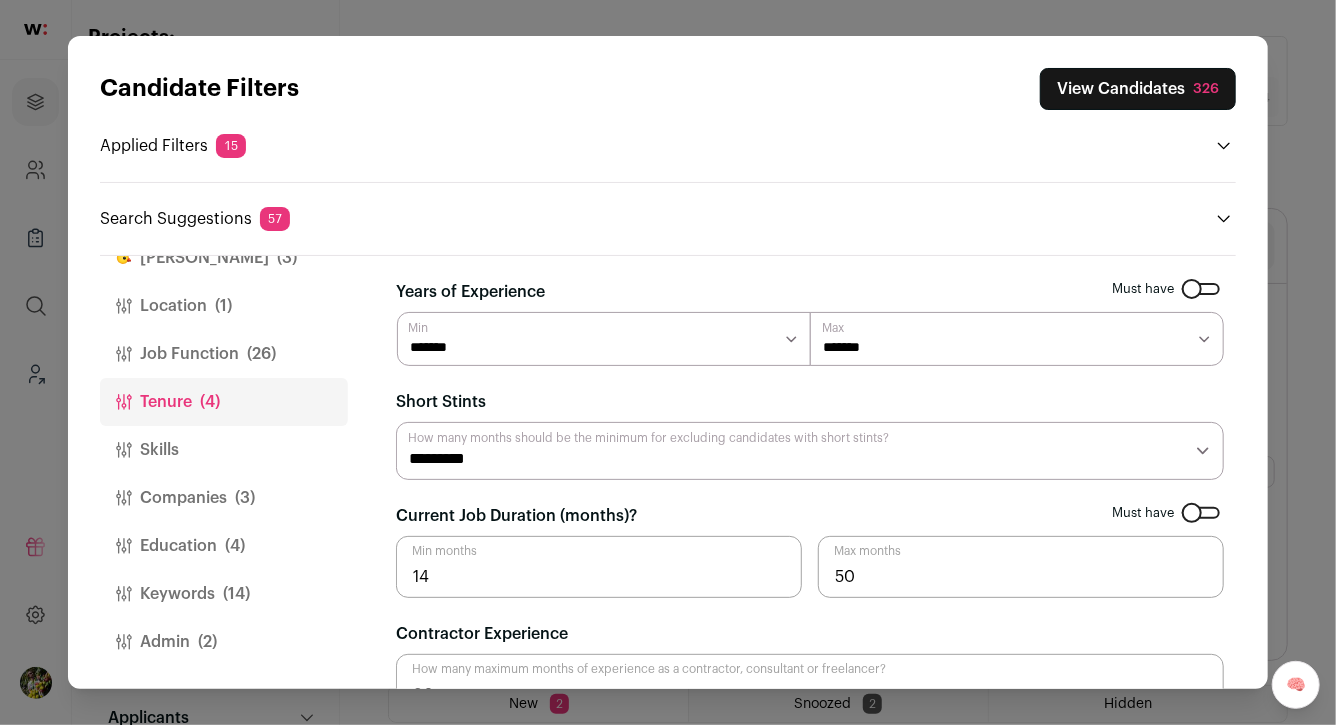 click on "*******
******
*******
*******
*******
*******
*******
*******" at bounding box center [604, 339] 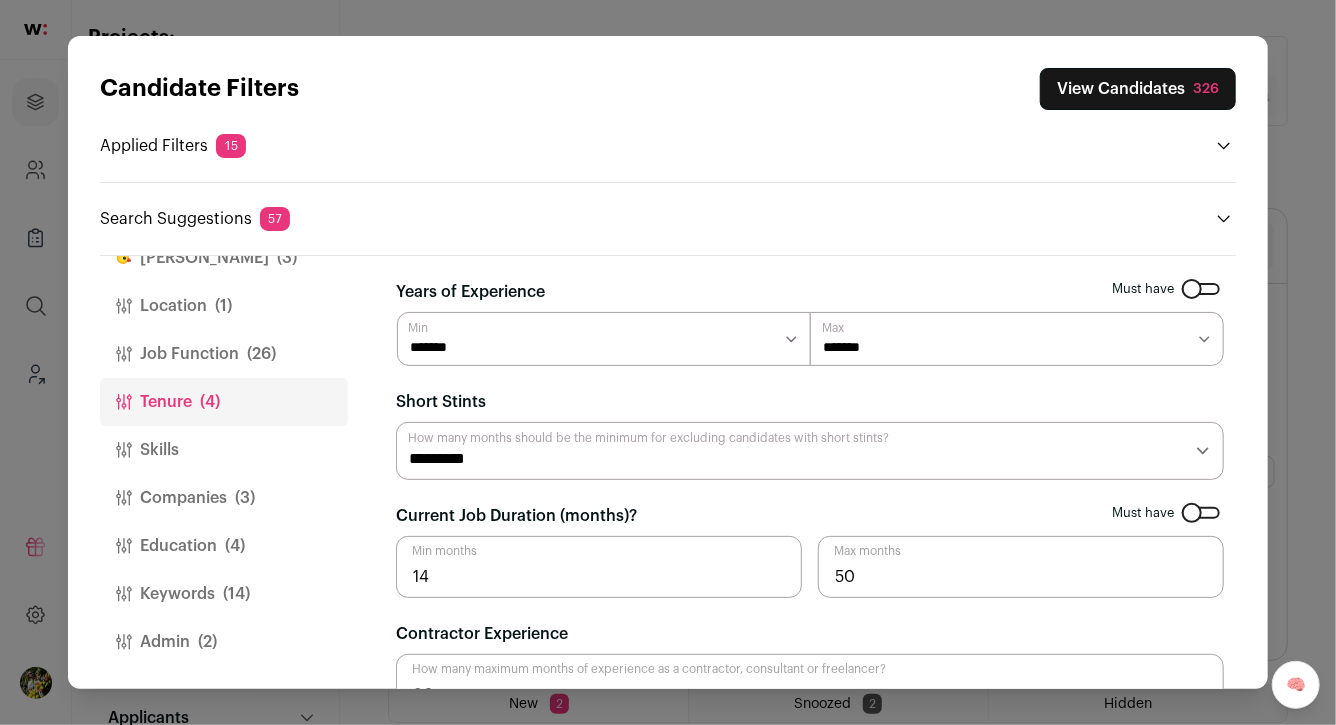 select on "*" 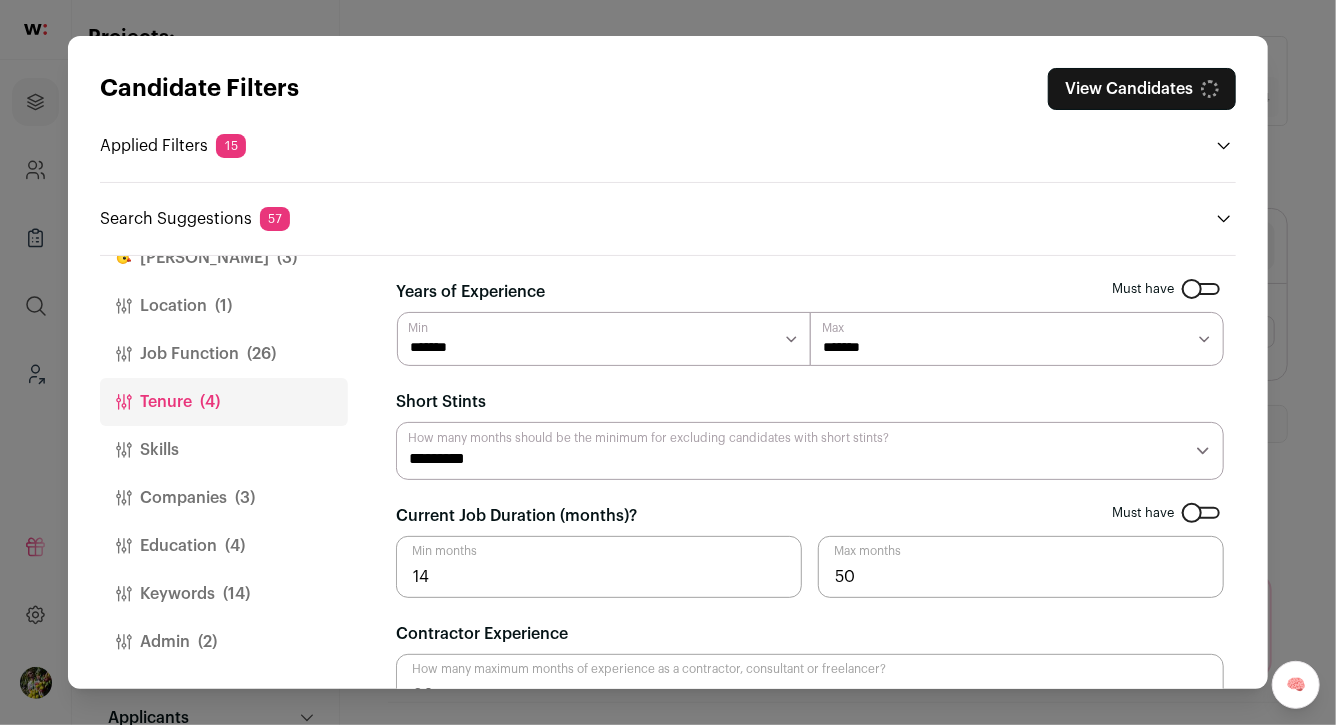 click on "*******
*******
********
********
********
********
********
********
********
********
********
********" at bounding box center [1017, 339] 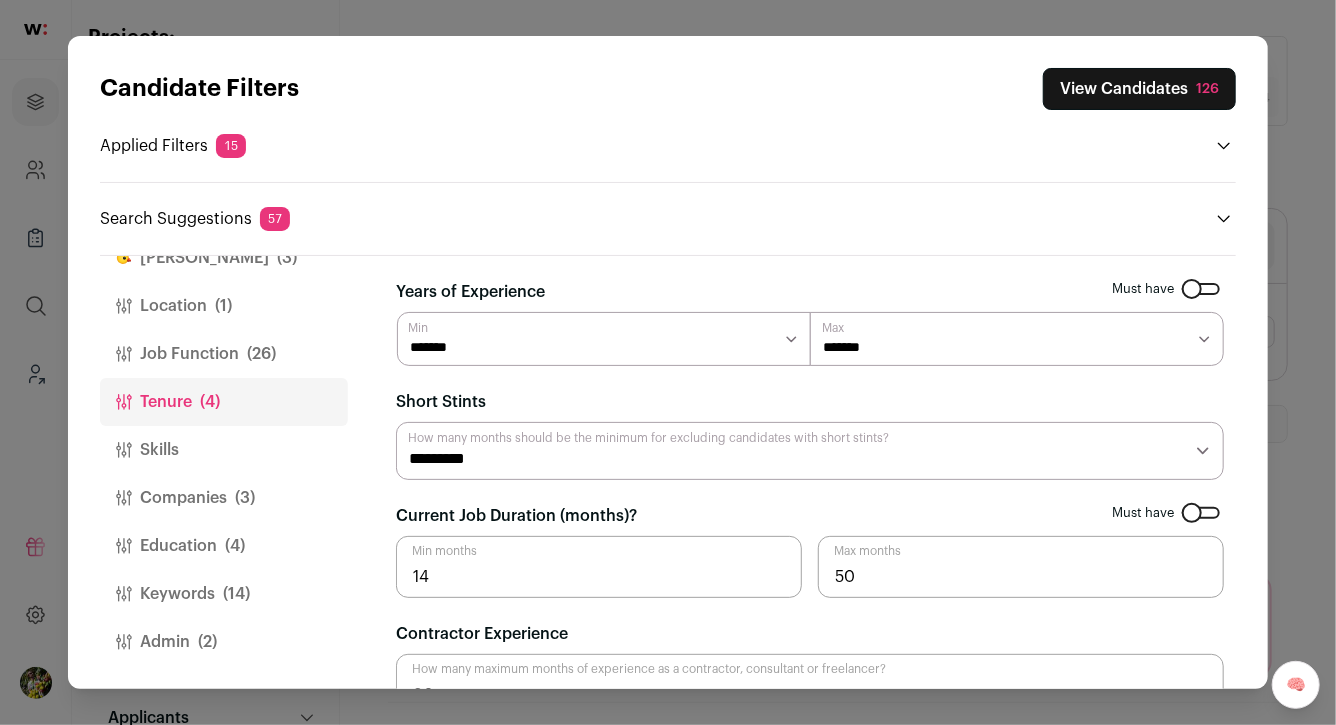 select on "**" 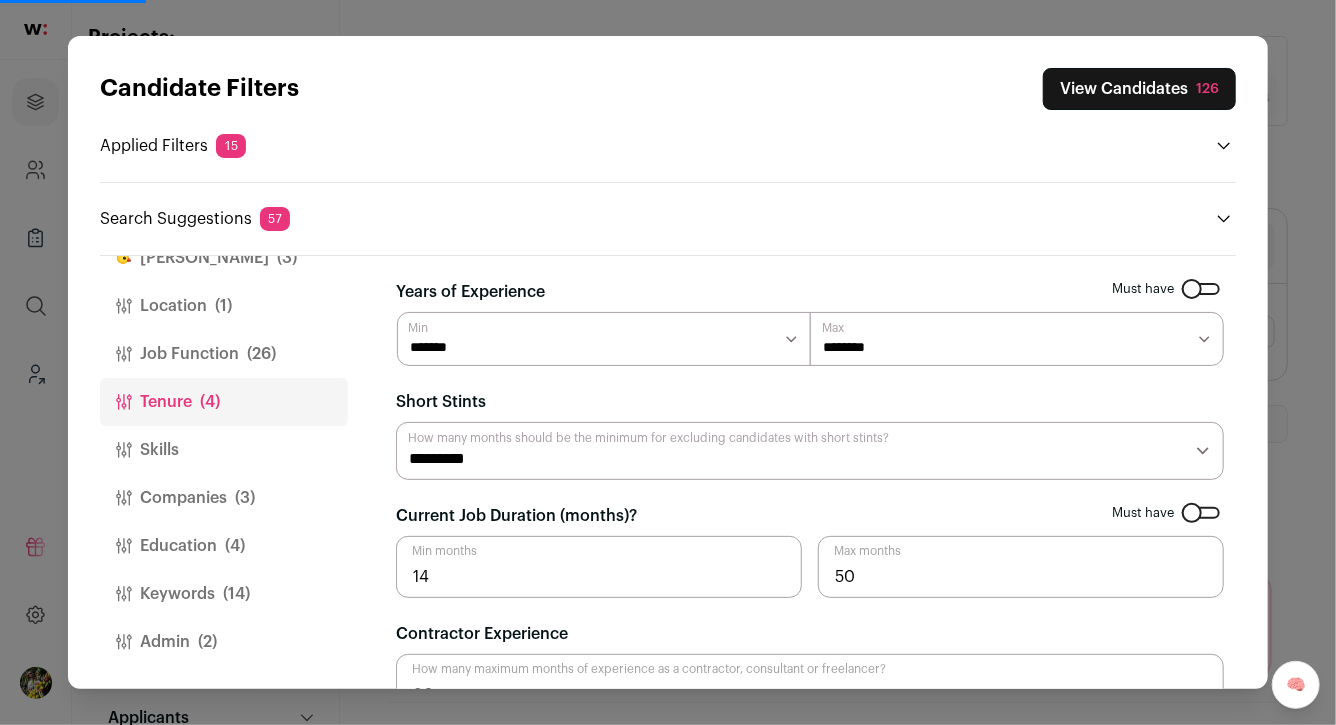 scroll, scrollTop: 50, scrollLeft: 0, axis: vertical 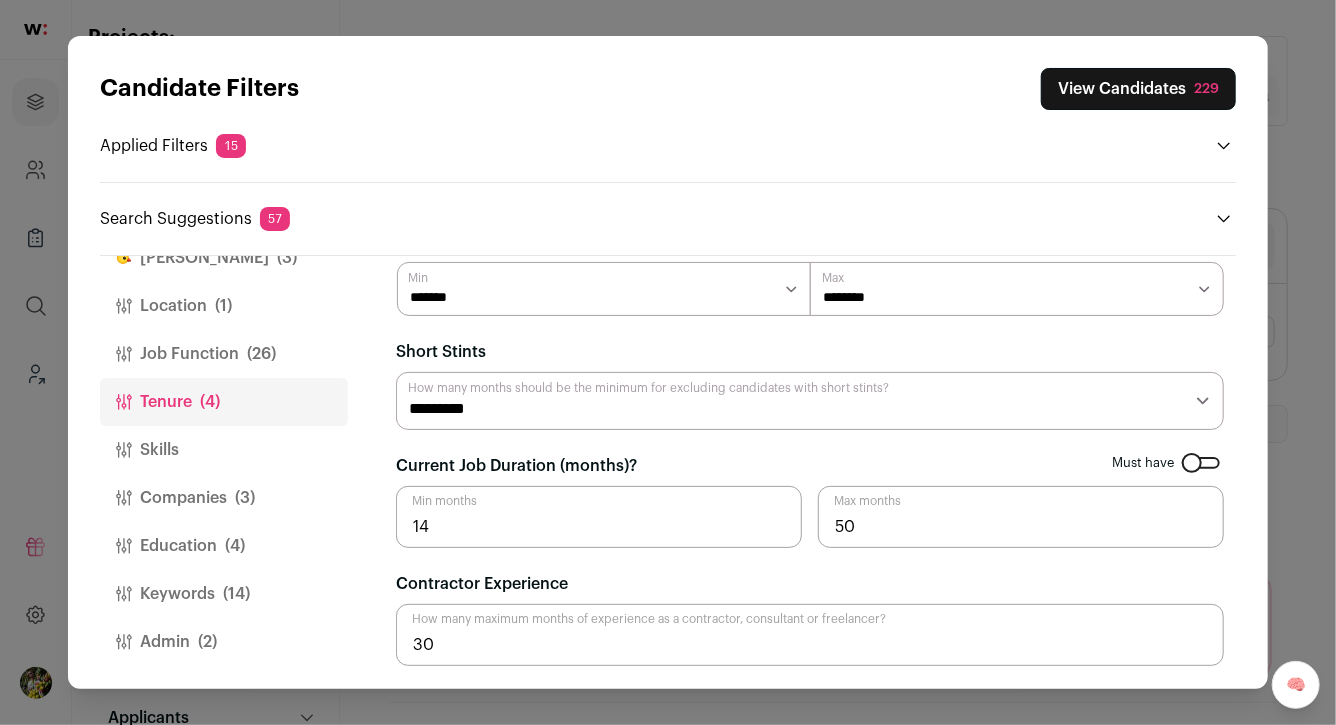 click on "View Candidates
229" at bounding box center (1138, 89) 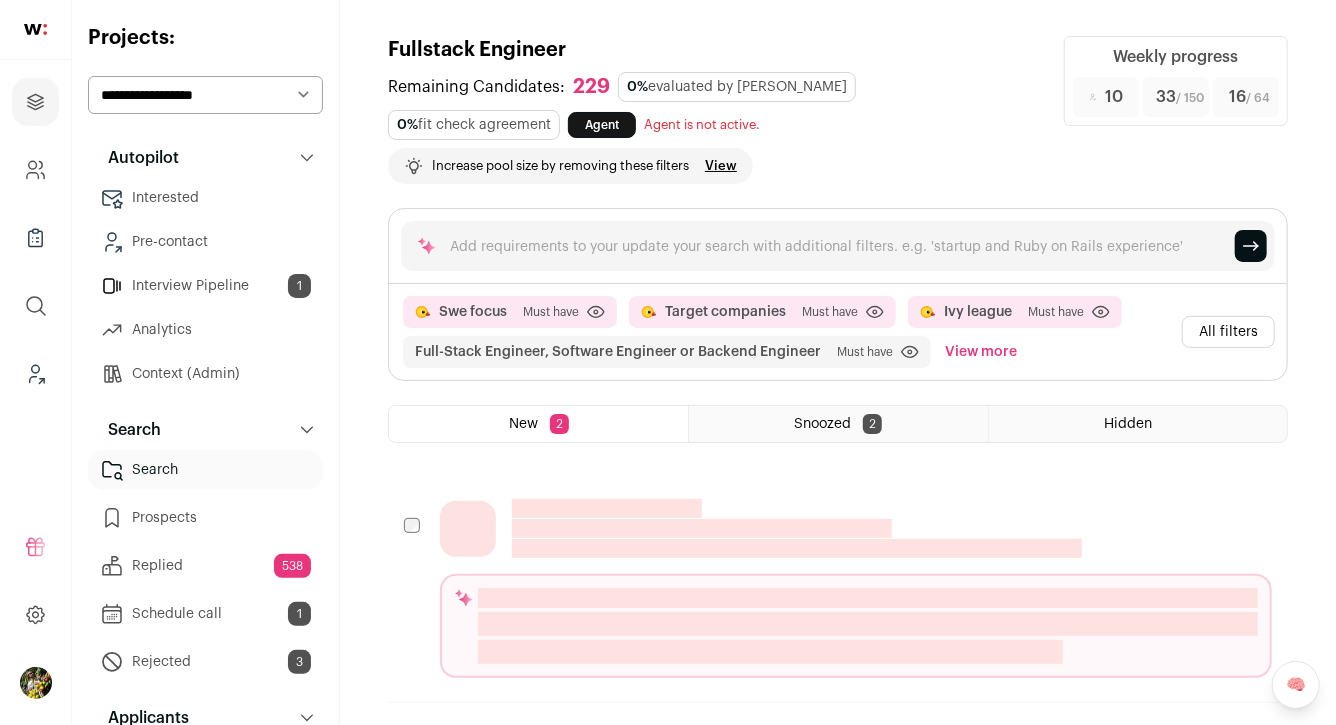 click on "View more" at bounding box center (981, 352) 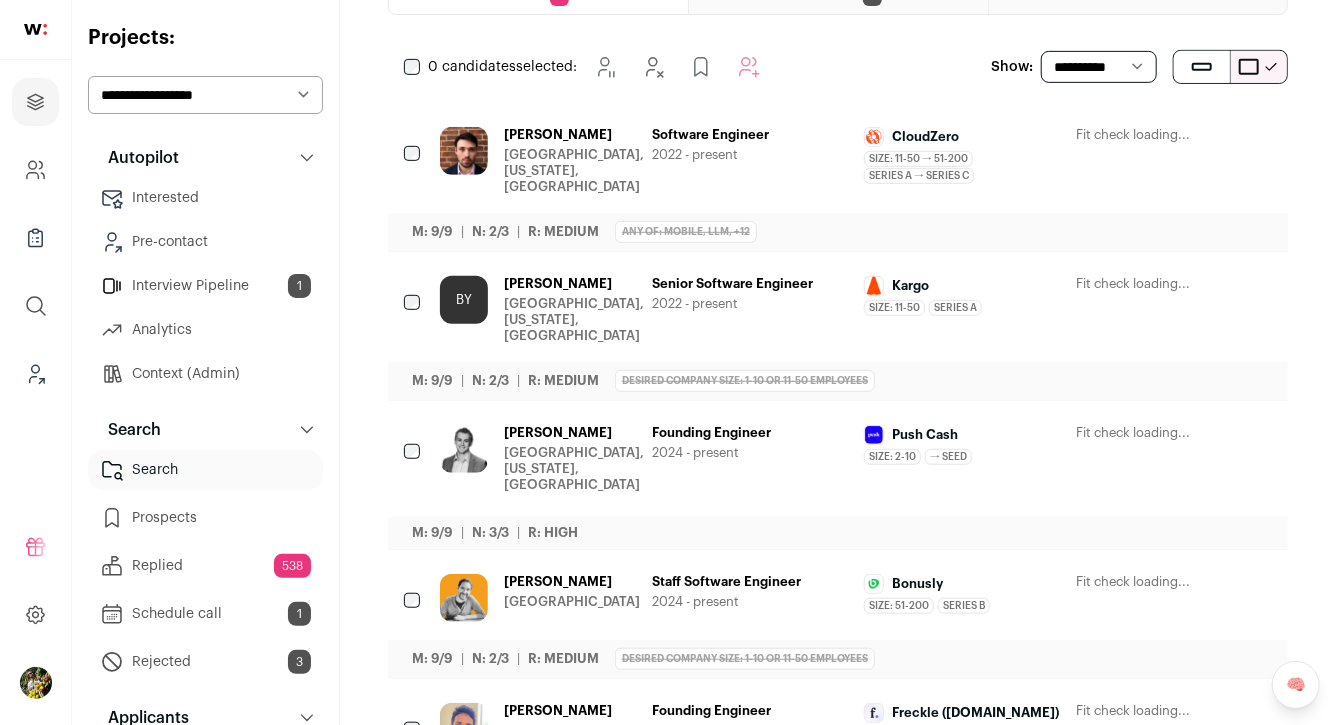 scroll, scrollTop: 435, scrollLeft: 0, axis: vertical 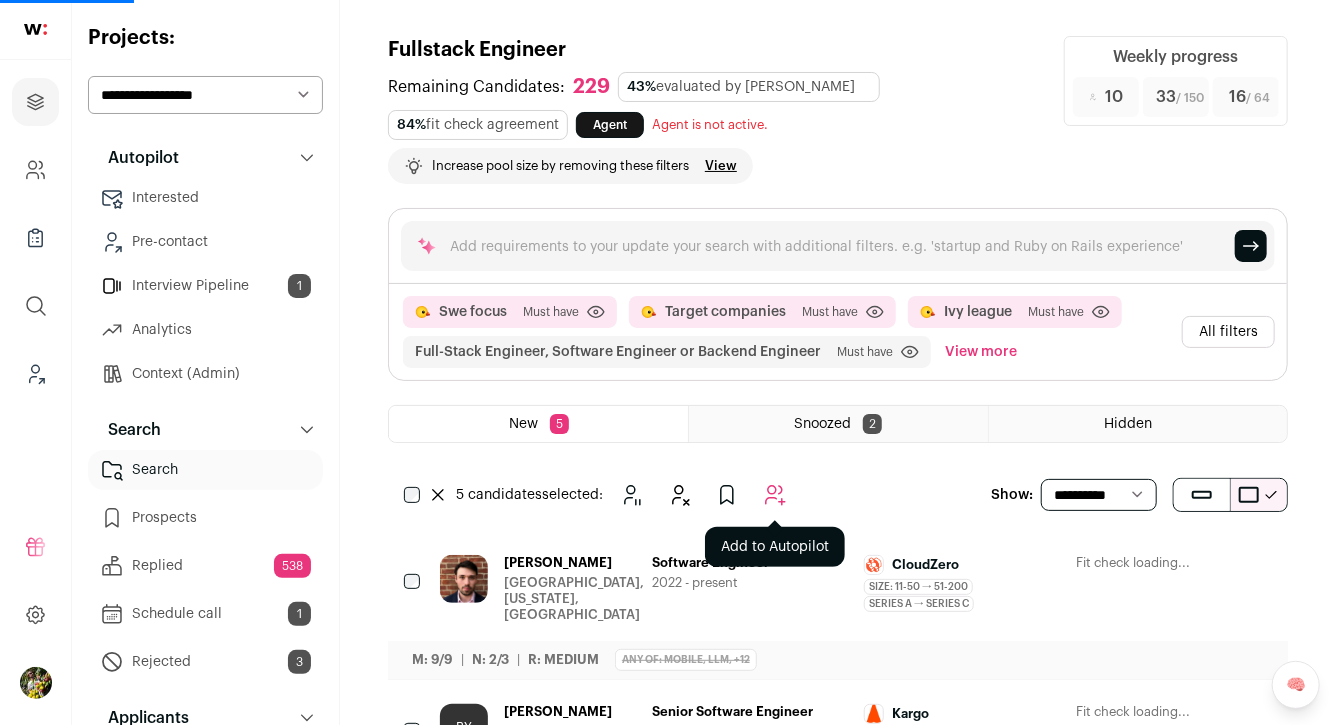 click 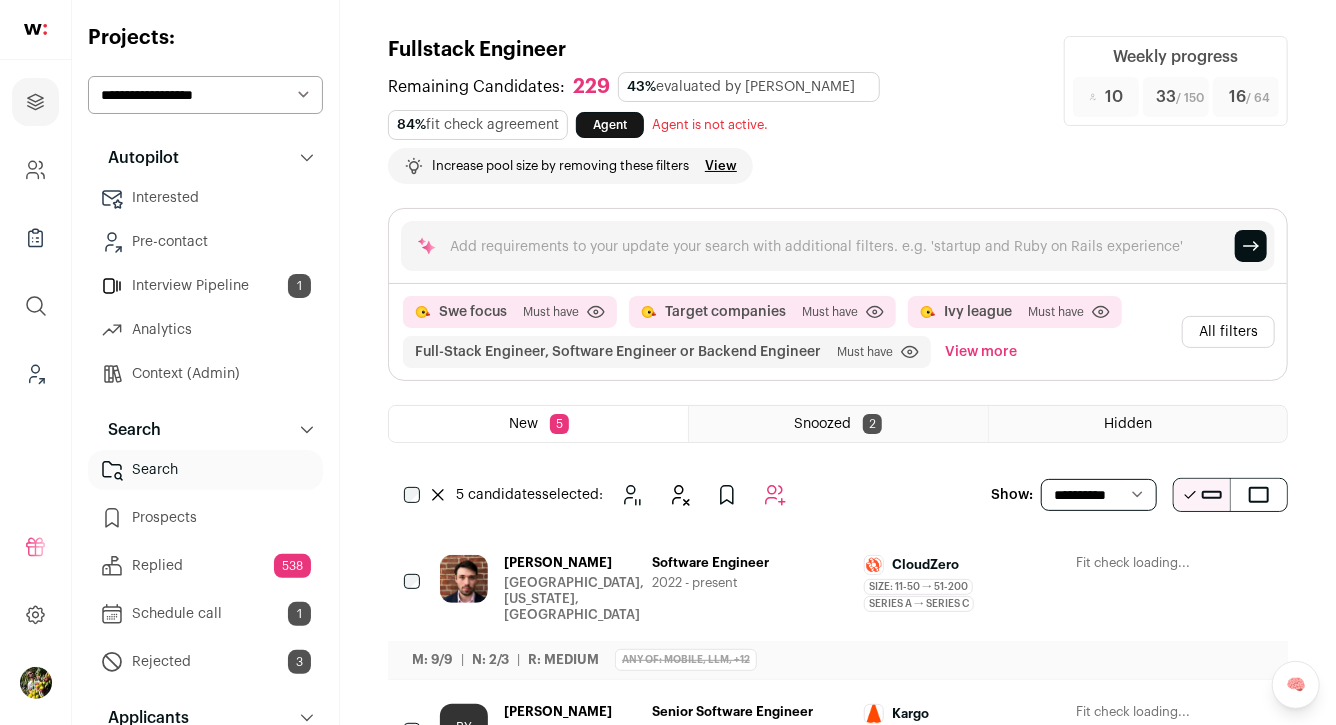 click on "Snoozed
2" at bounding box center [838, 424] 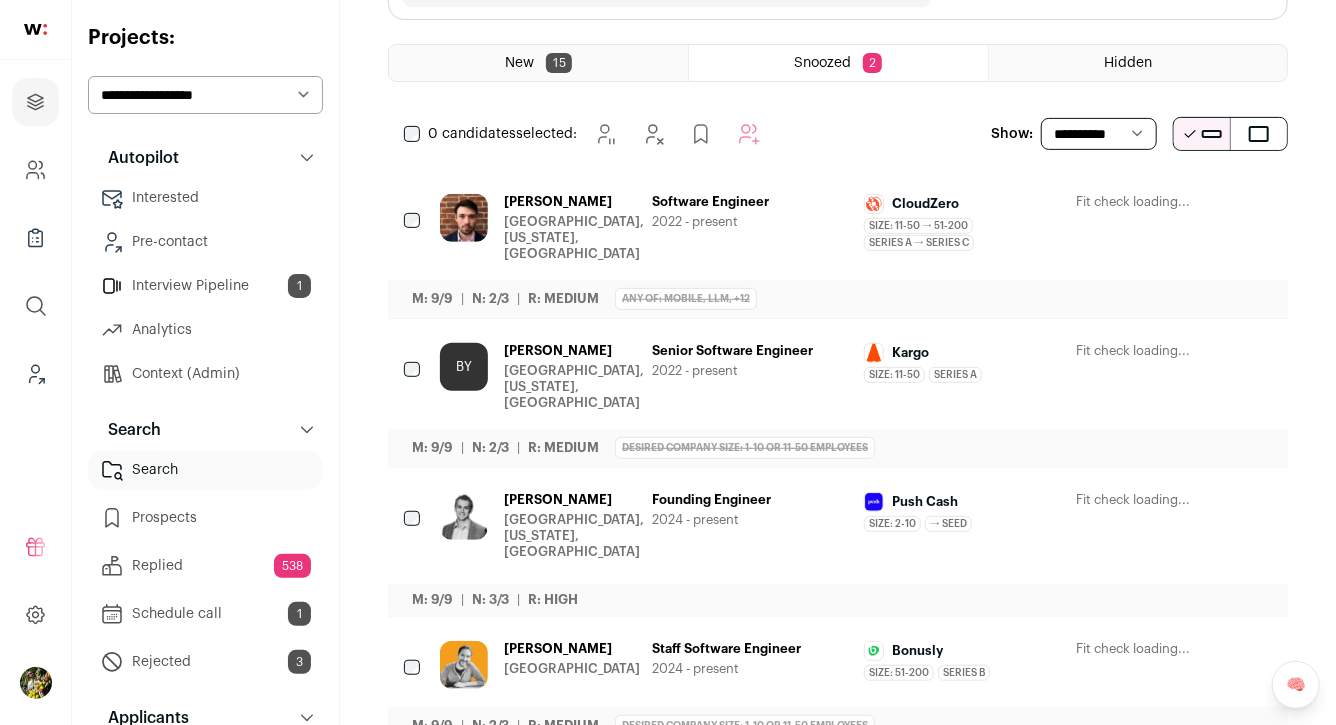 scroll, scrollTop: 278, scrollLeft: 0, axis: vertical 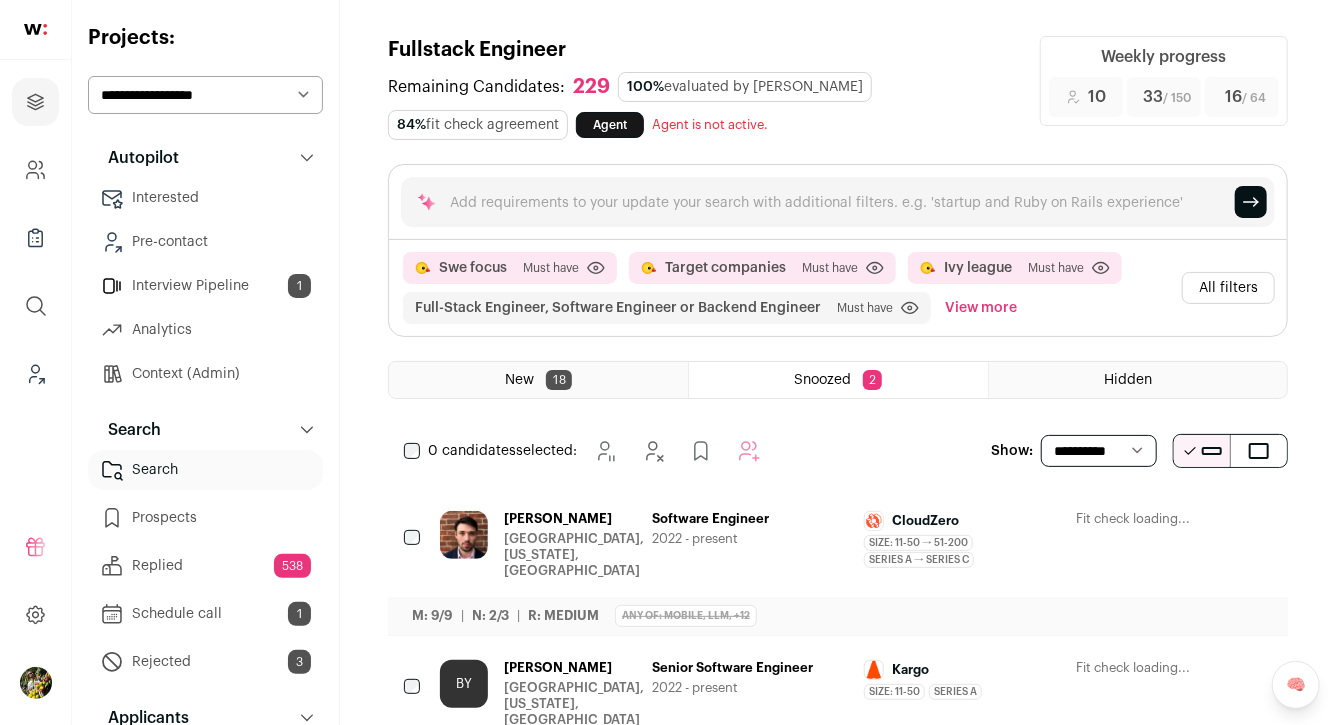 click at bounding box center [749, 451] 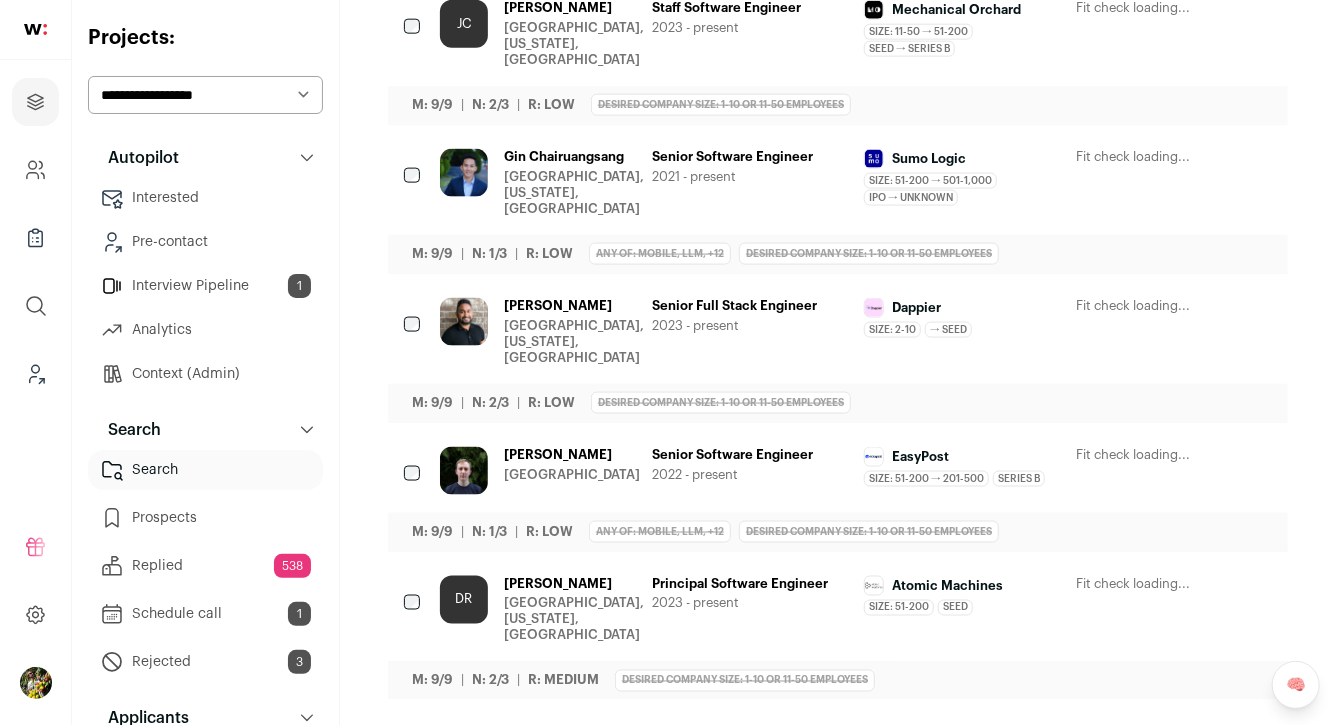 scroll, scrollTop: 0, scrollLeft: 0, axis: both 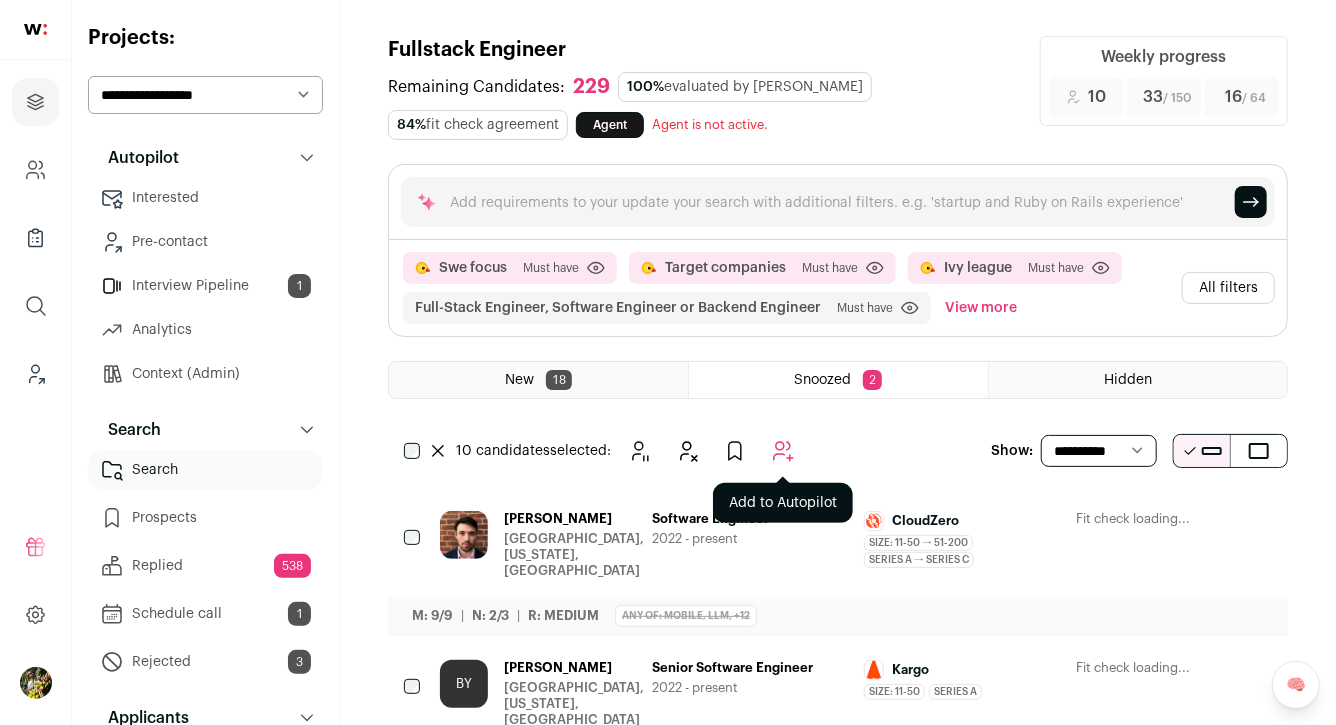 click 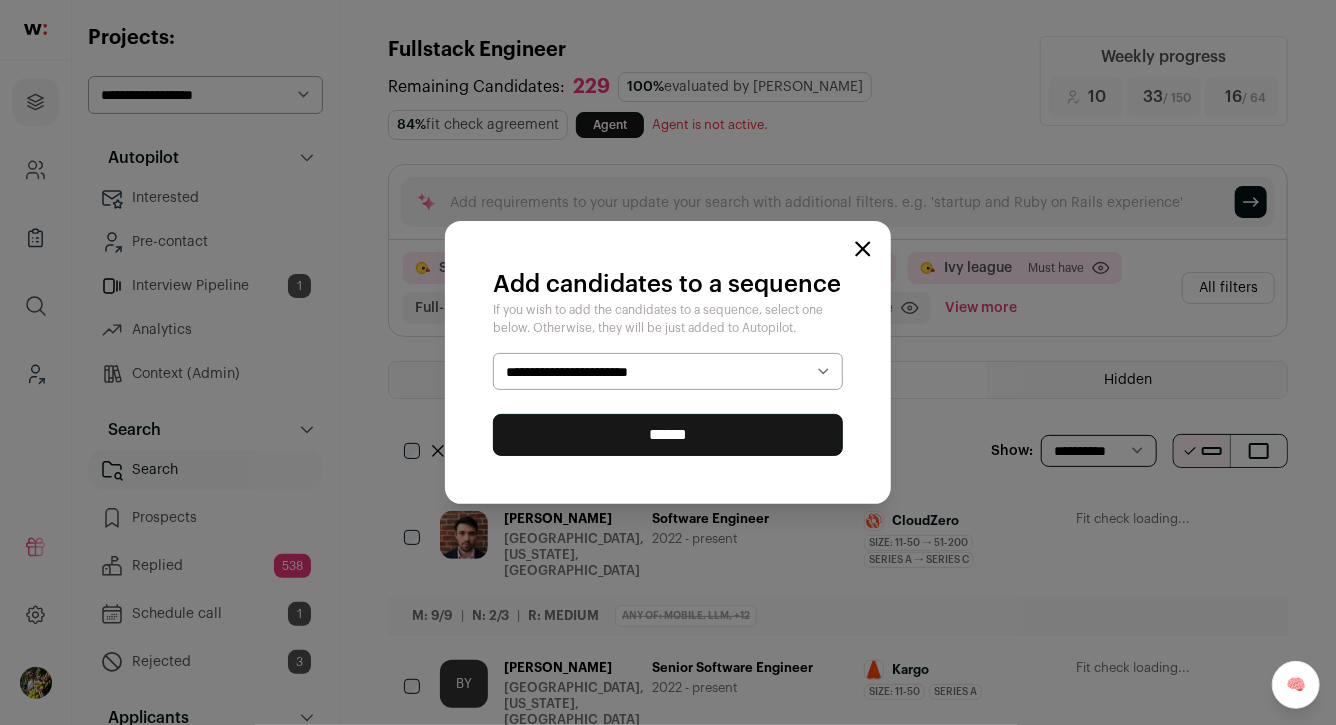 select on "*****" 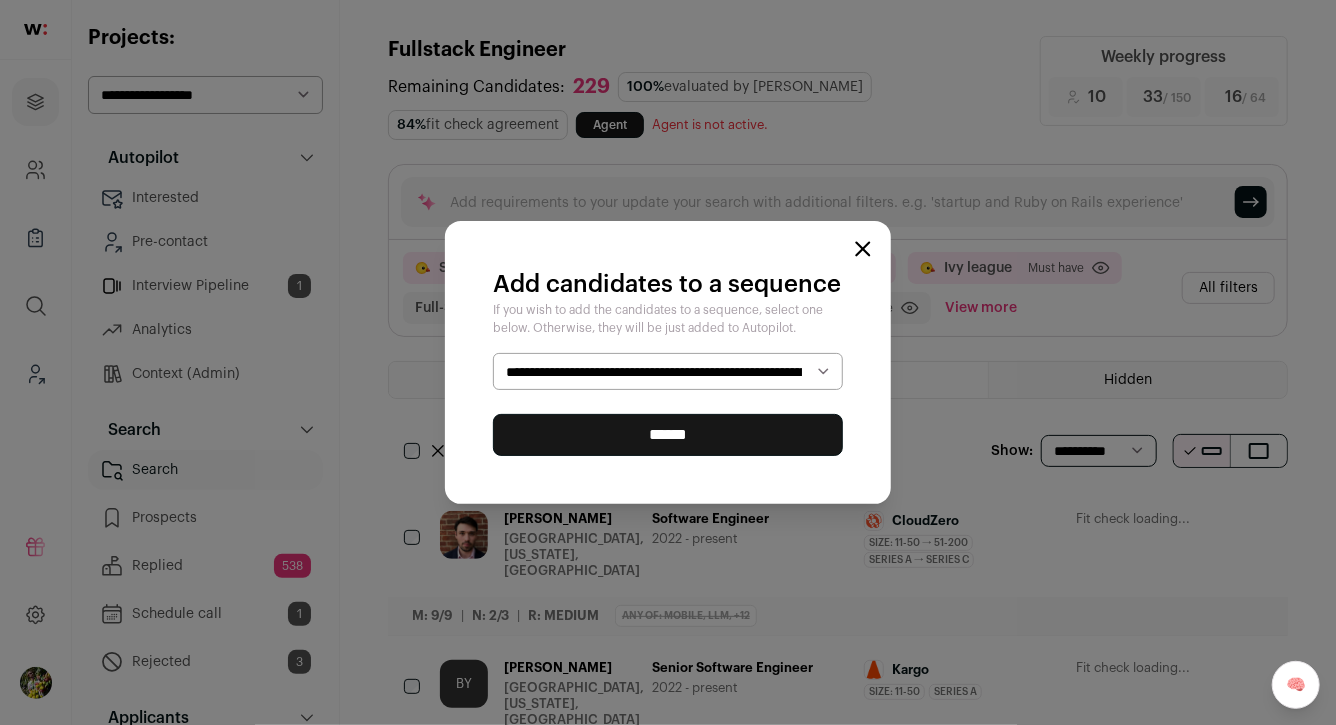 click on "******" at bounding box center (668, 435) 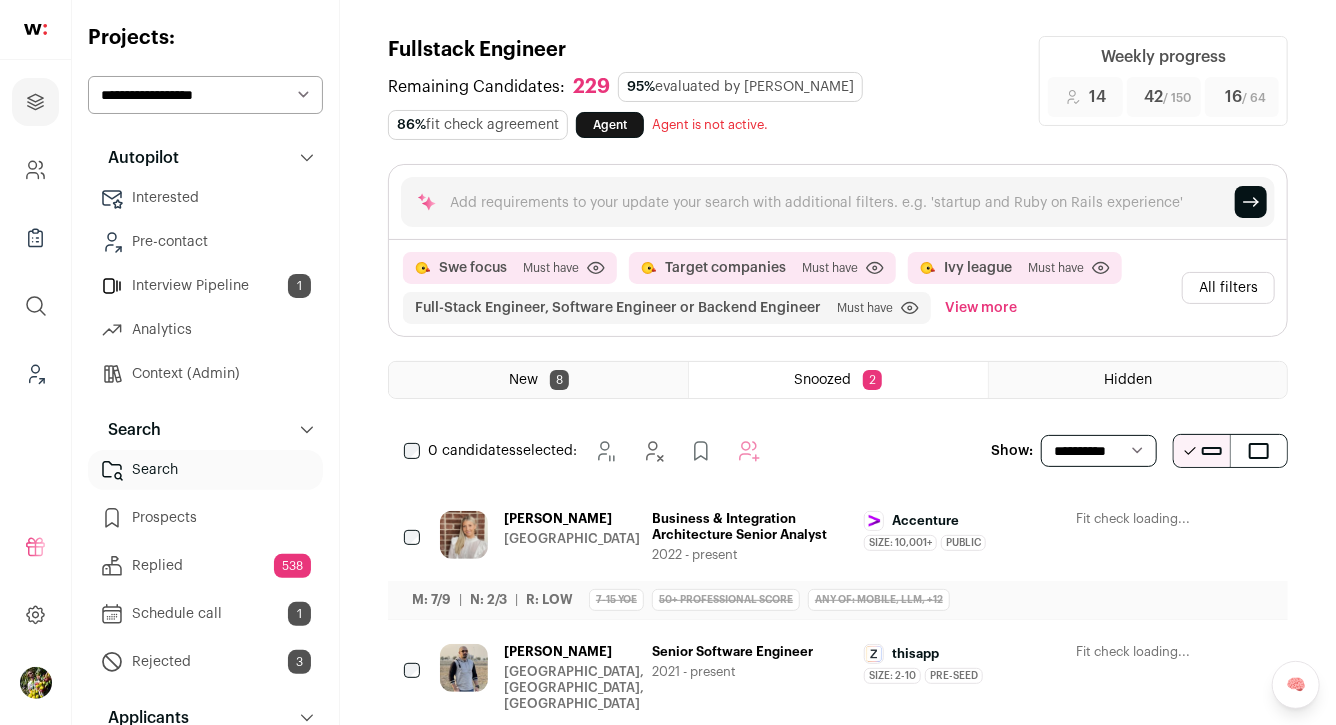 scroll, scrollTop: 62, scrollLeft: 0, axis: vertical 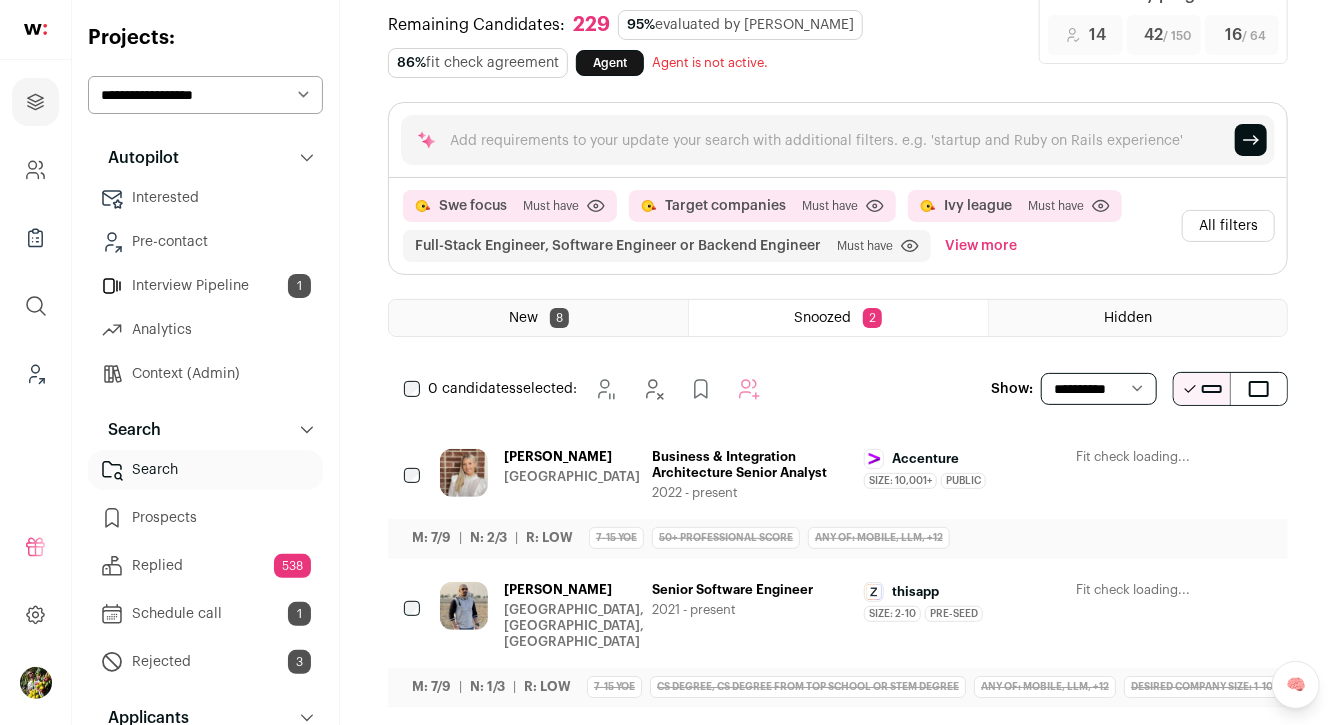 click 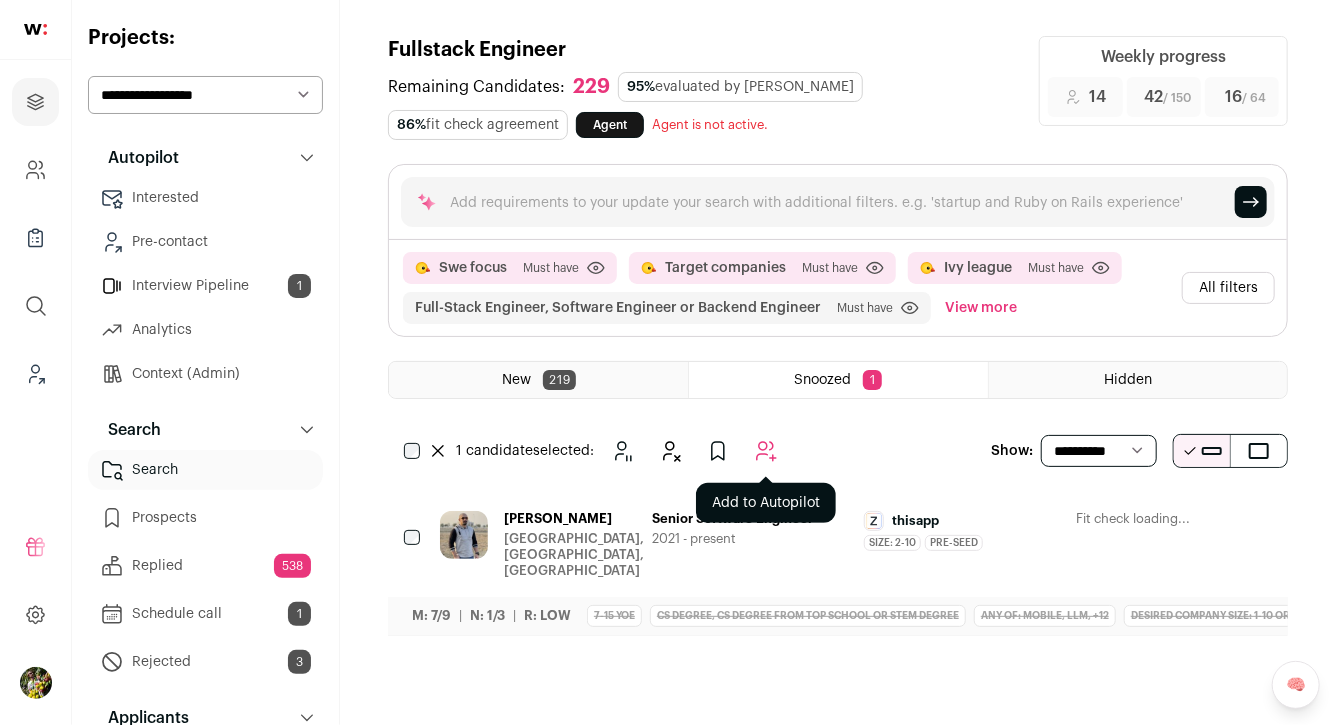 click 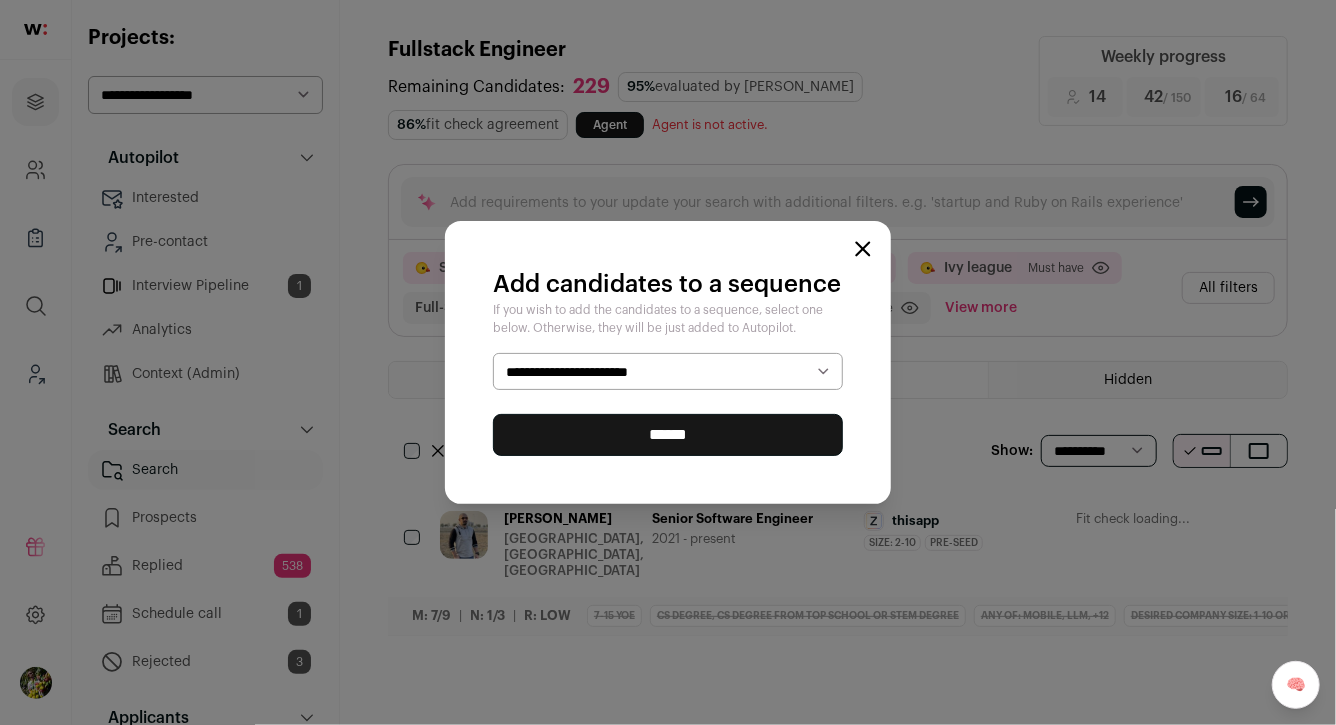 select on "*****" 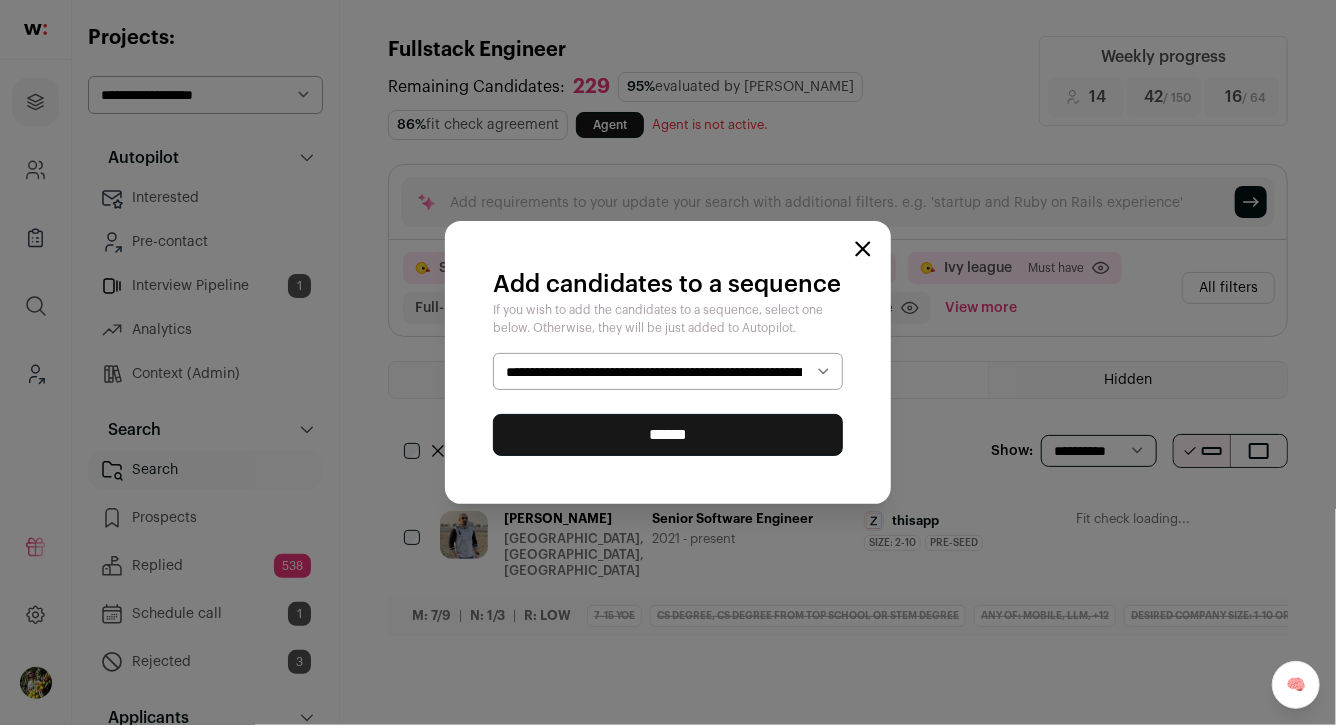 click on "******" at bounding box center [668, 435] 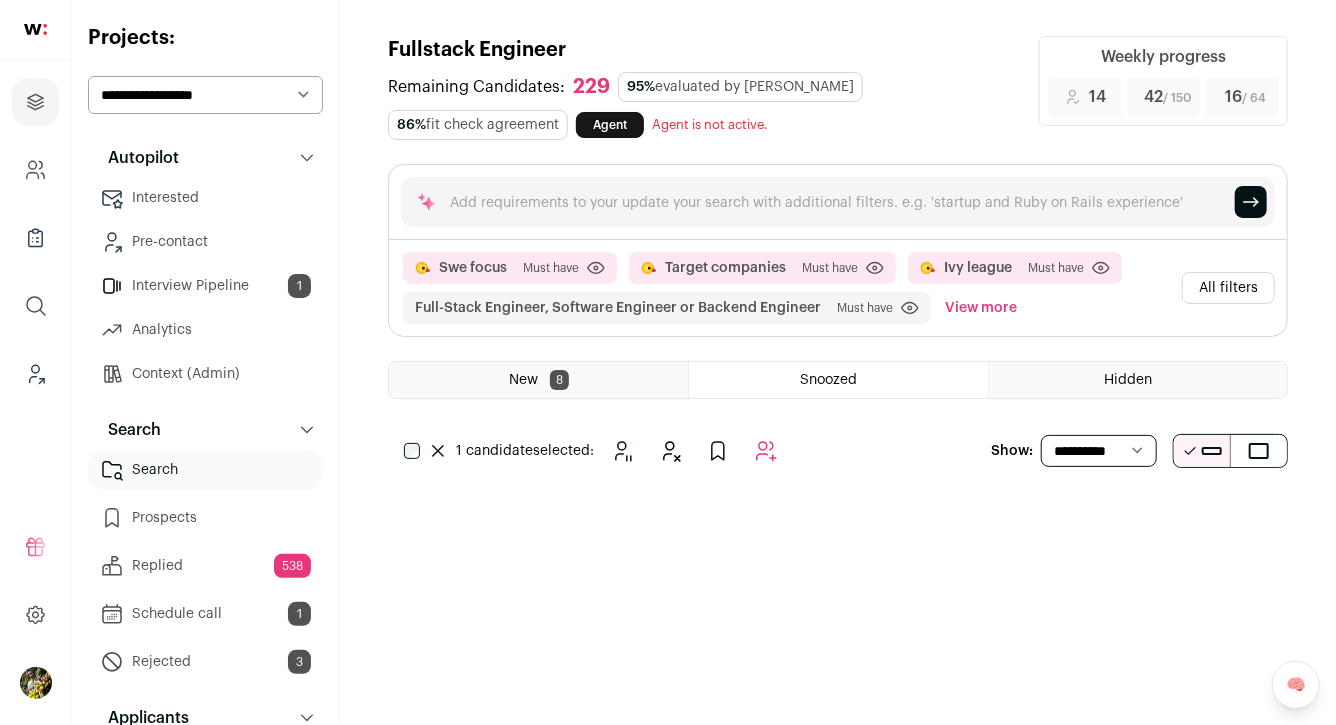 click 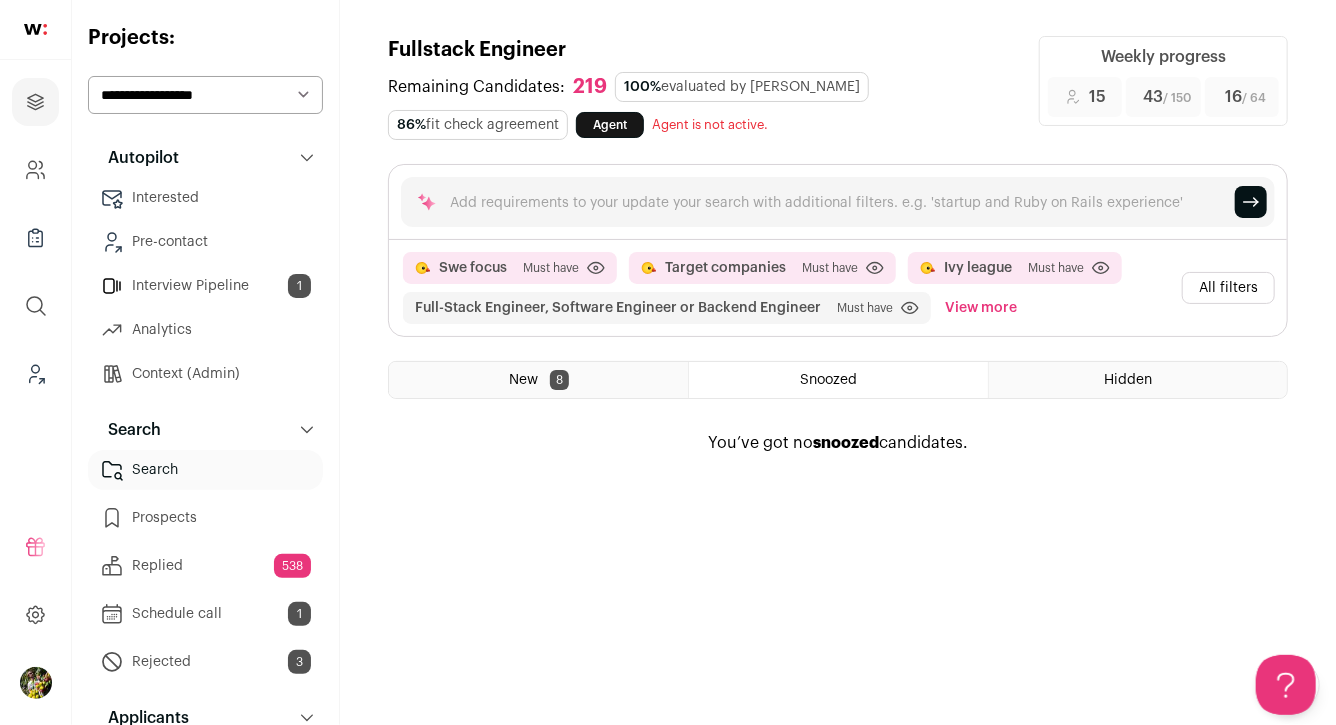 scroll, scrollTop: 0, scrollLeft: 0, axis: both 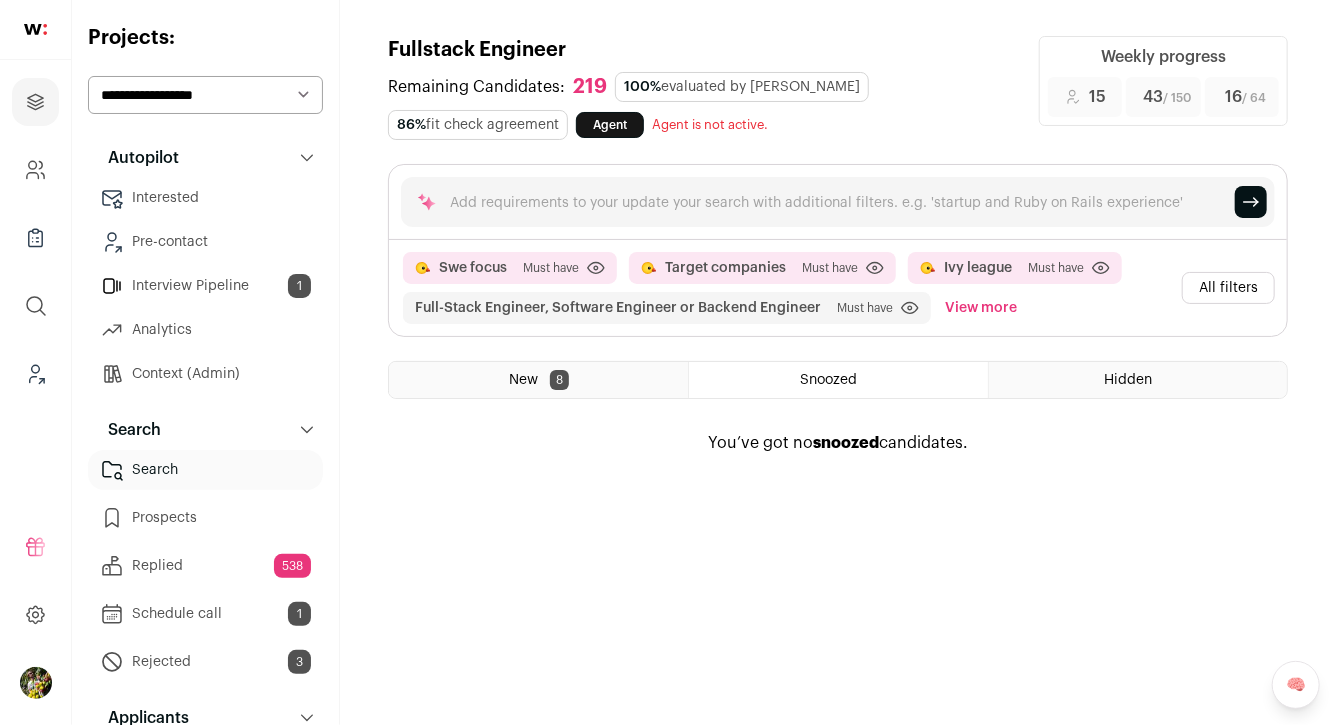 click on "New
8" at bounding box center (538, 380) 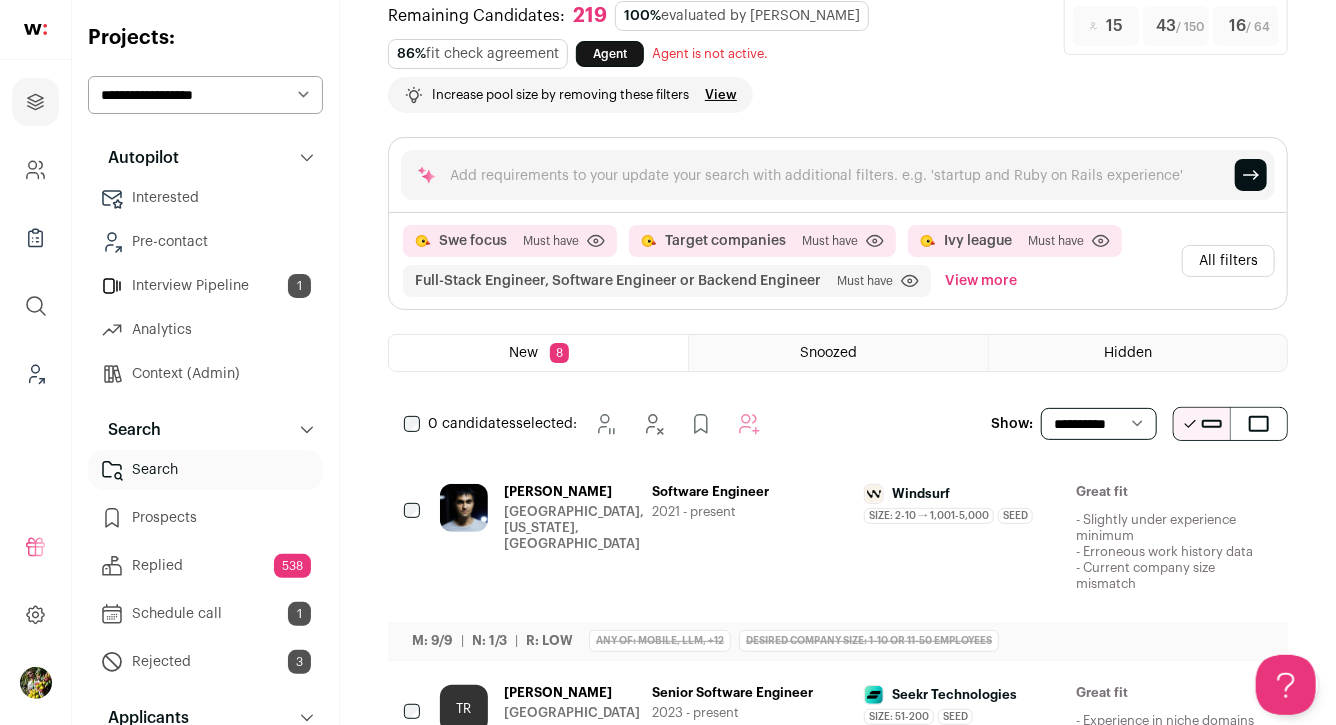 scroll, scrollTop: 175, scrollLeft: 0, axis: vertical 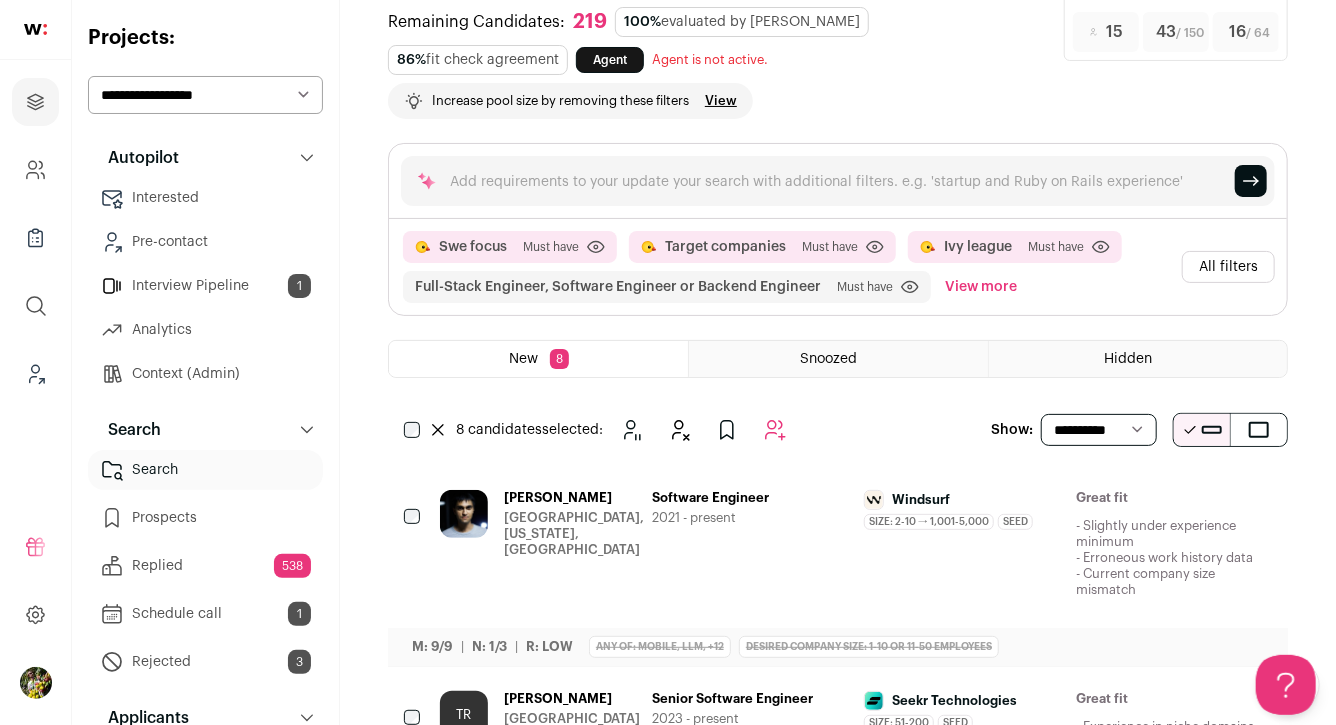 click on "View more" at bounding box center [981, 287] 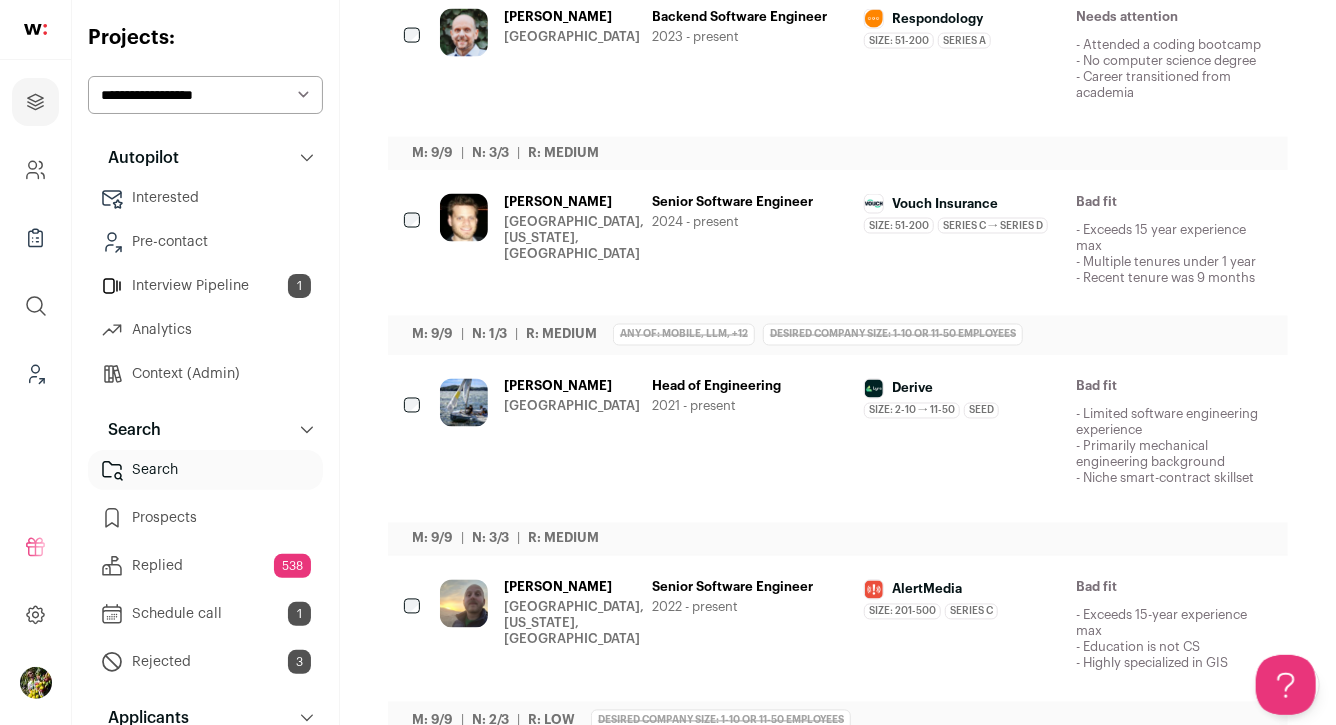 scroll, scrollTop: 1598, scrollLeft: 0, axis: vertical 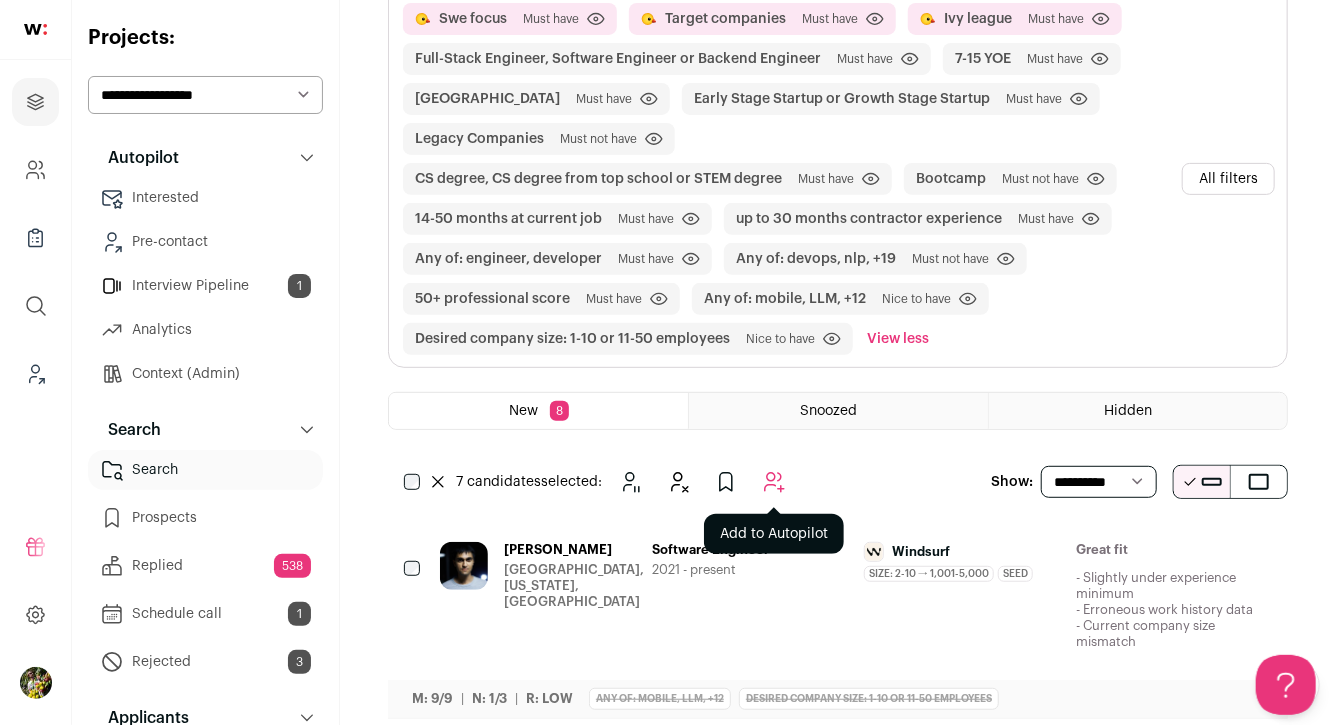 click 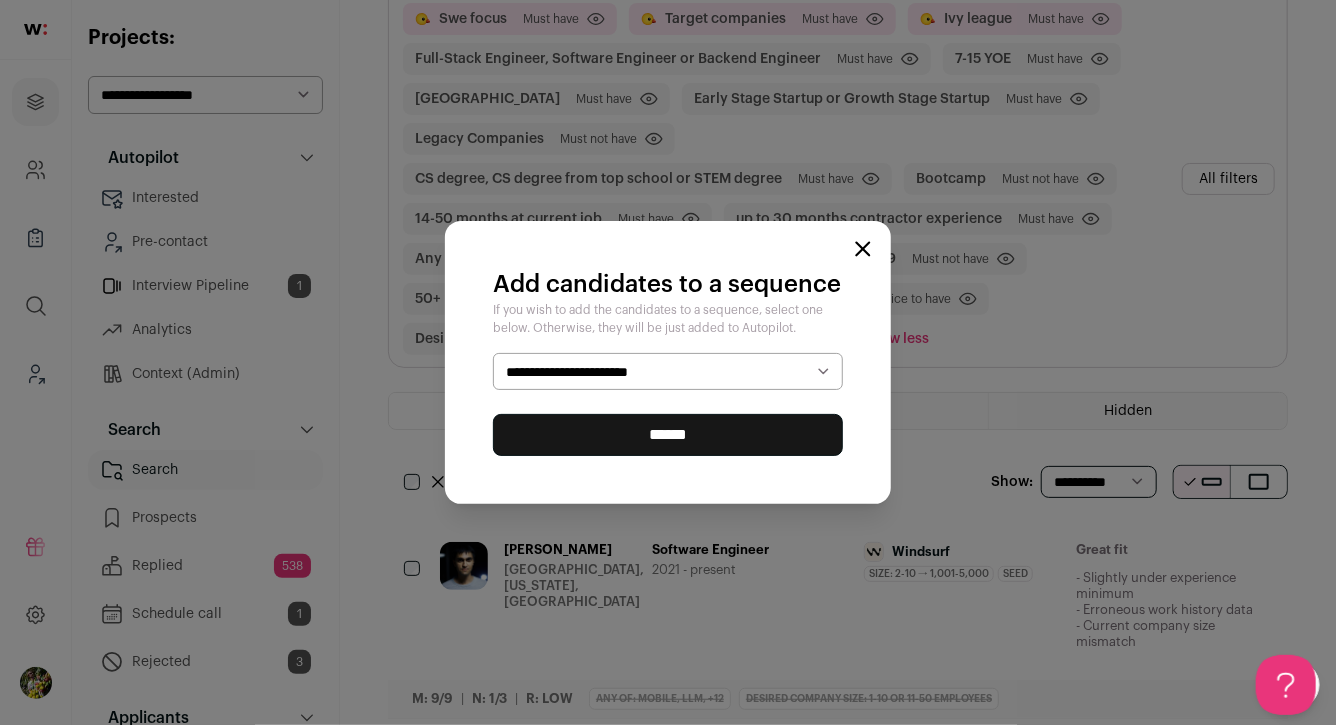 select on "*****" 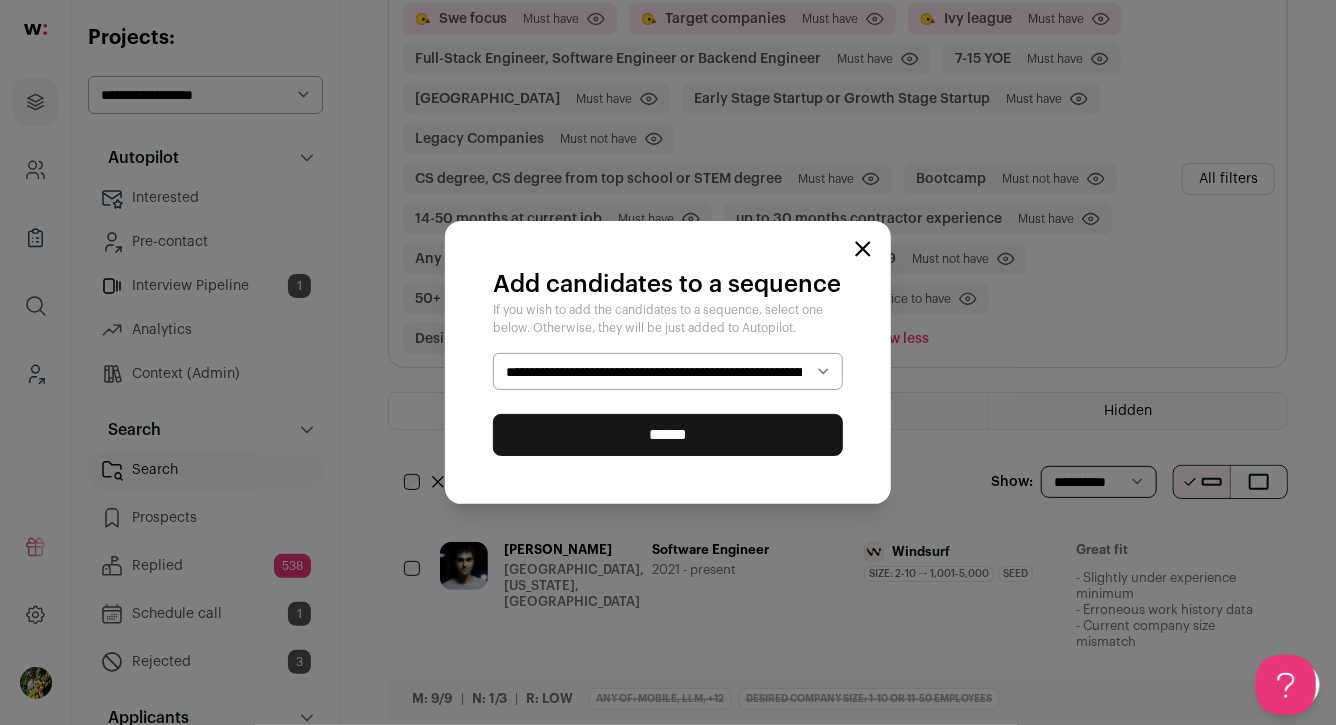 click on "******" at bounding box center (668, 435) 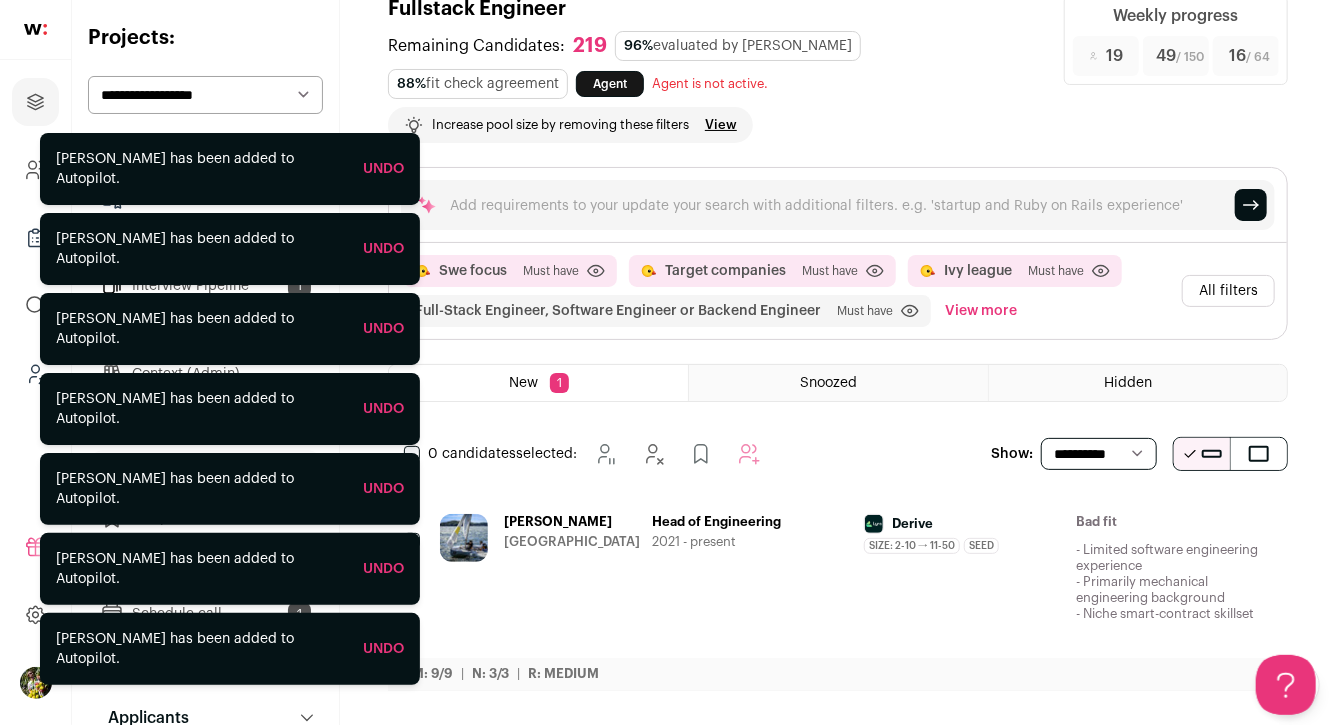 scroll, scrollTop: 0, scrollLeft: 0, axis: both 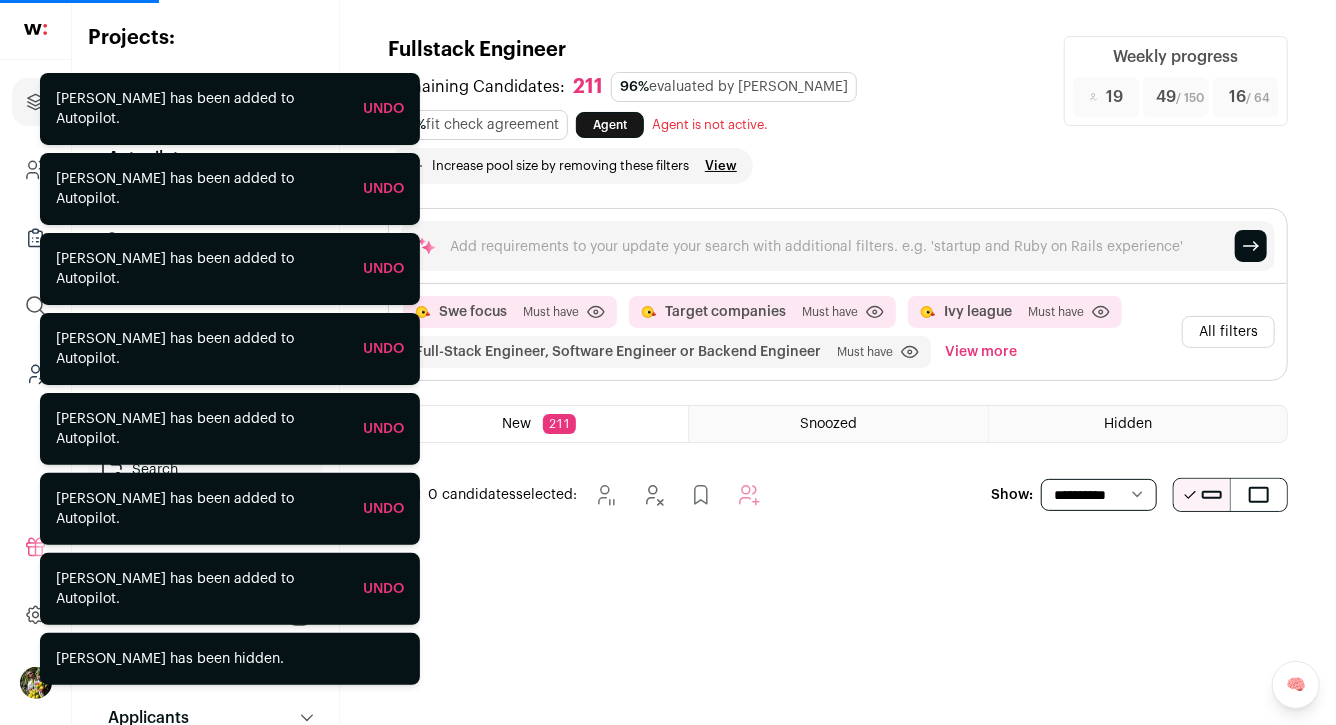 click on "All filters" at bounding box center [1228, 332] 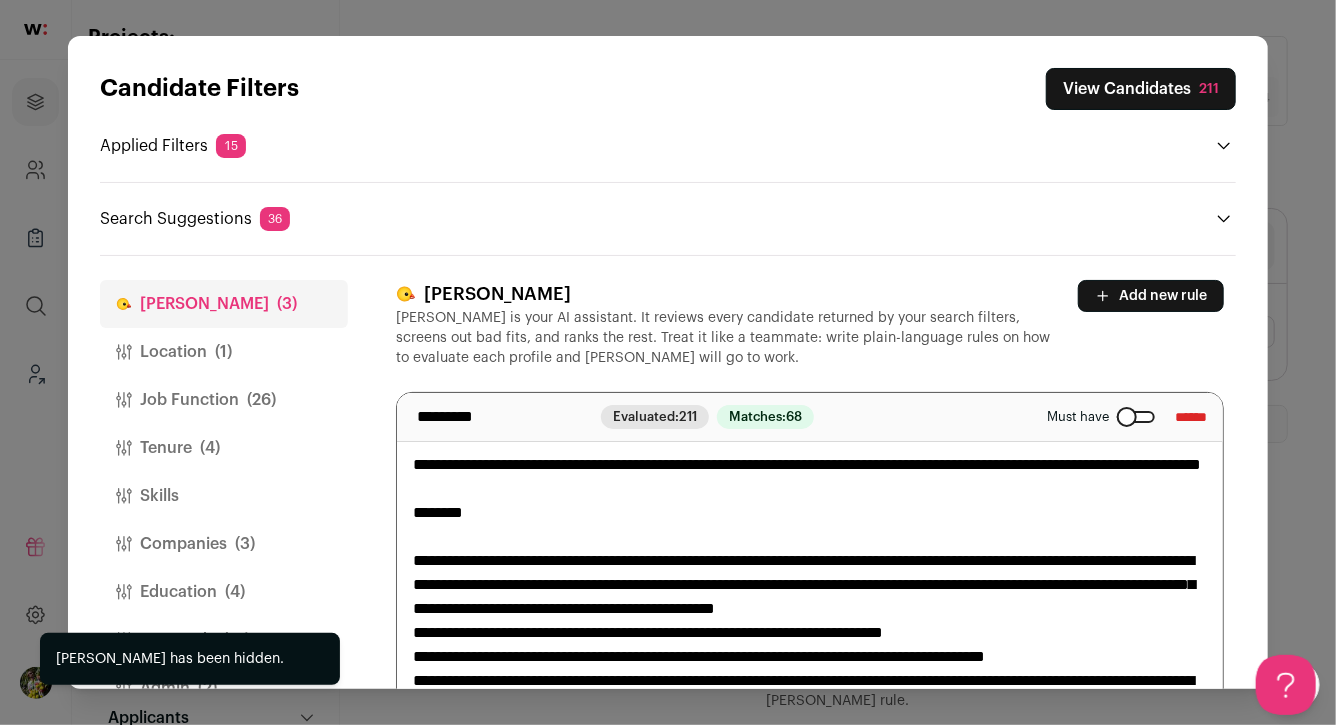 scroll, scrollTop: 90, scrollLeft: 0, axis: vertical 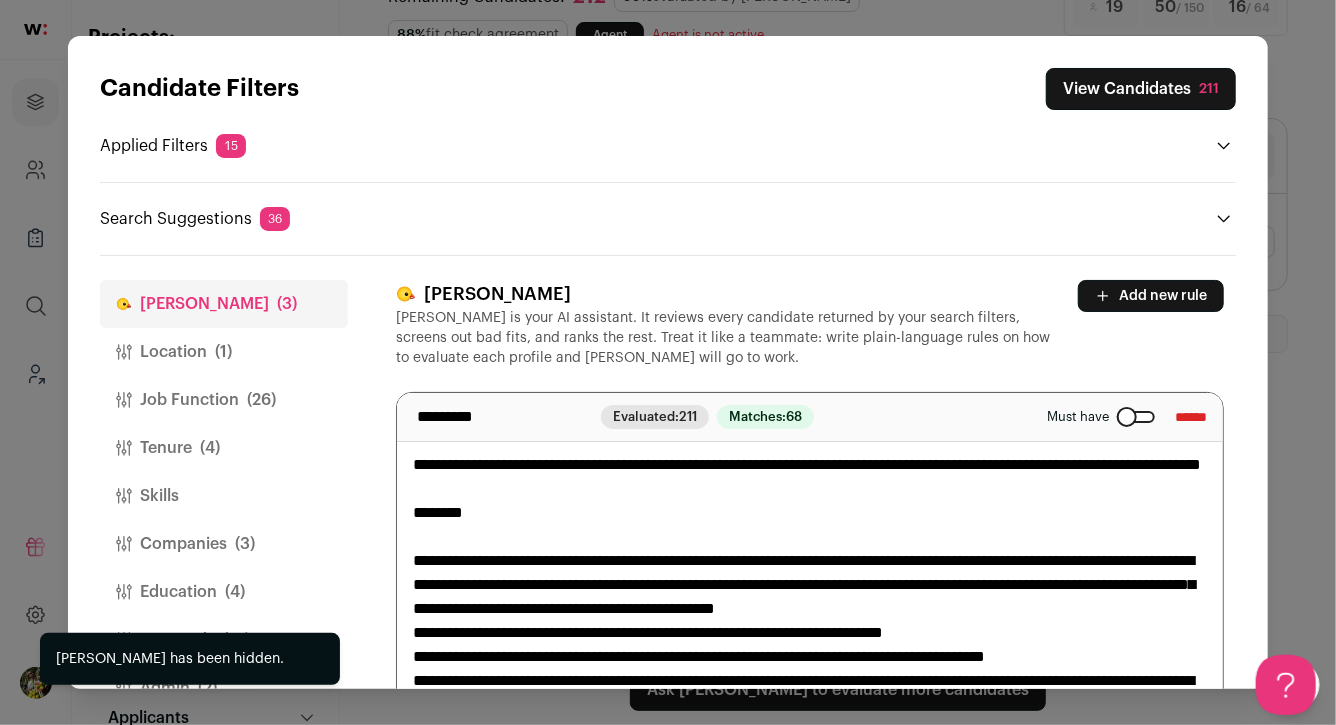 click on "(1)" at bounding box center (223, 352) 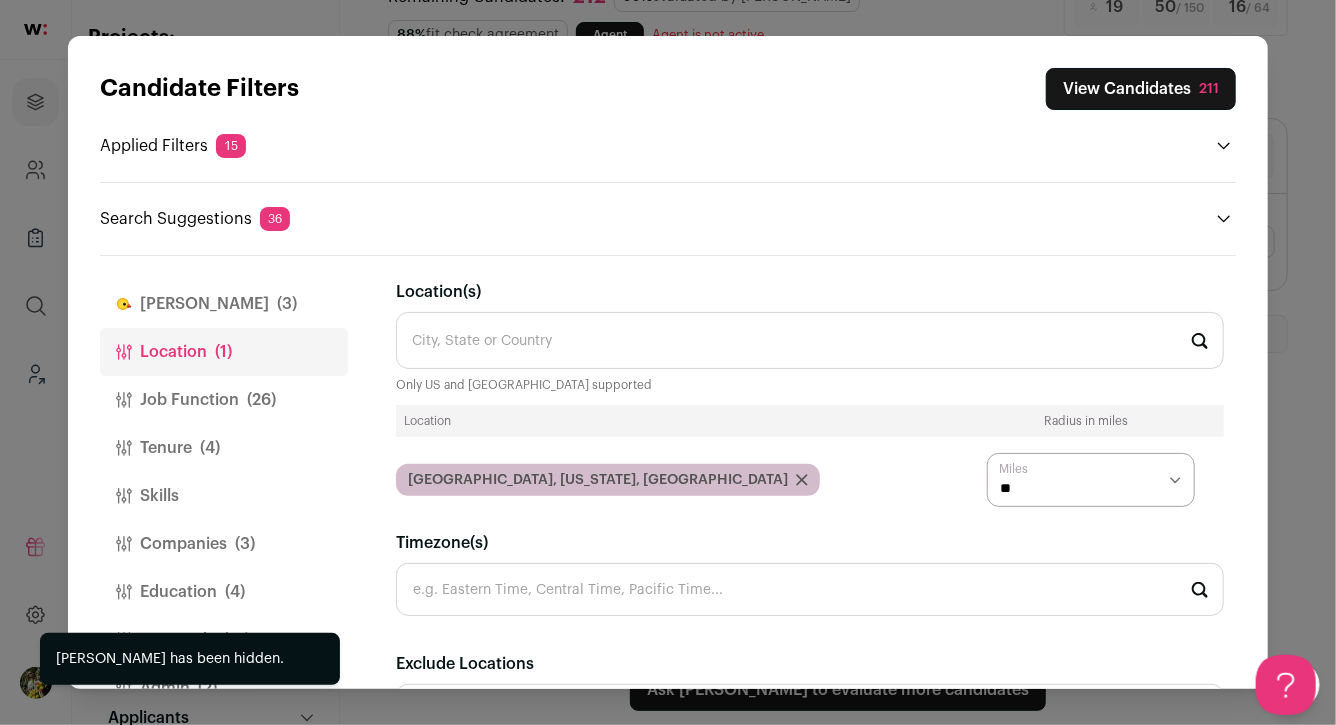 click on "Job Function
(26)" at bounding box center (224, 400) 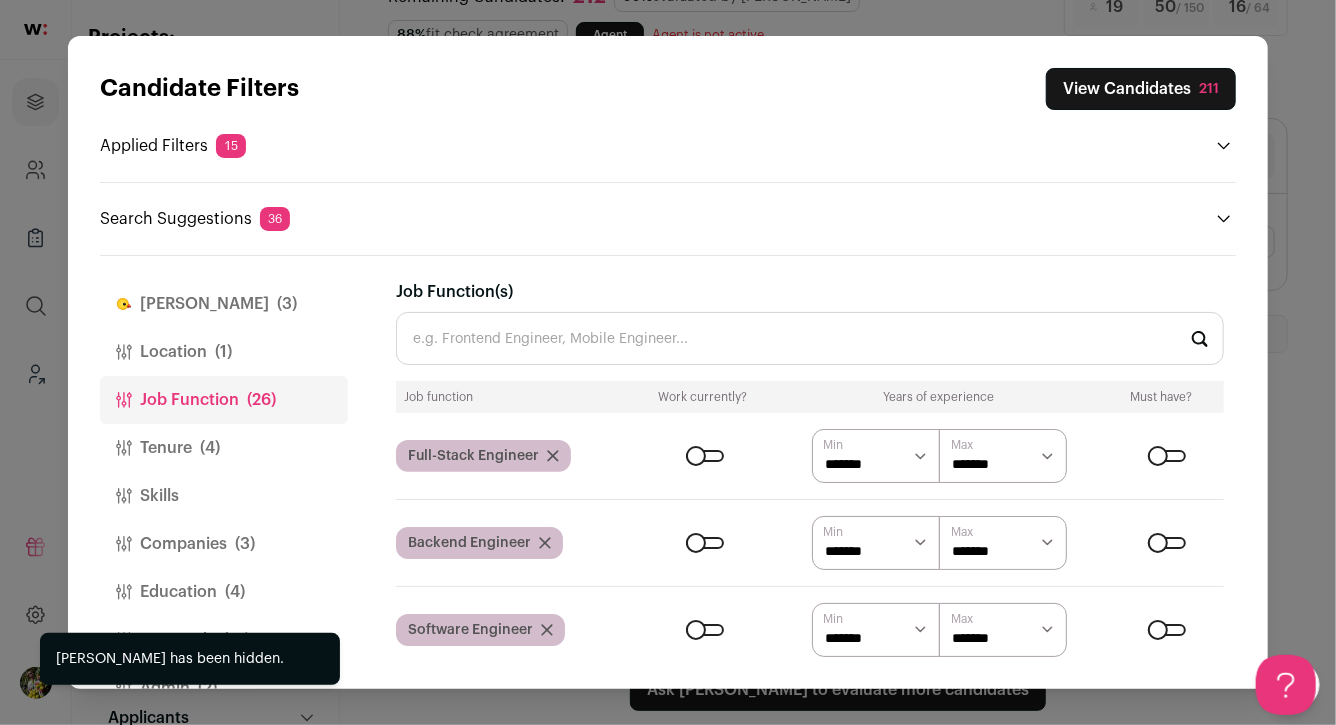 click on "Location
(1)" at bounding box center (224, 352) 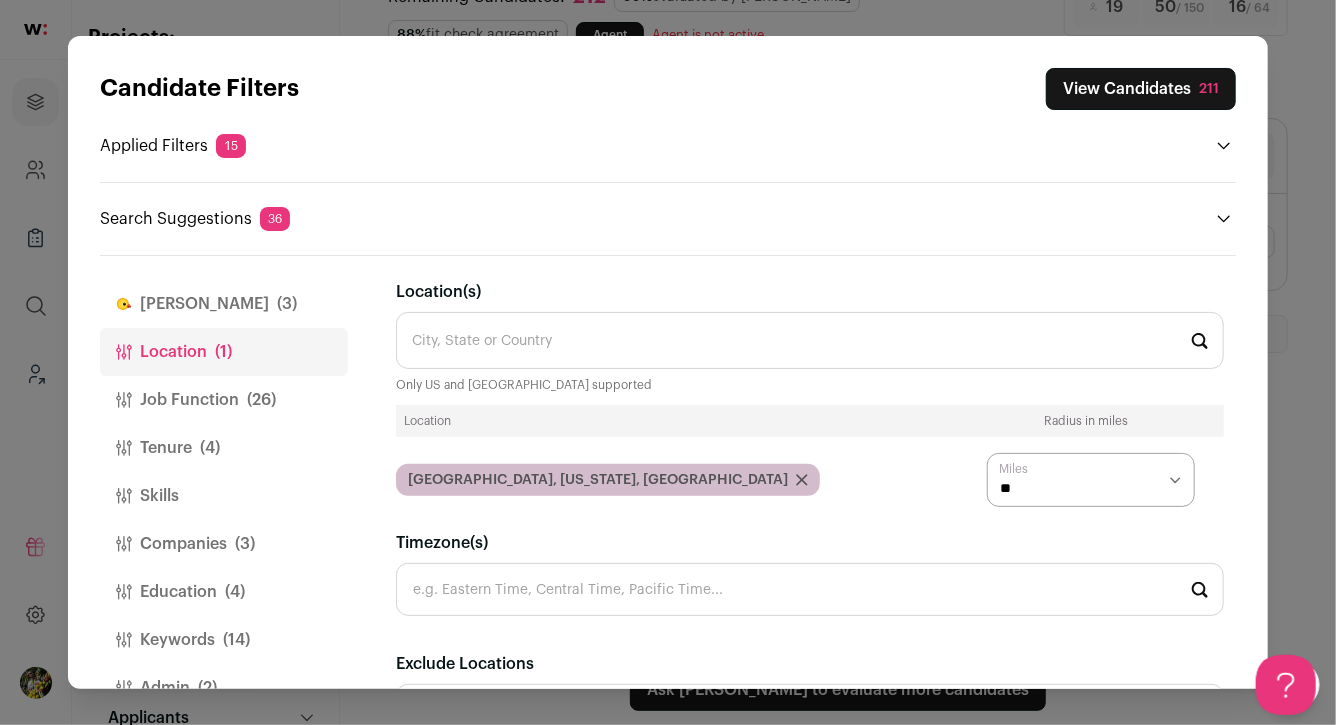 click on "(26)" at bounding box center (261, 400) 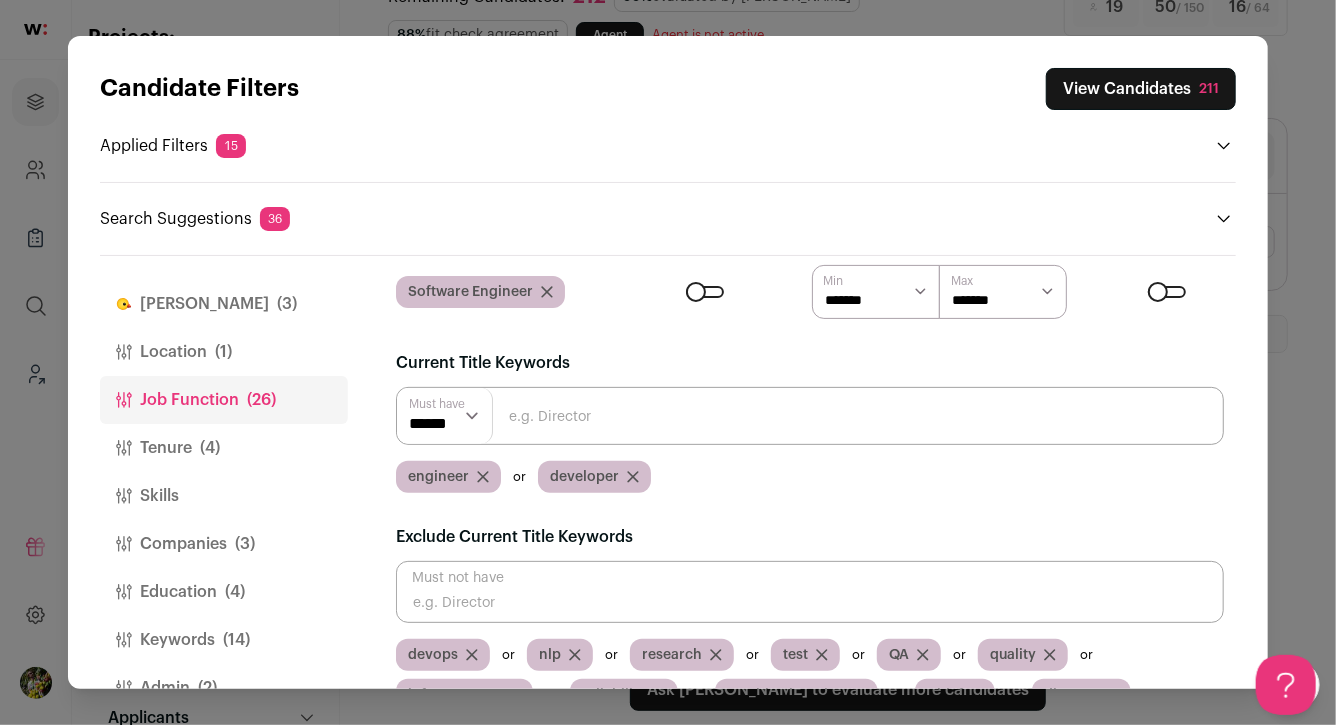 scroll, scrollTop: 393, scrollLeft: 0, axis: vertical 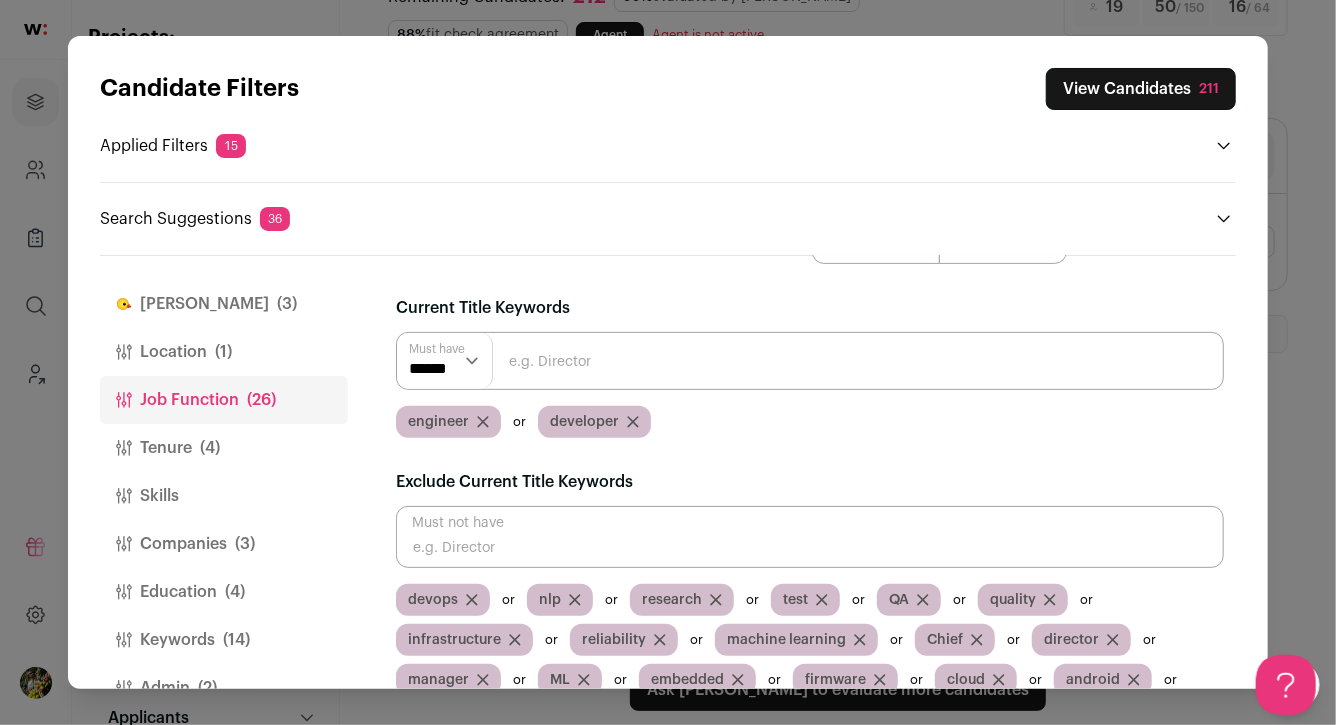 click at bounding box center [810, 537] 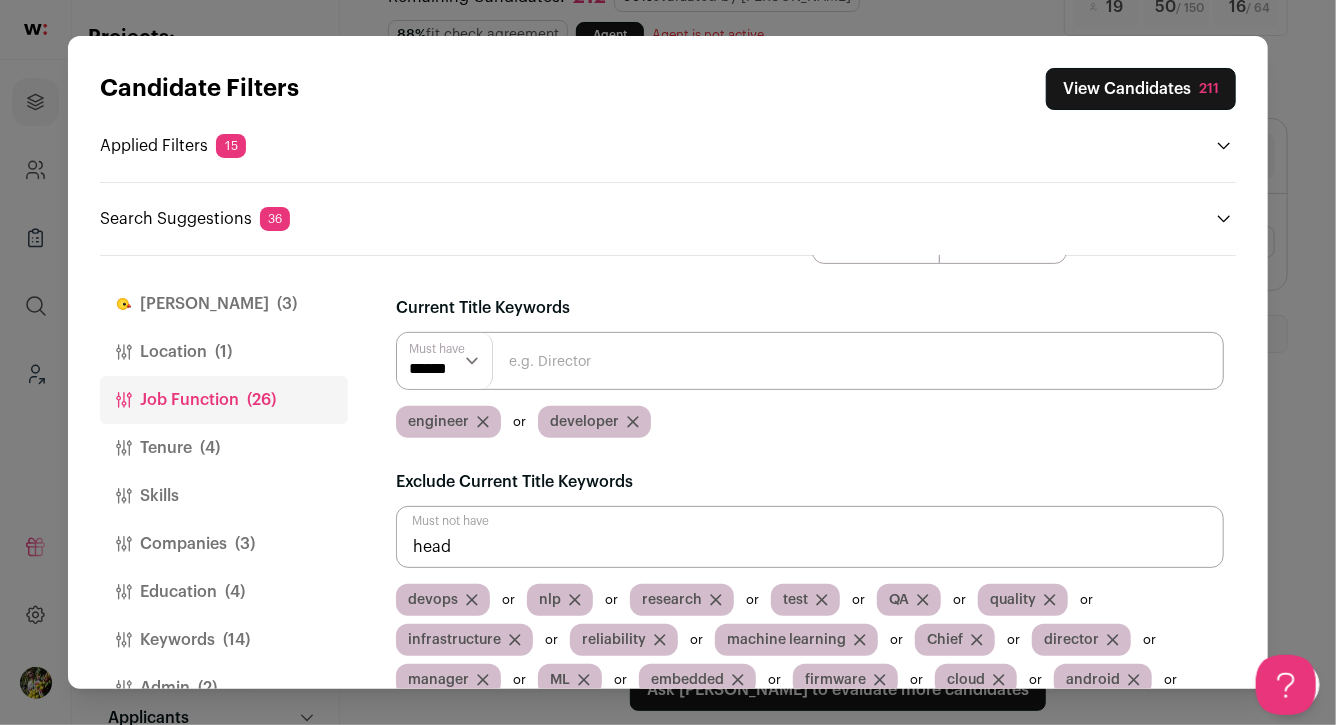 type on "head" 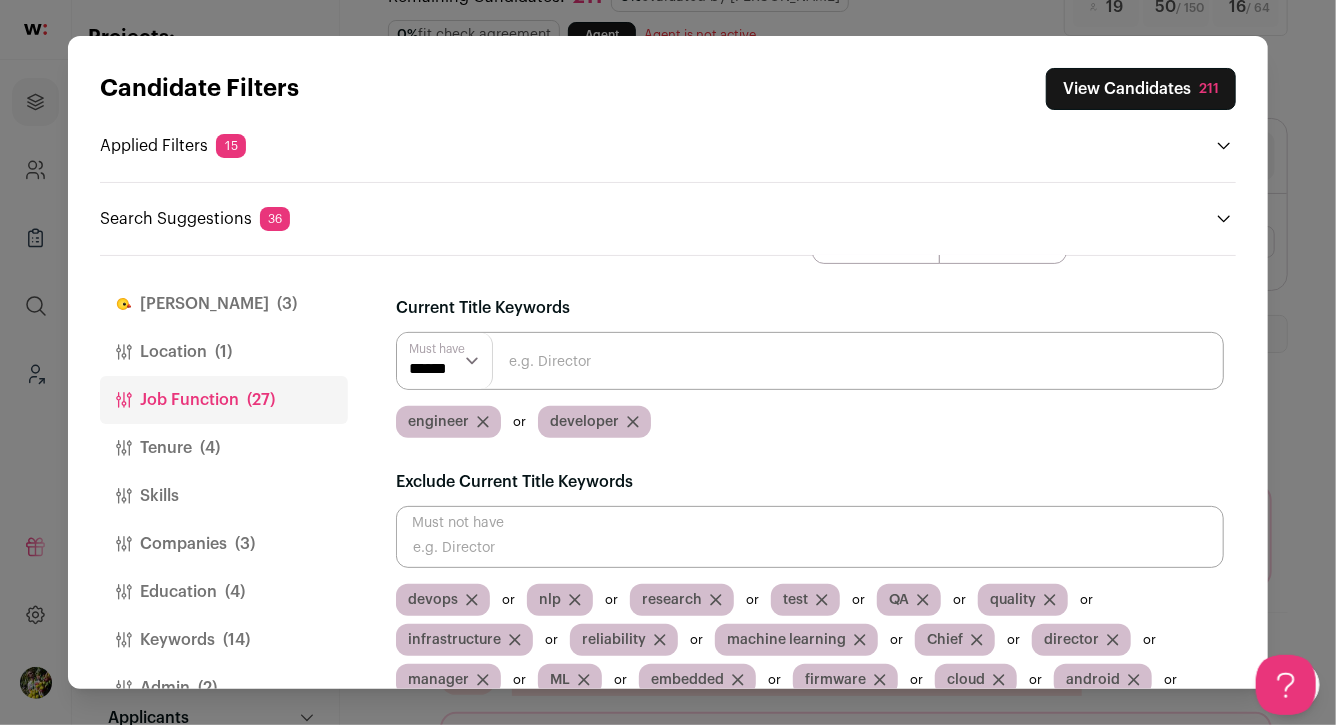 click on "View Candidates
211" at bounding box center [1141, 89] 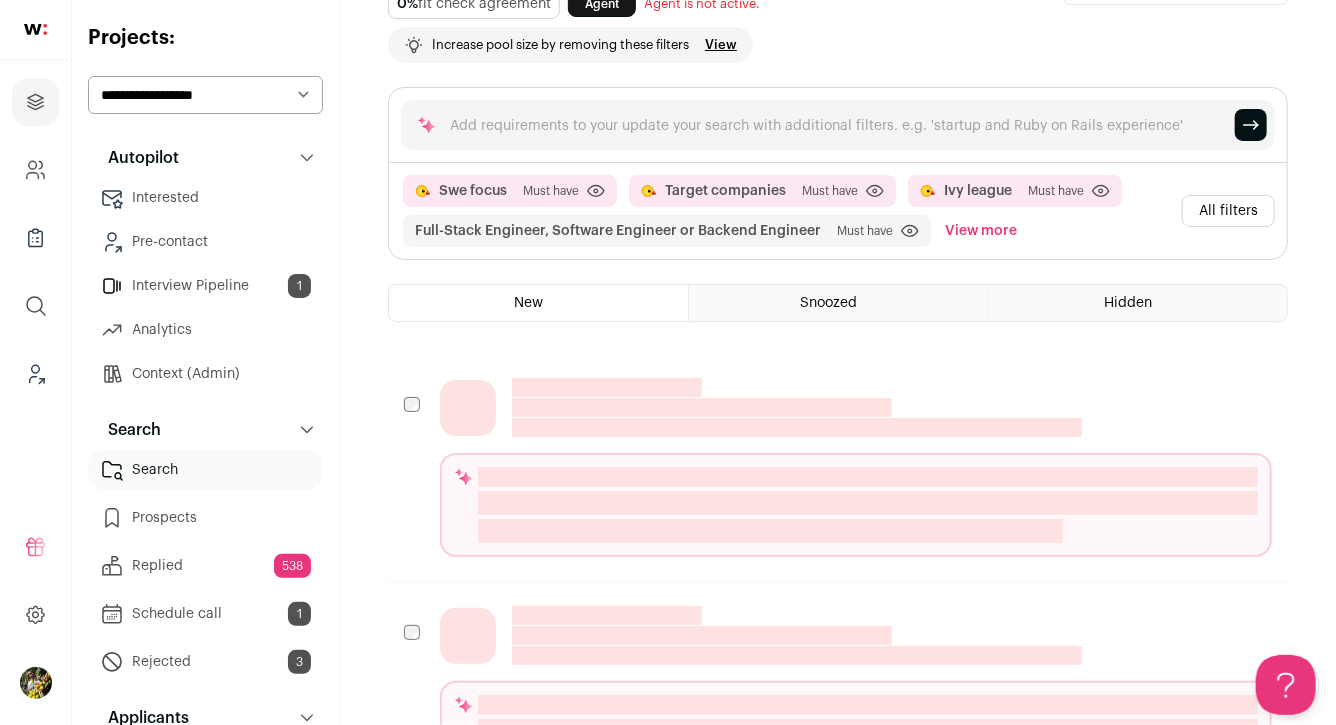 scroll, scrollTop: 0, scrollLeft: 0, axis: both 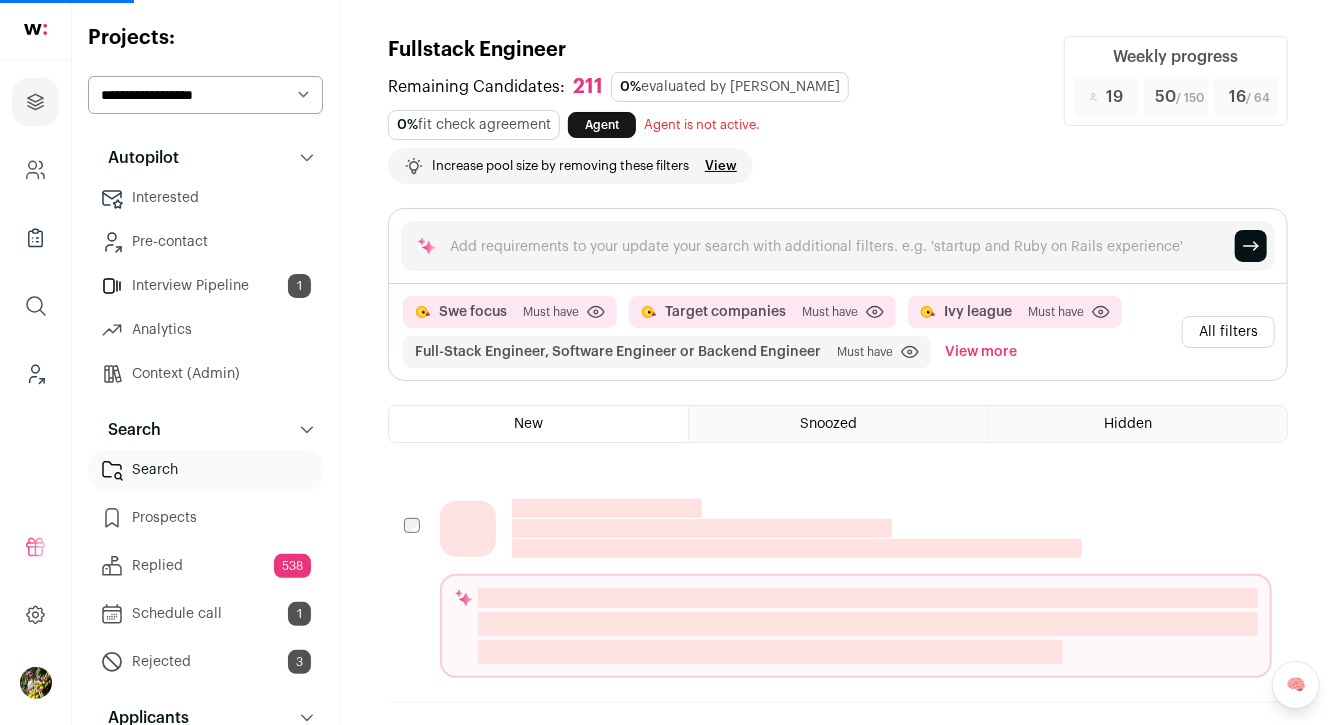 click on "View more" at bounding box center [981, 352] 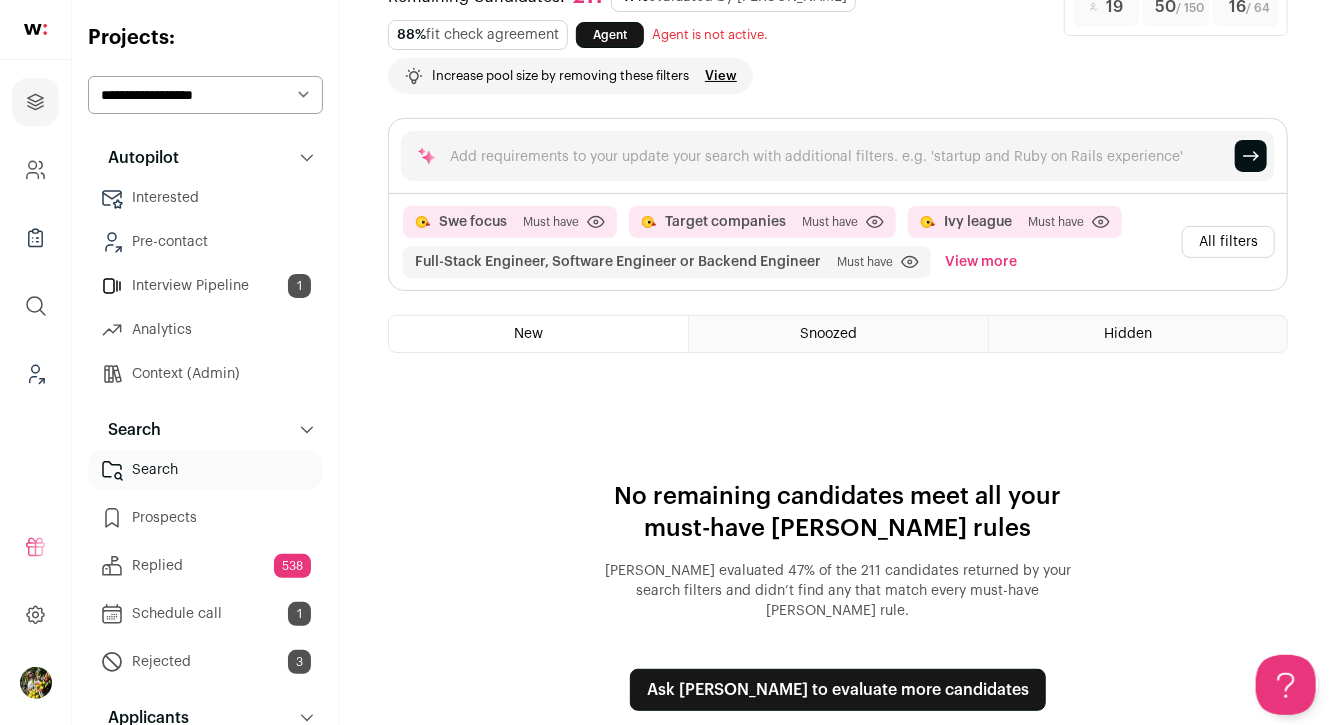 scroll, scrollTop: 0, scrollLeft: 0, axis: both 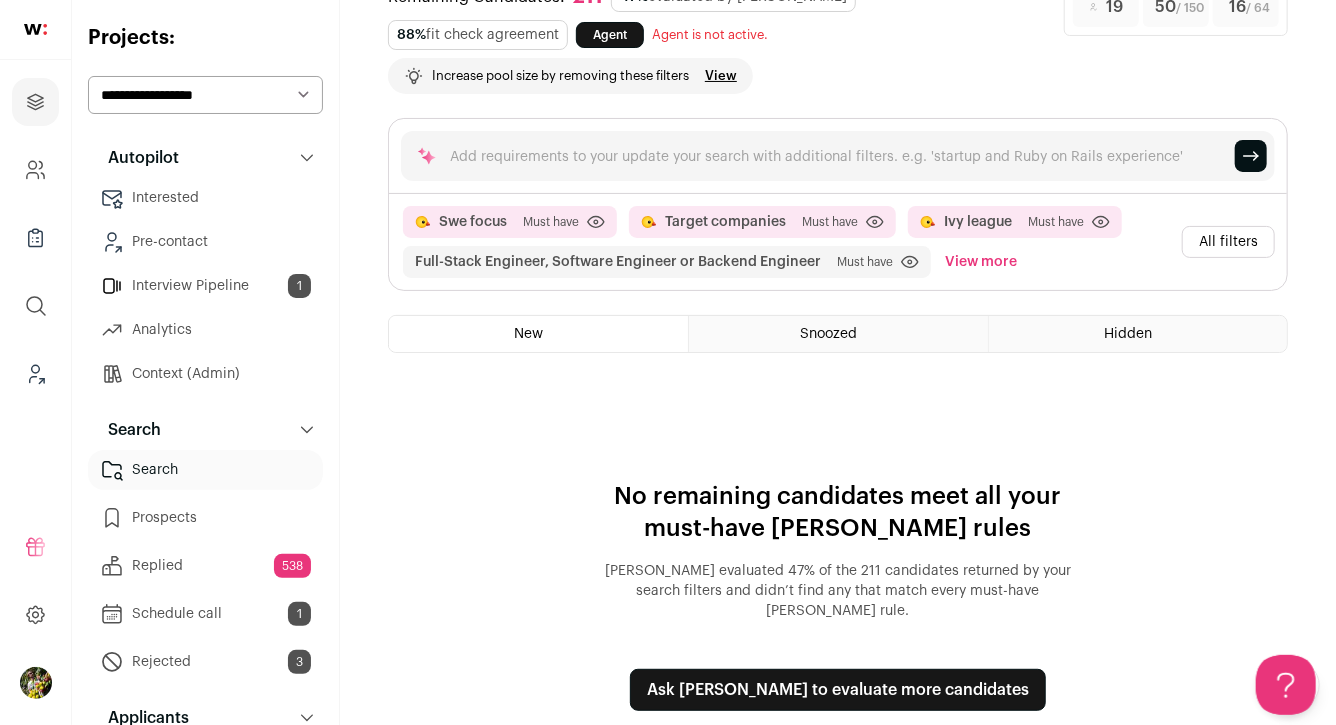 click on "View more" at bounding box center (981, 262) 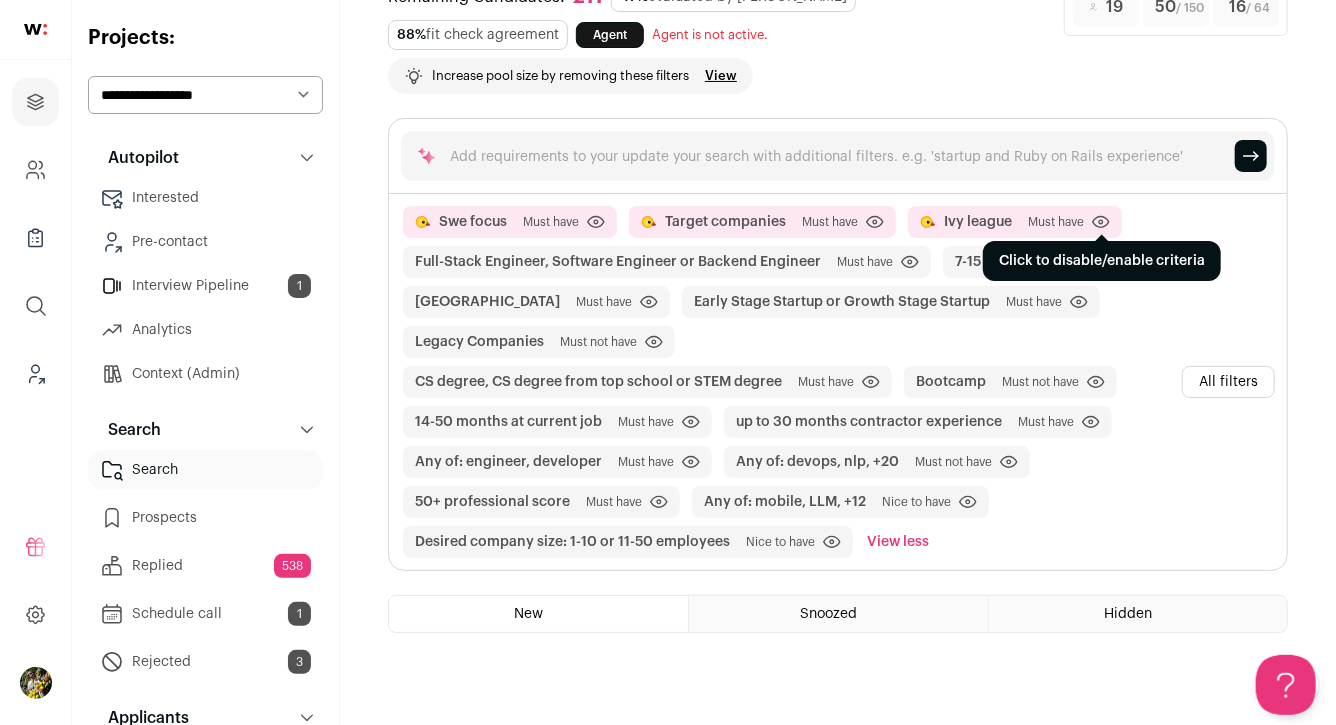click 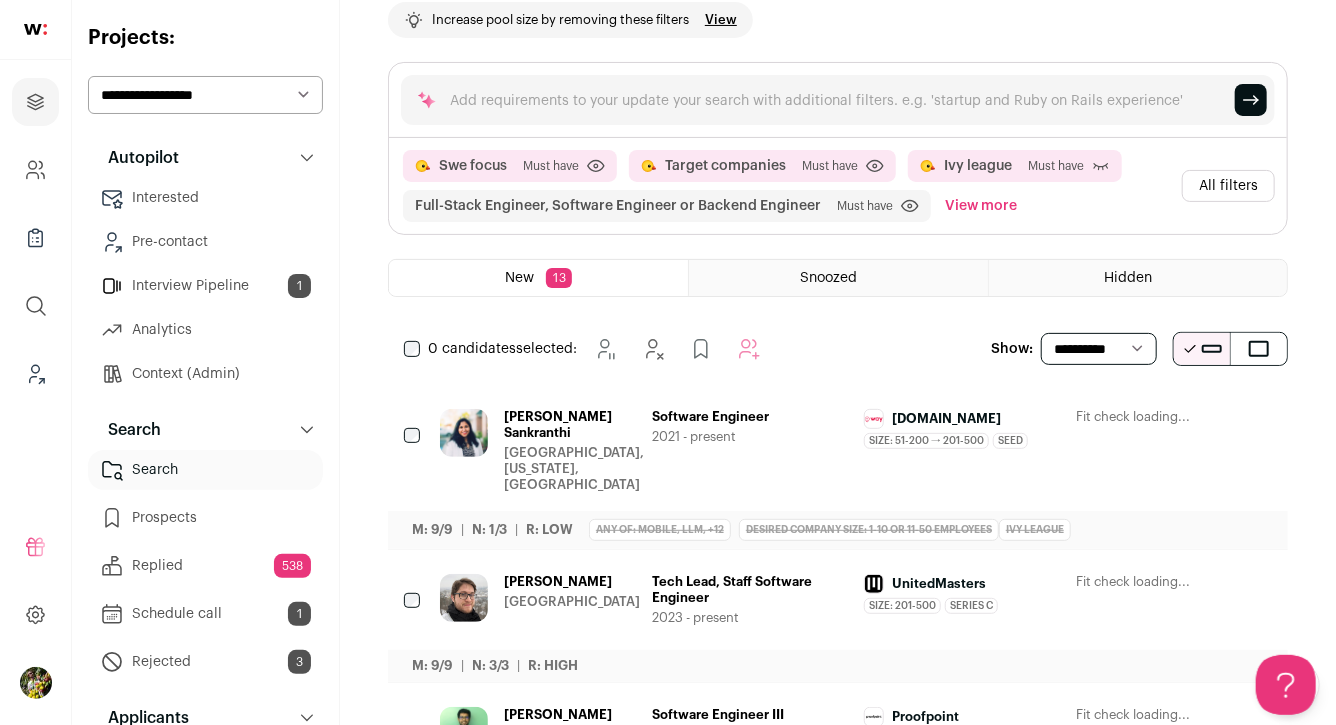 scroll, scrollTop: 171, scrollLeft: 0, axis: vertical 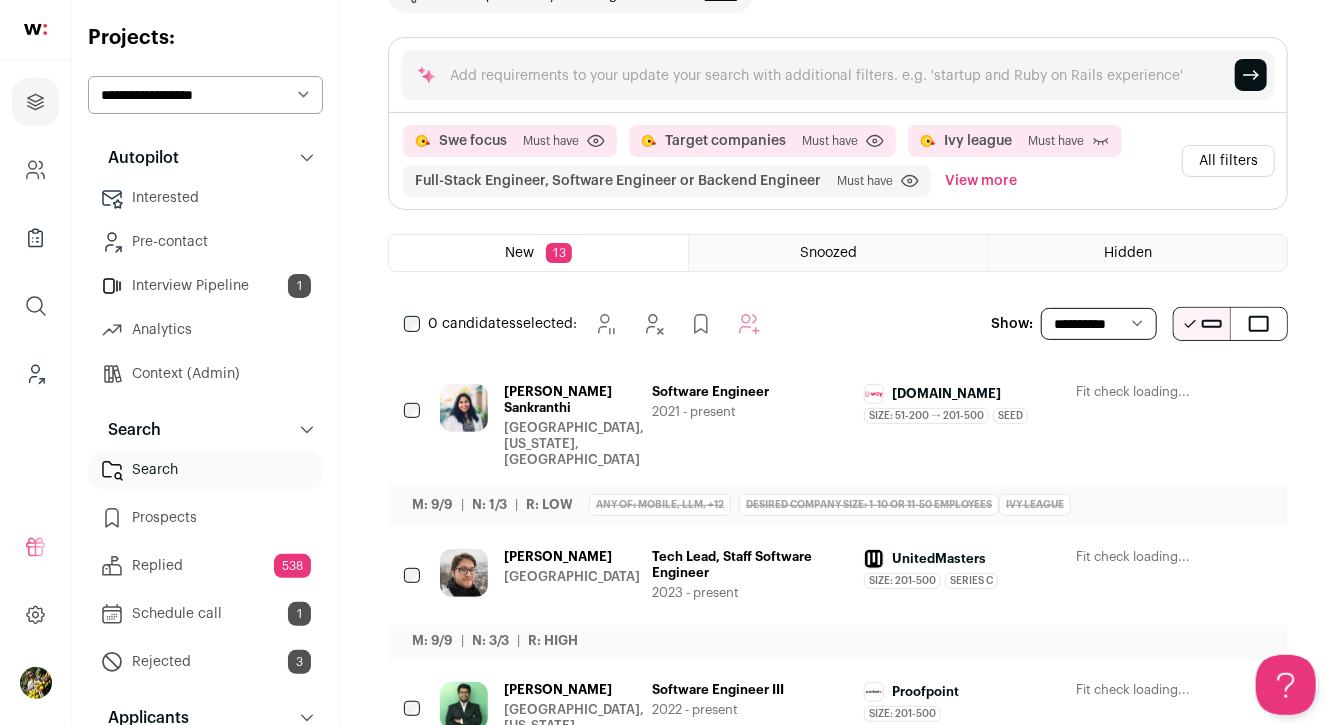 click 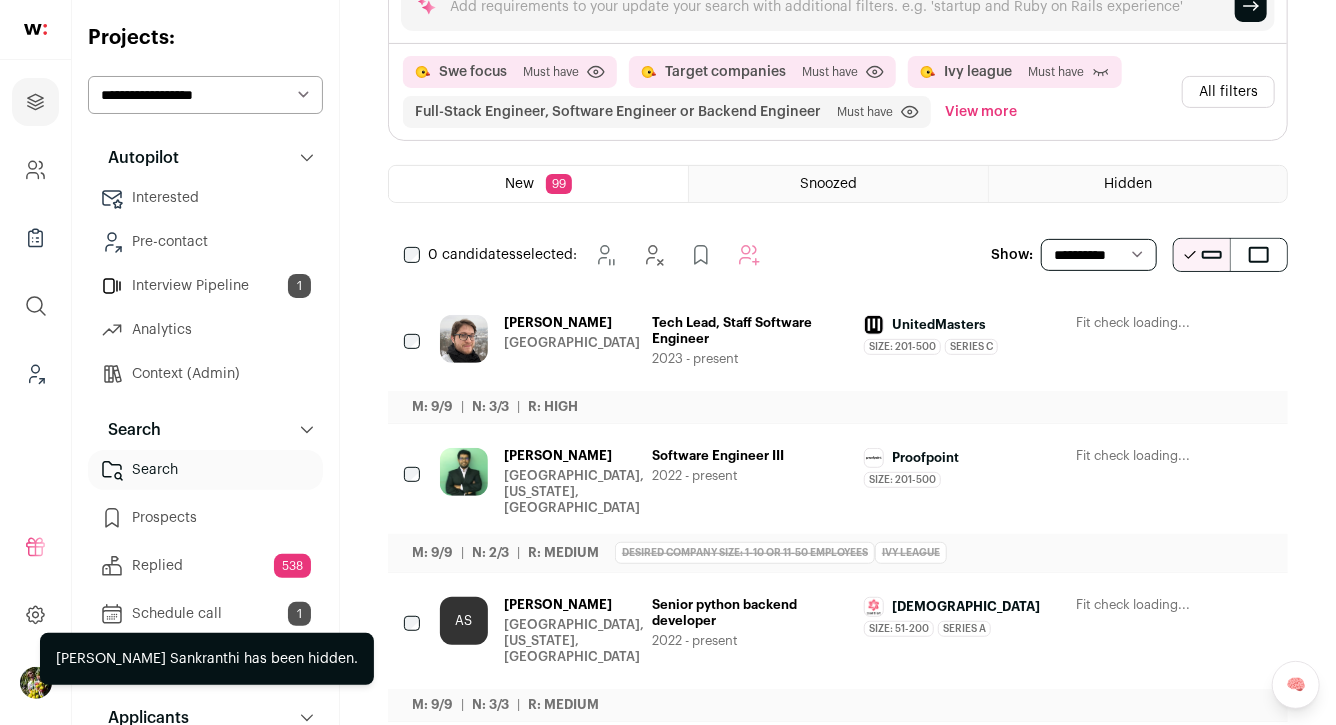 scroll, scrollTop: 245, scrollLeft: 0, axis: vertical 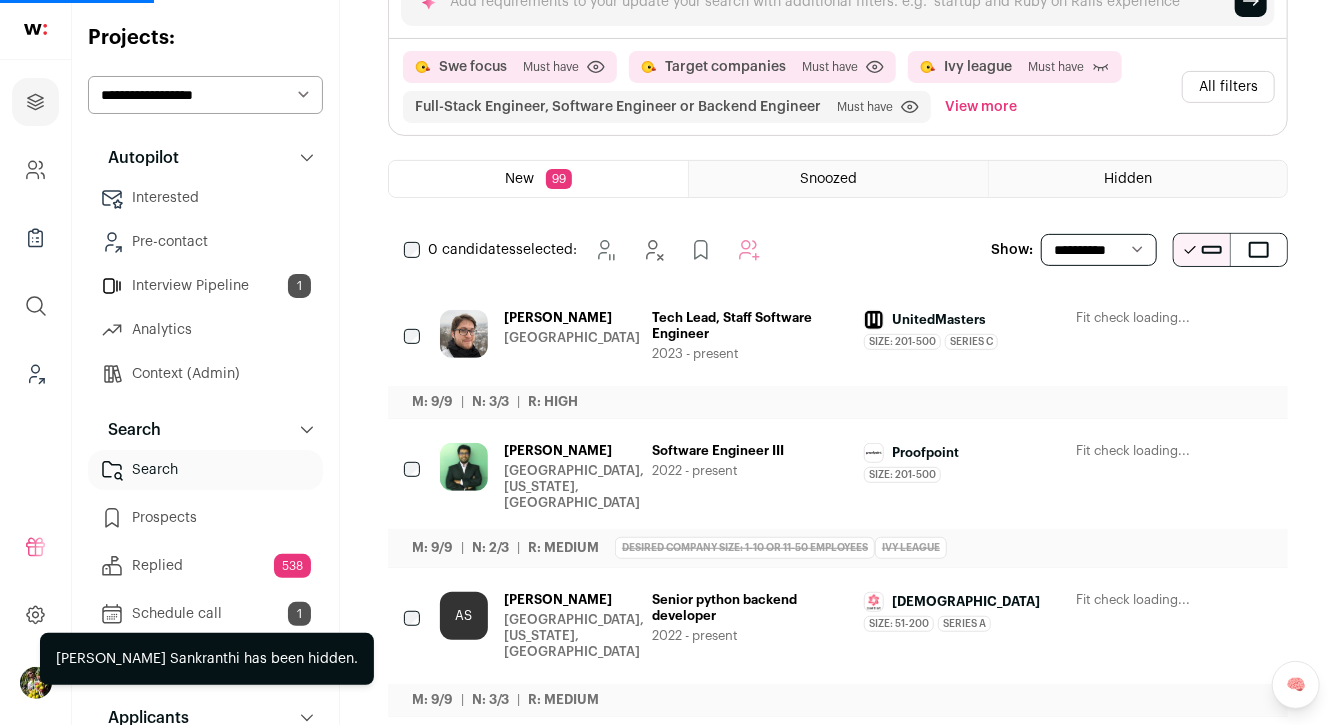click at bounding box center [1147, 452] 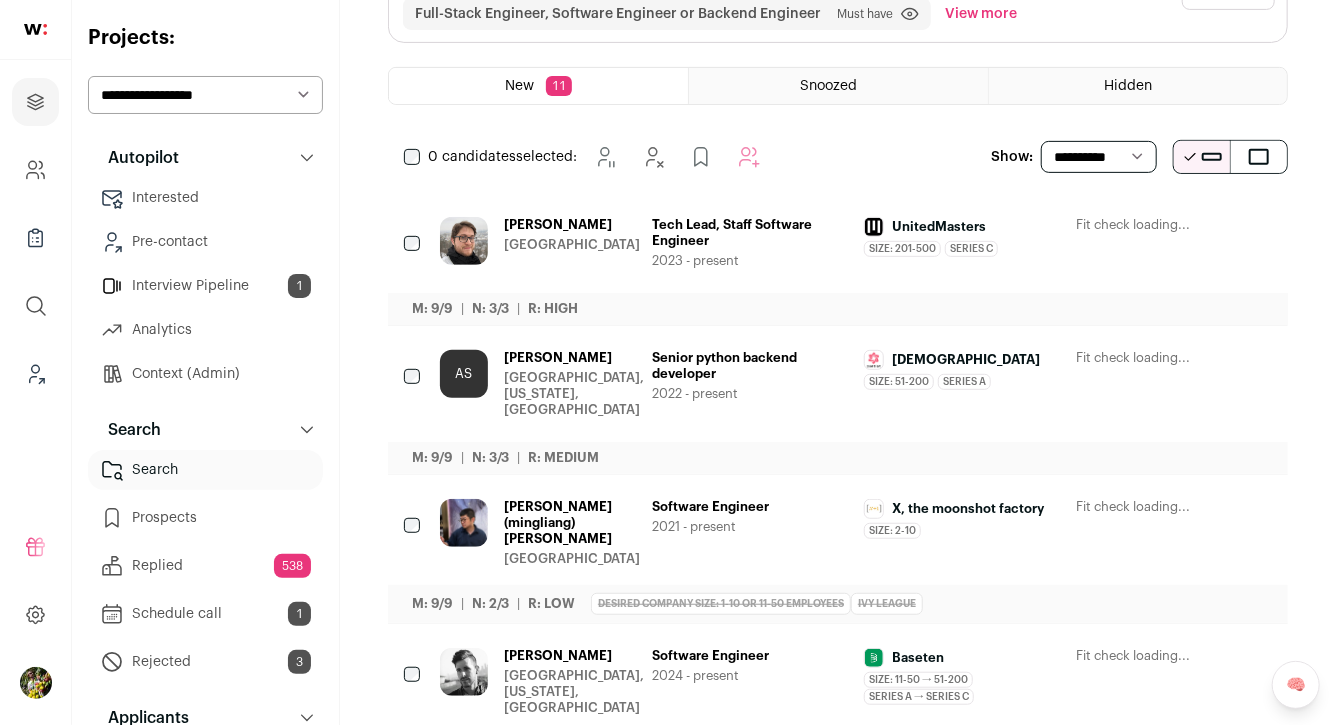 scroll, scrollTop: 96, scrollLeft: 0, axis: vertical 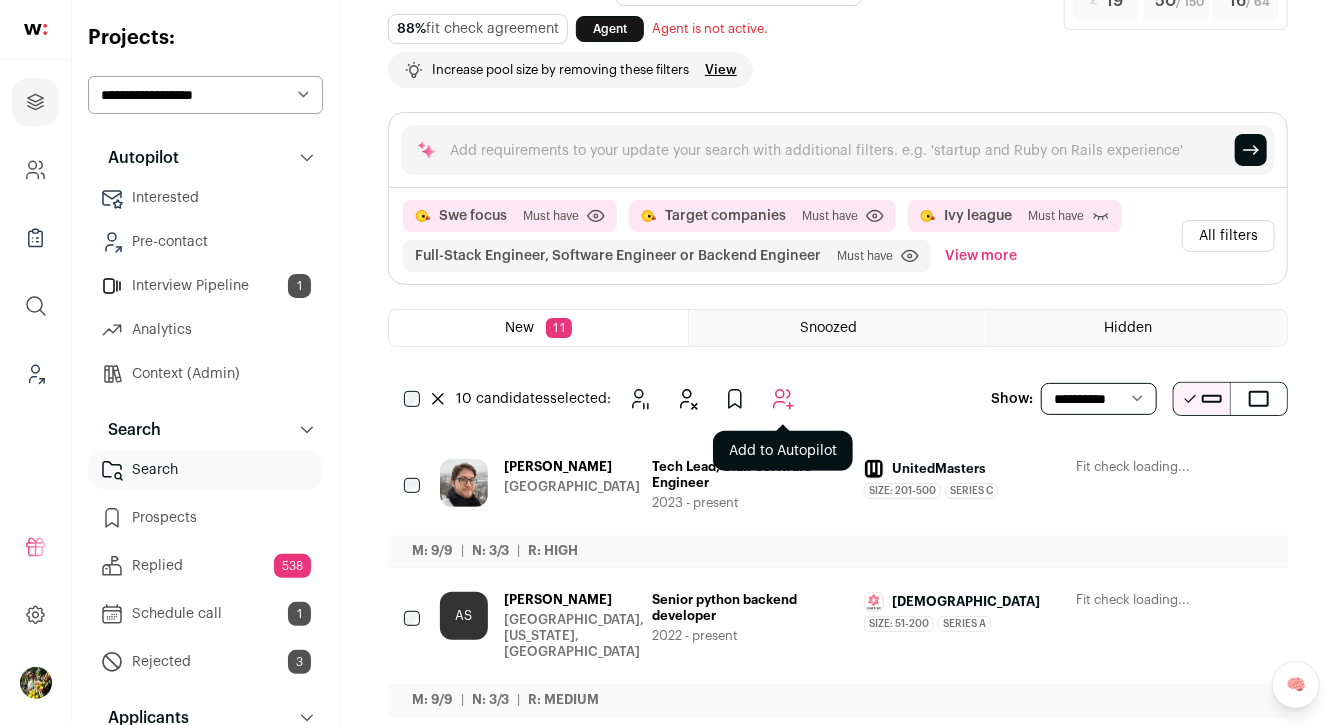 click 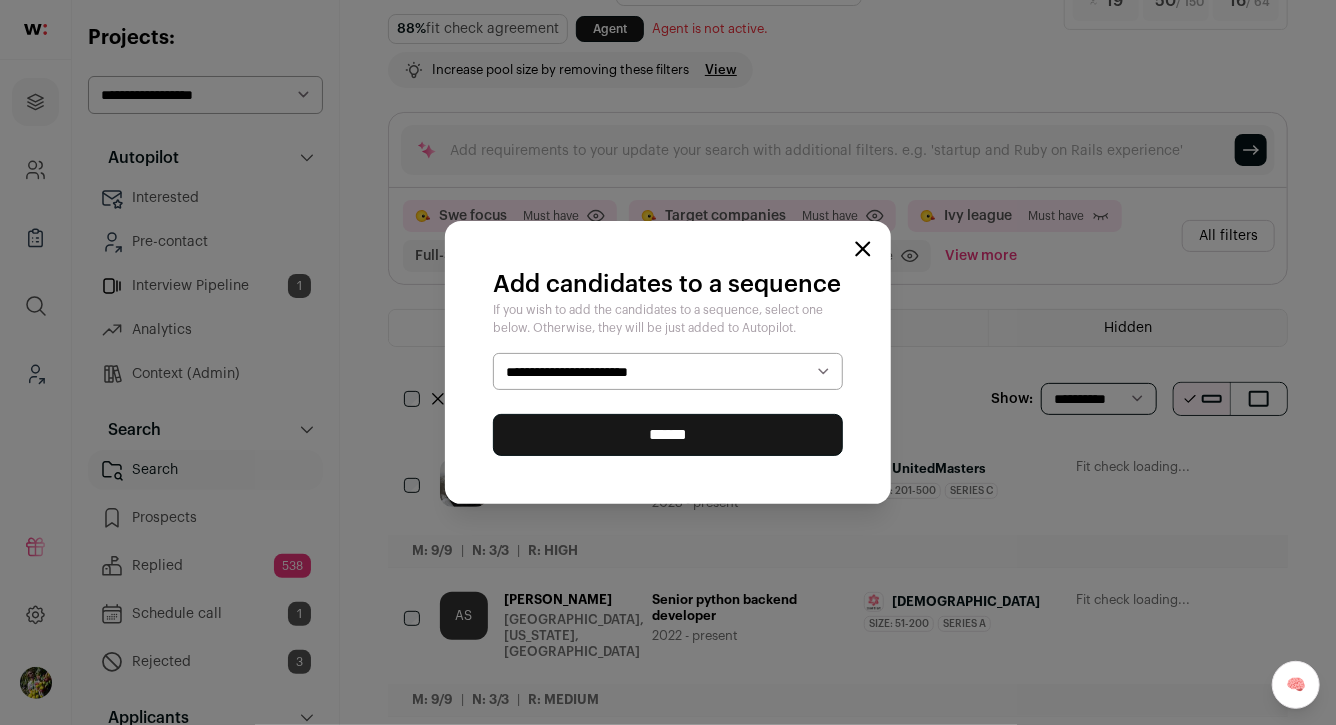 select on "*****" 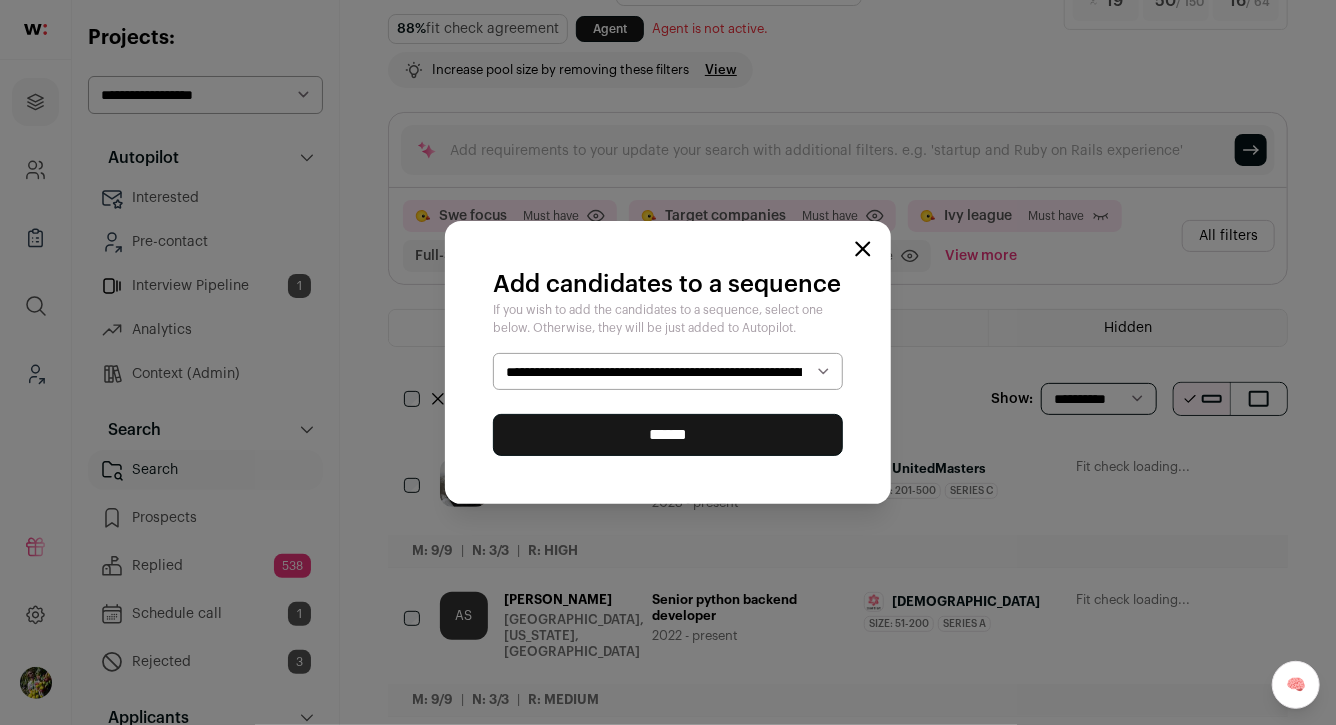 click on "******" at bounding box center [668, 435] 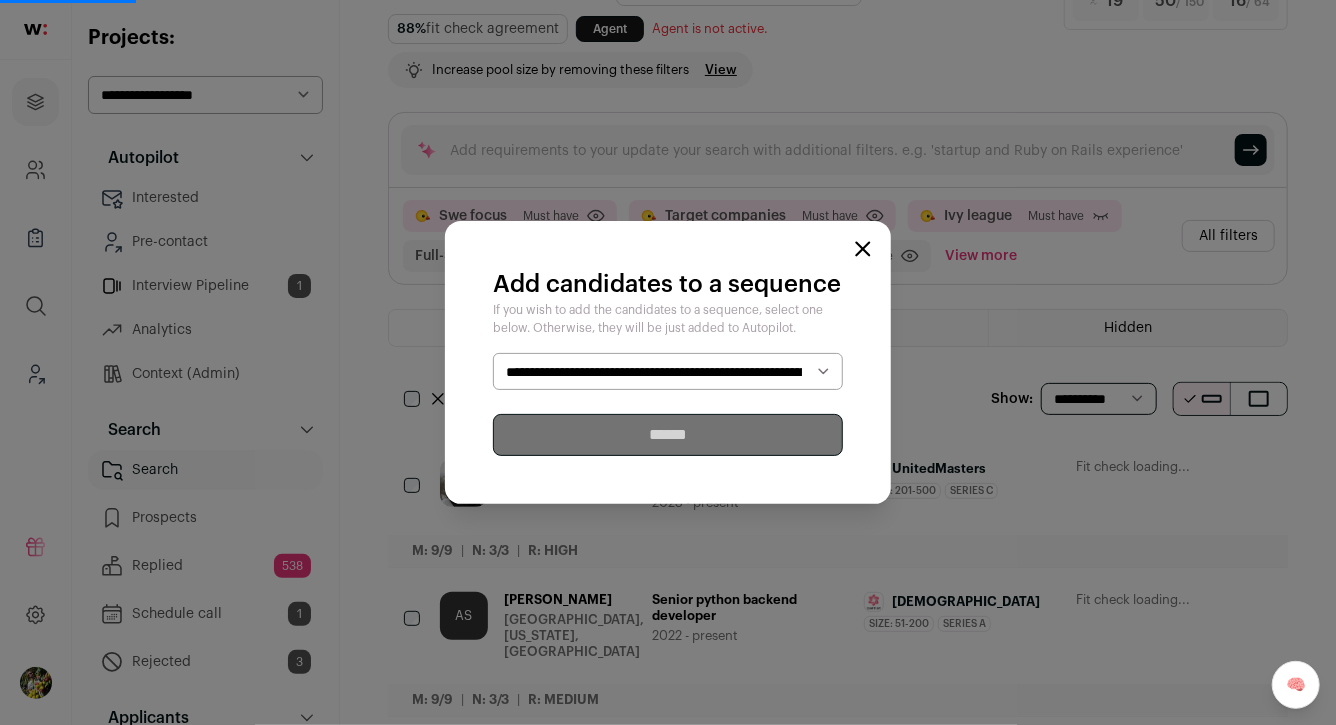 scroll, scrollTop: 0, scrollLeft: 0, axis: both 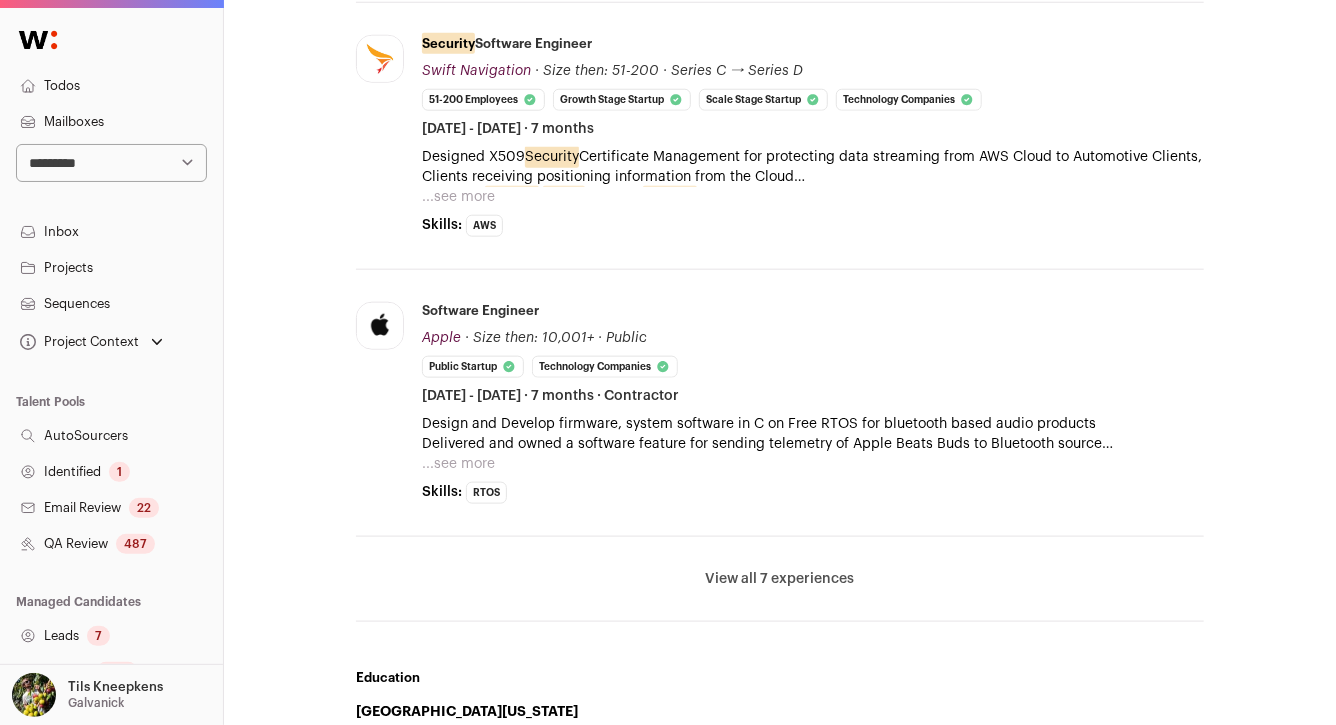 click on "View all 7 experiences
View less" at bounding box center (780, 579) 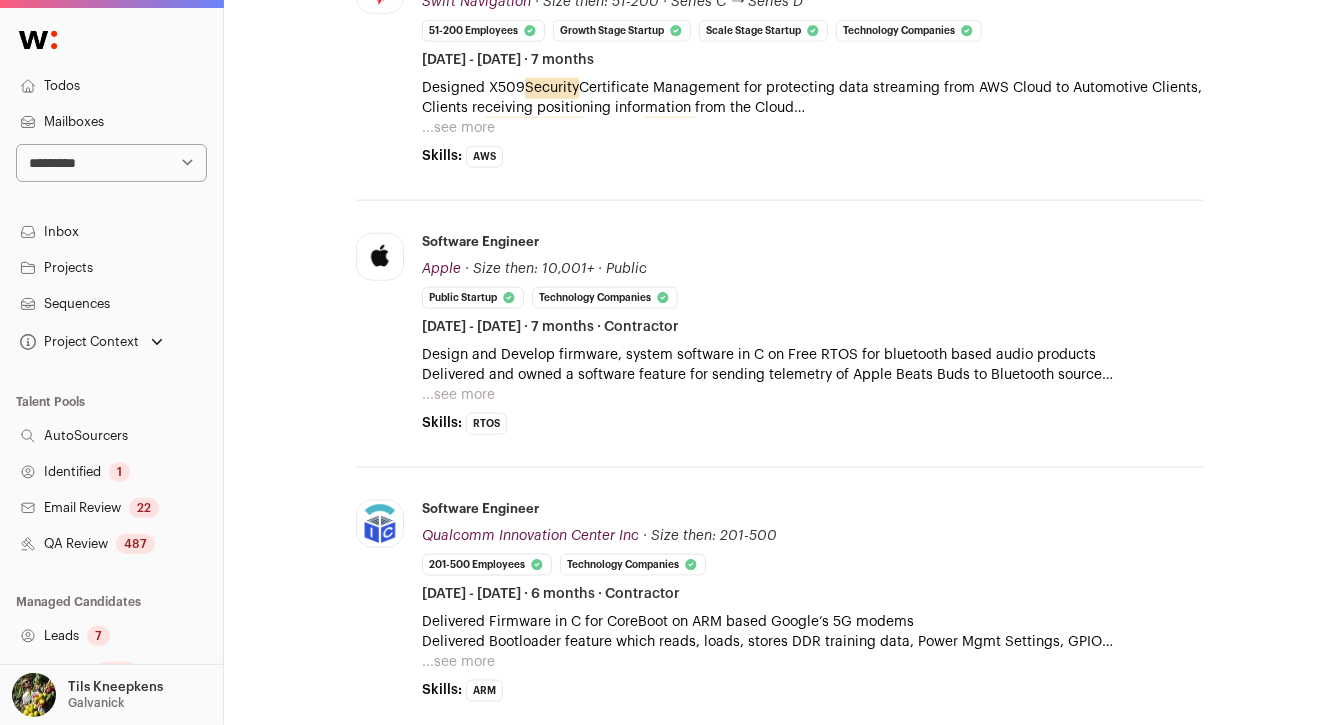 scroll, scrollTop: 1010, scrollLeft: 0, axis: vertical 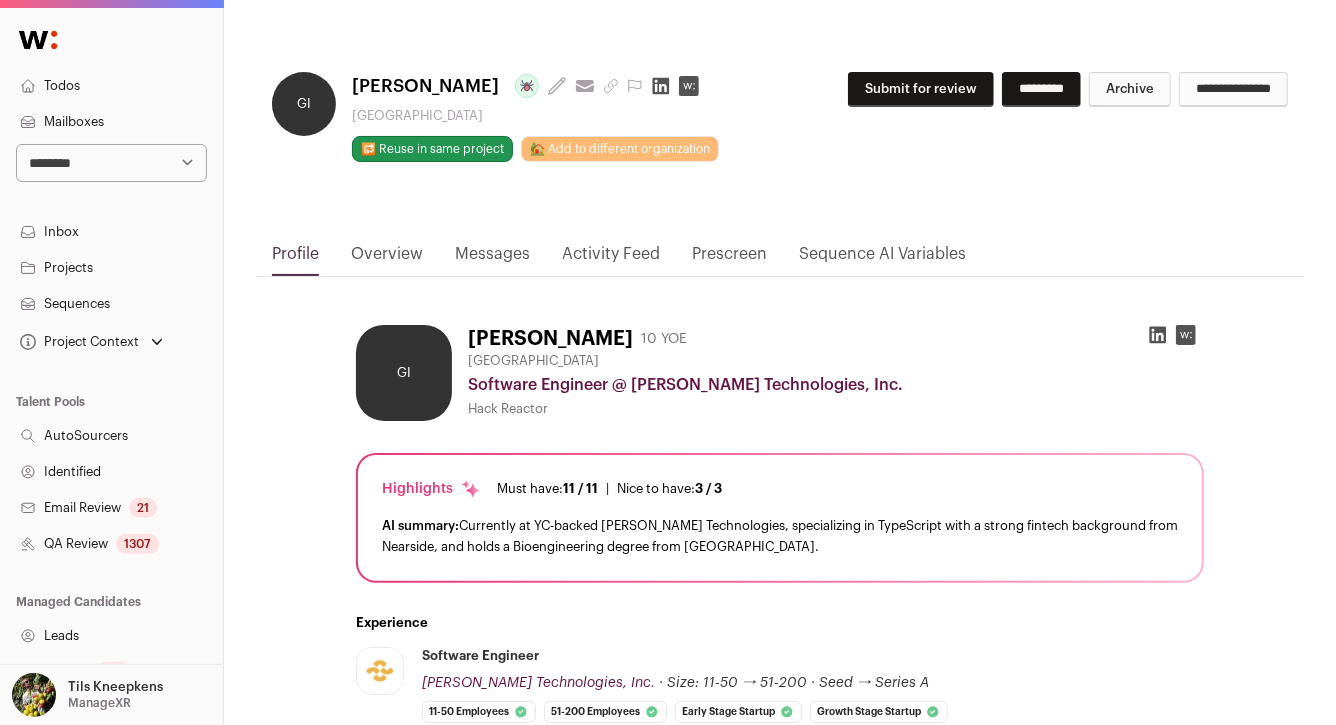 click on "🔂 Reuse in same project" at bounding box center [432, 149] 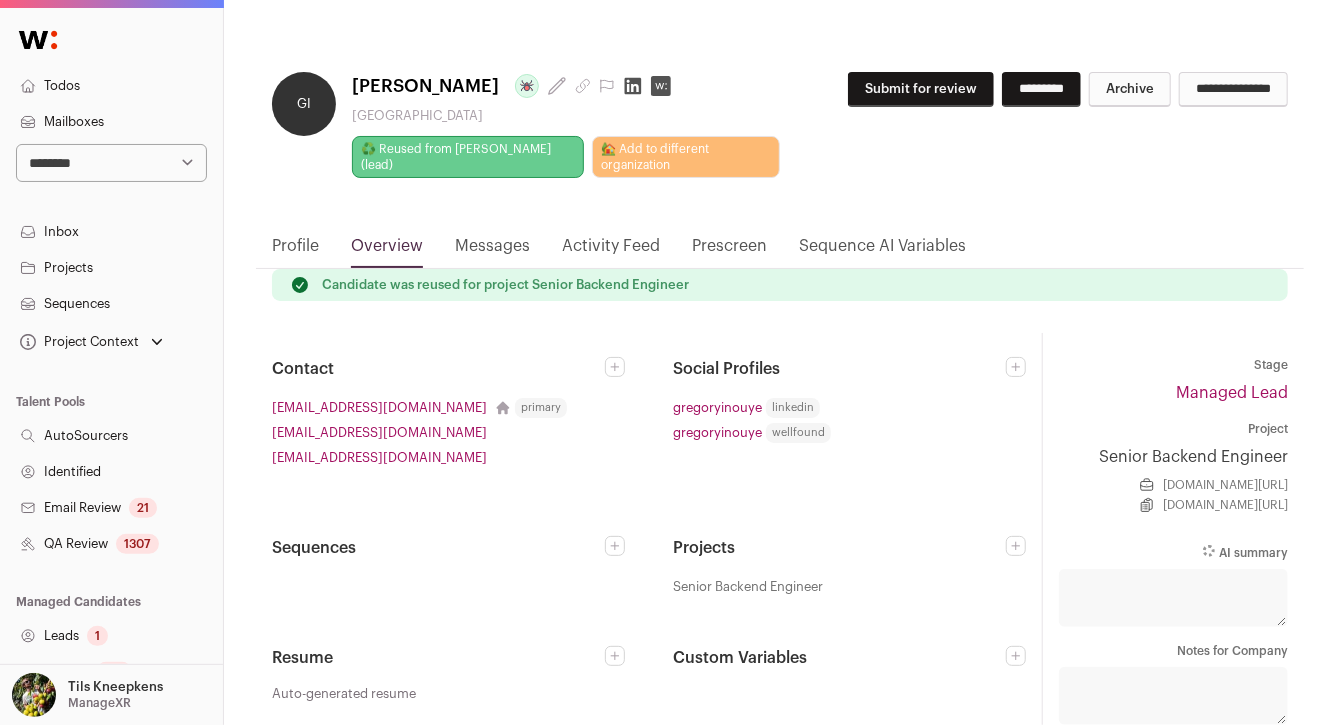 click 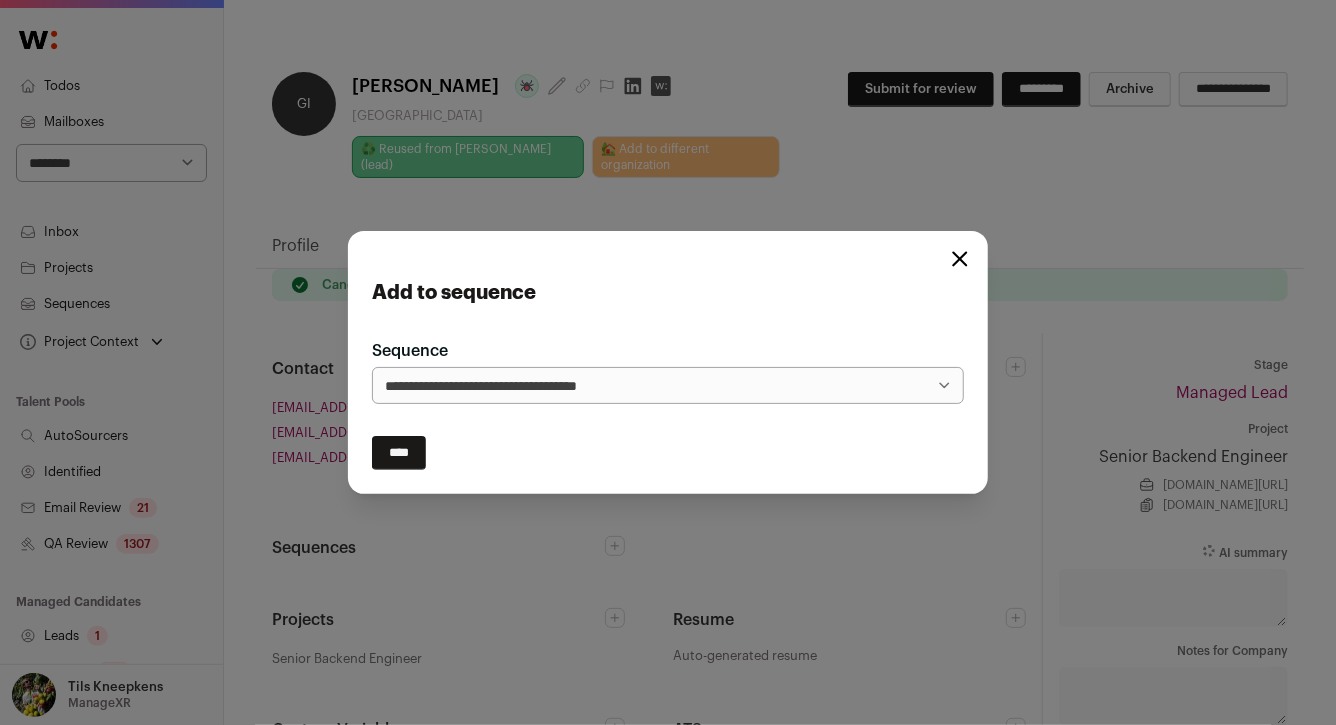 click on "**********" at bounding box center (668, 386) 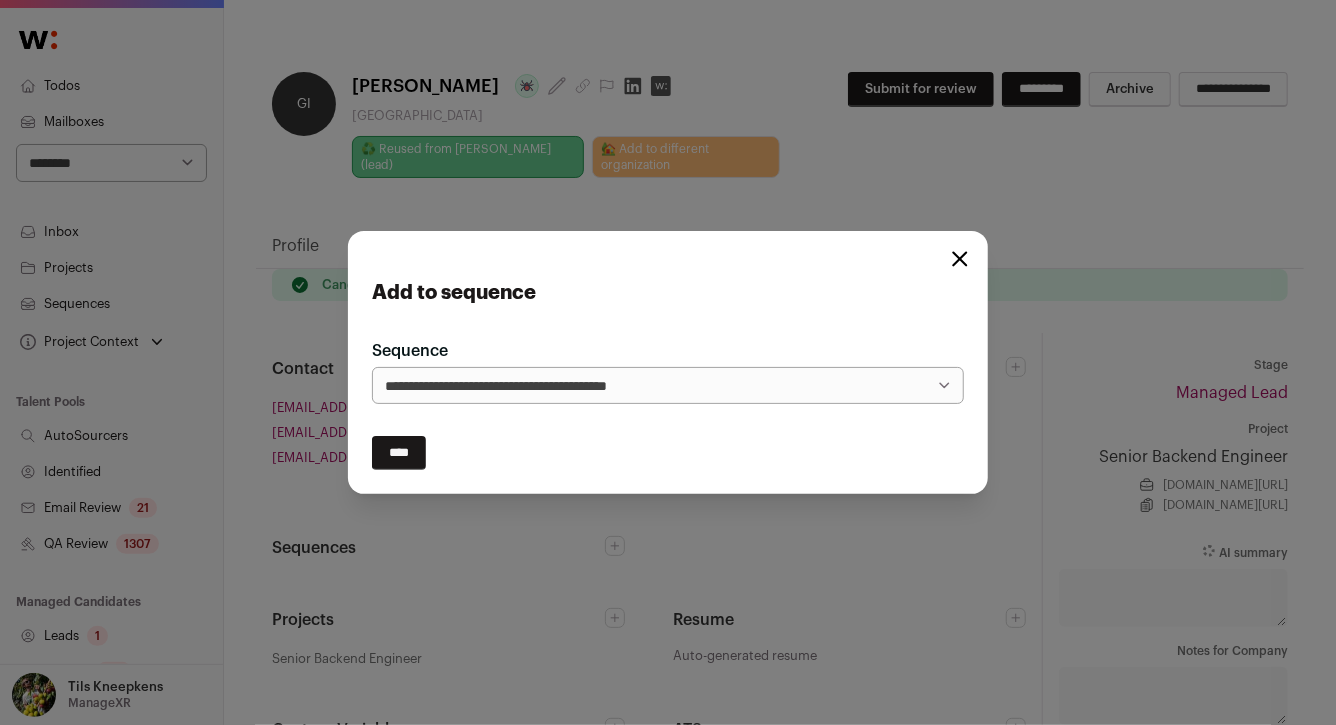 click on "****" at bounding box center (399, 453) 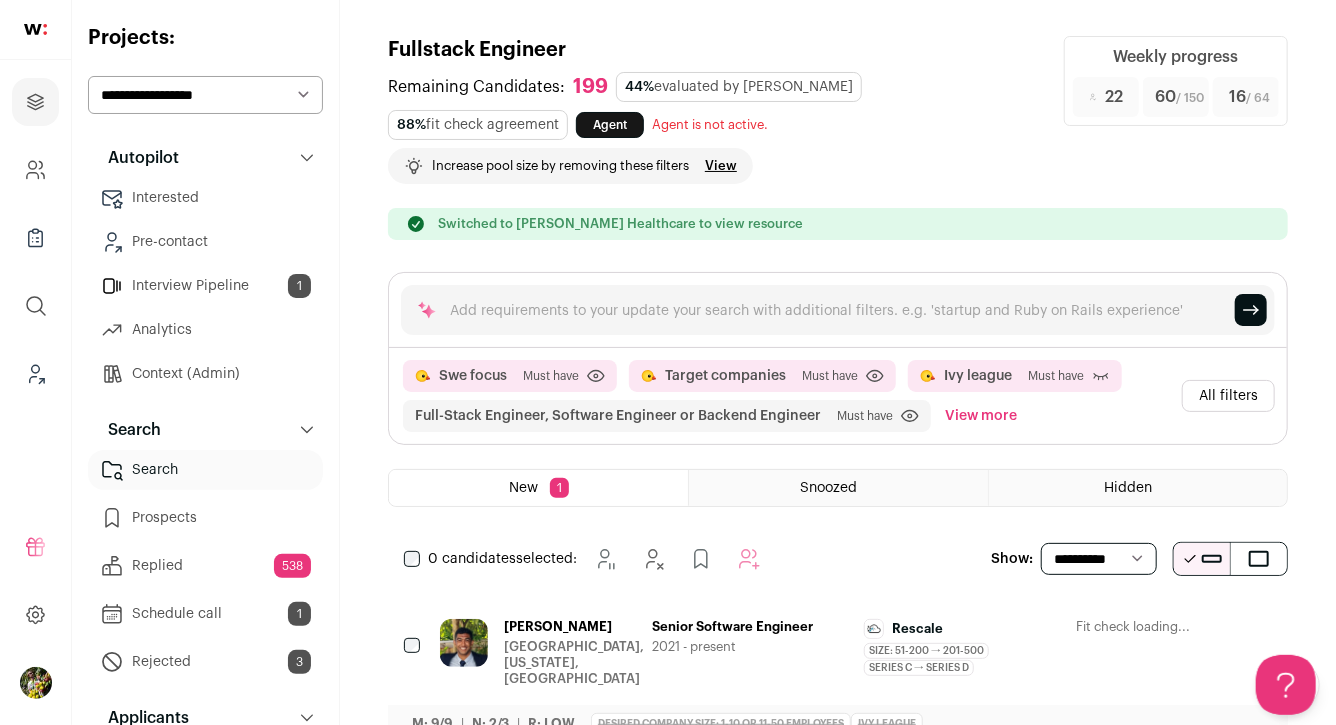 scroll, scrollTop: 0, scrollLeft: 0, axis: both 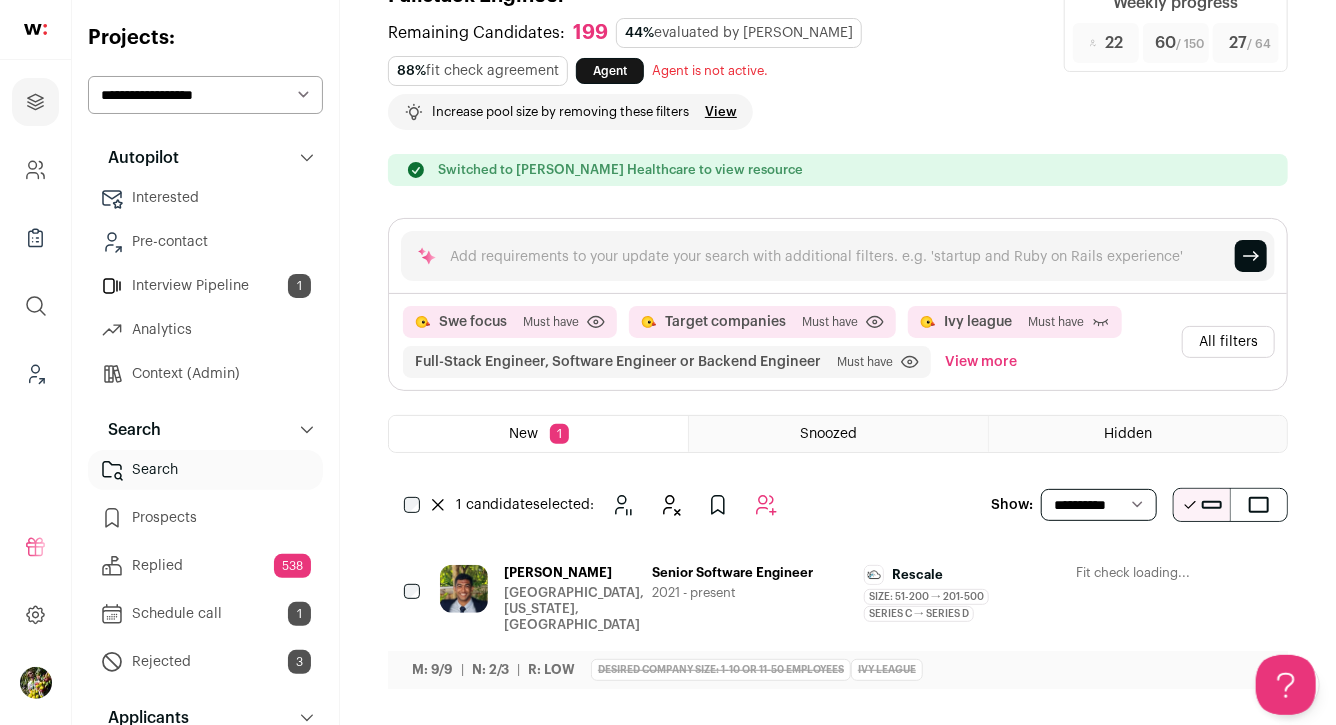 click 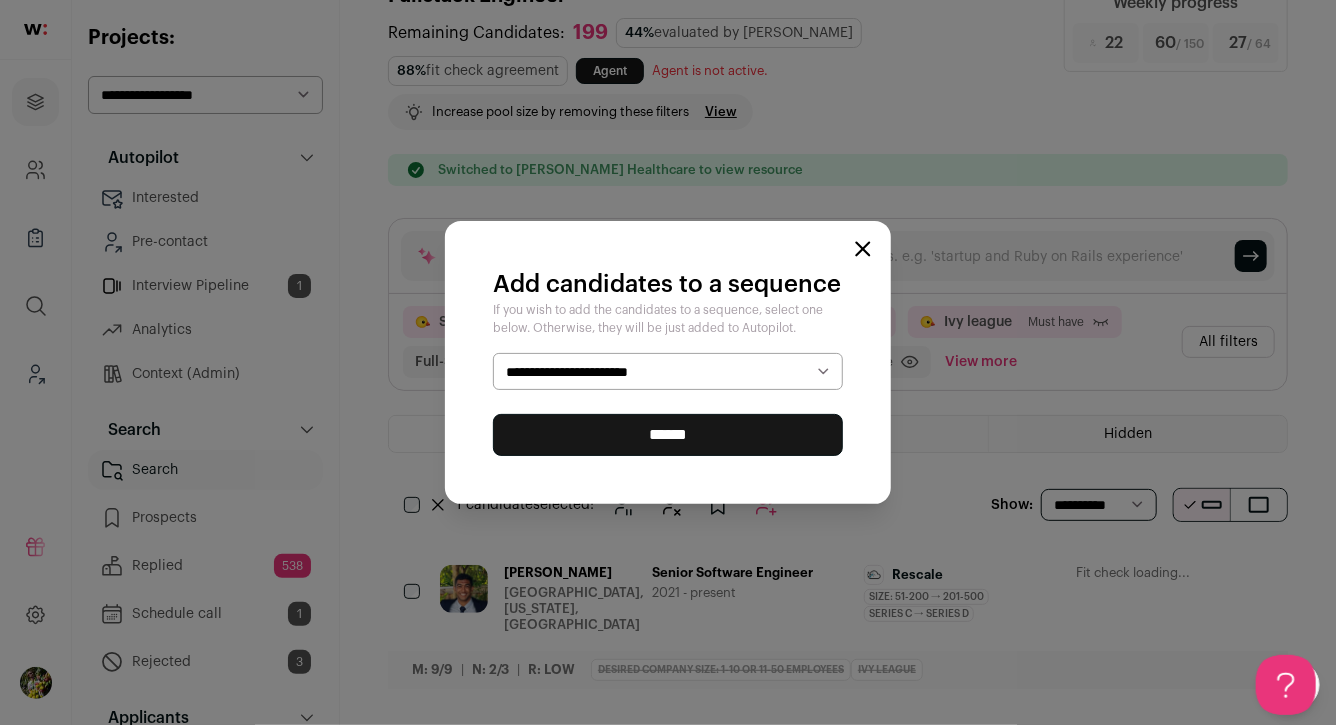 select on "*****" 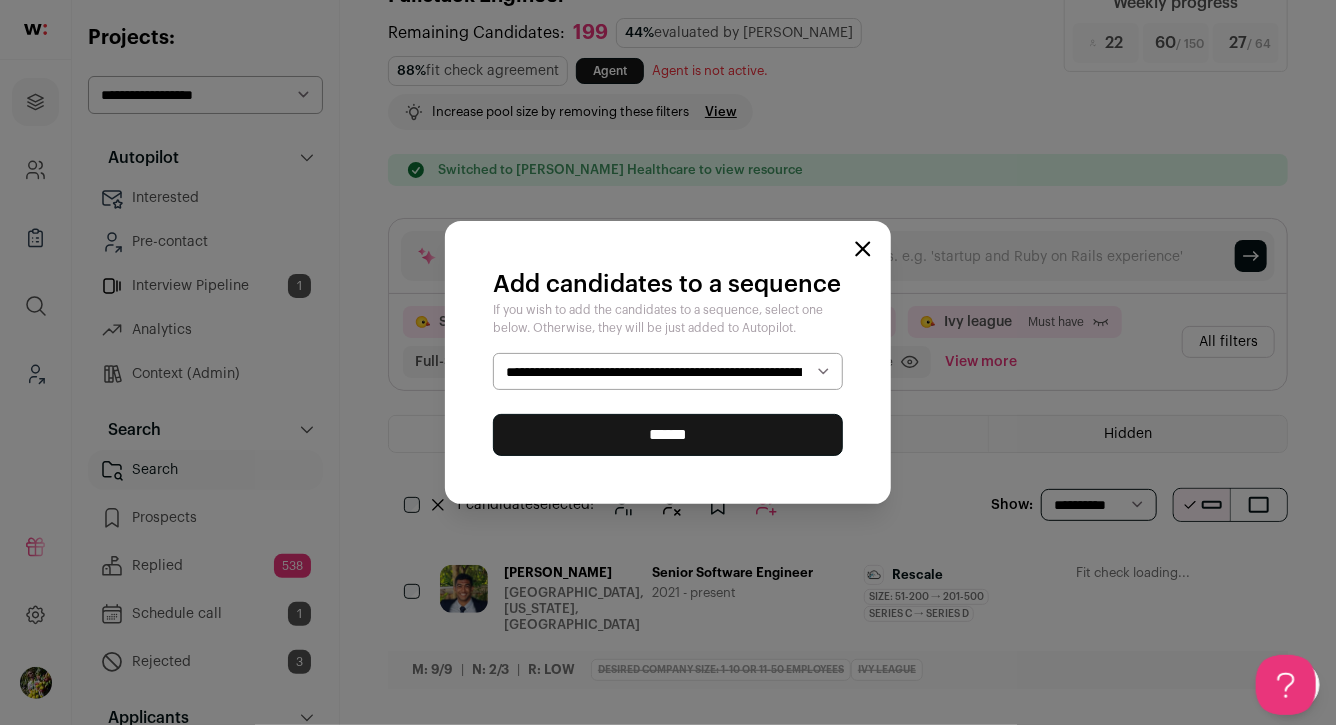 click on "******" at bounding box center [668, 435] 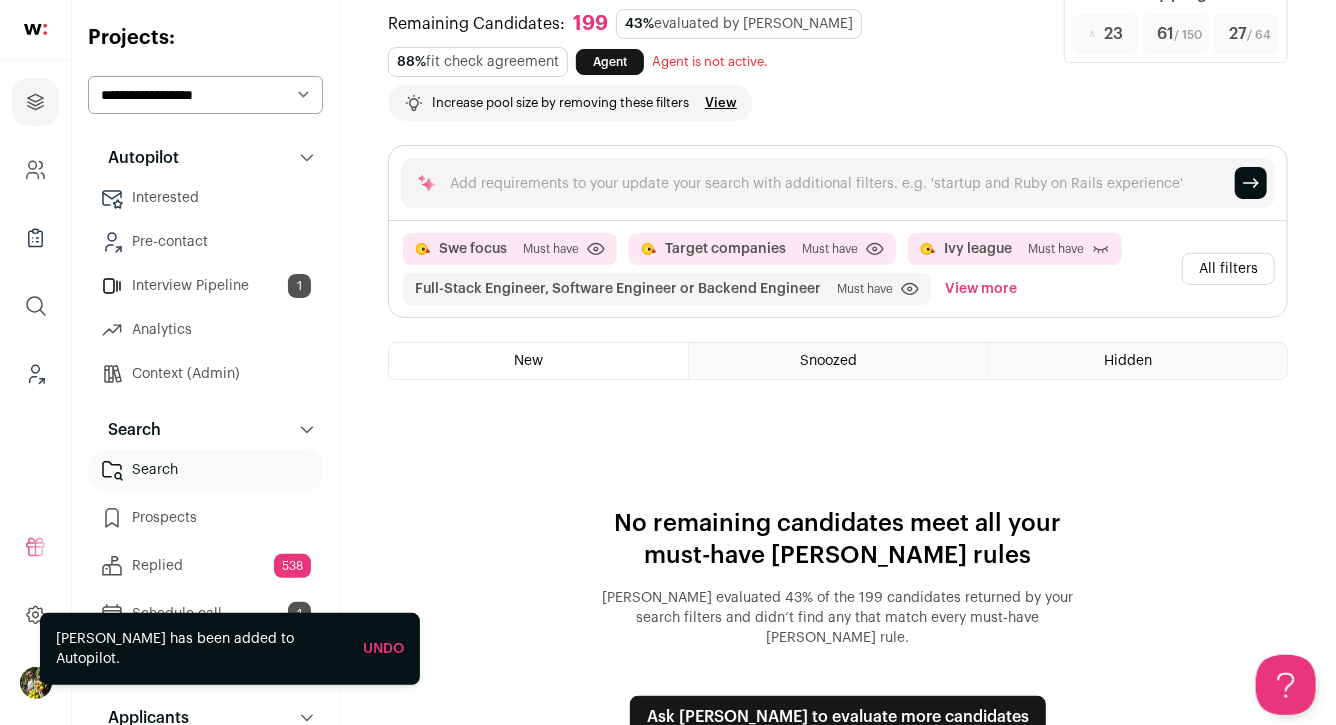 scroll, scrollTop: 90, scrollLeft: 0, axis: vertical 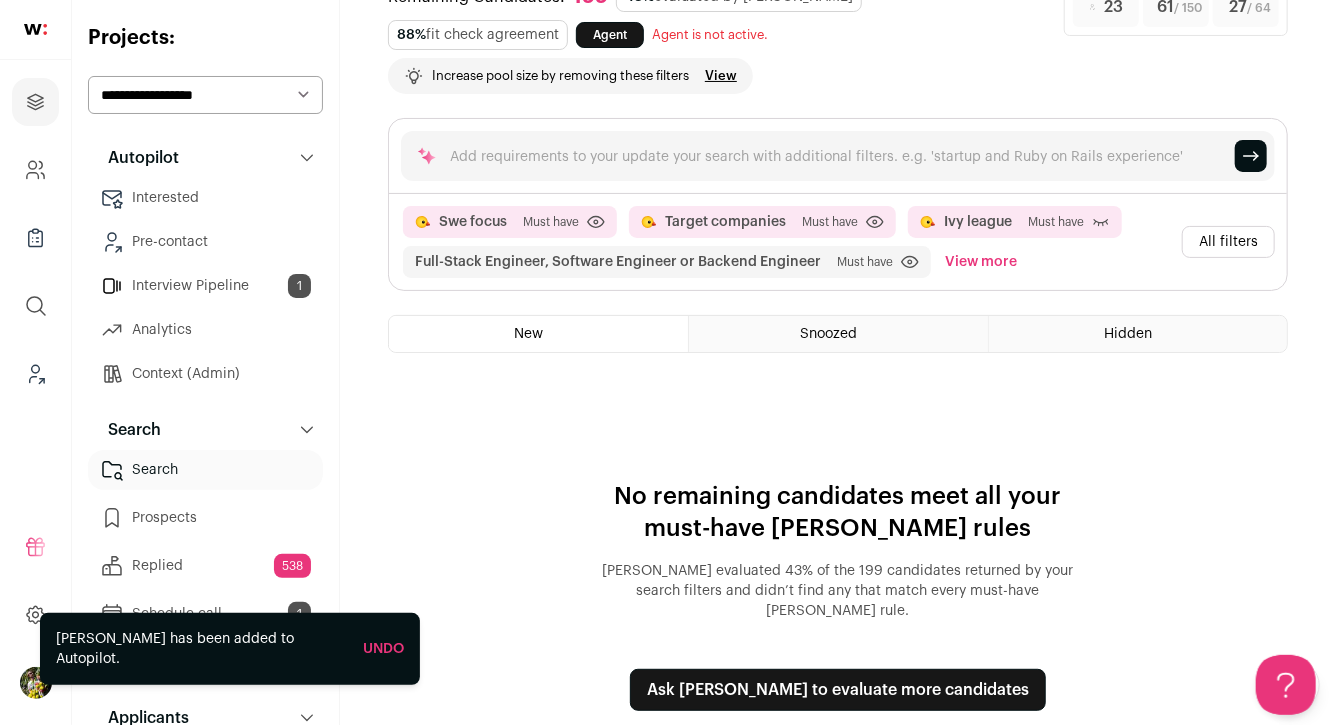 click on "Ask [PERSON_NAME] to evaluate more candidates" at bounding box center (838, 690) 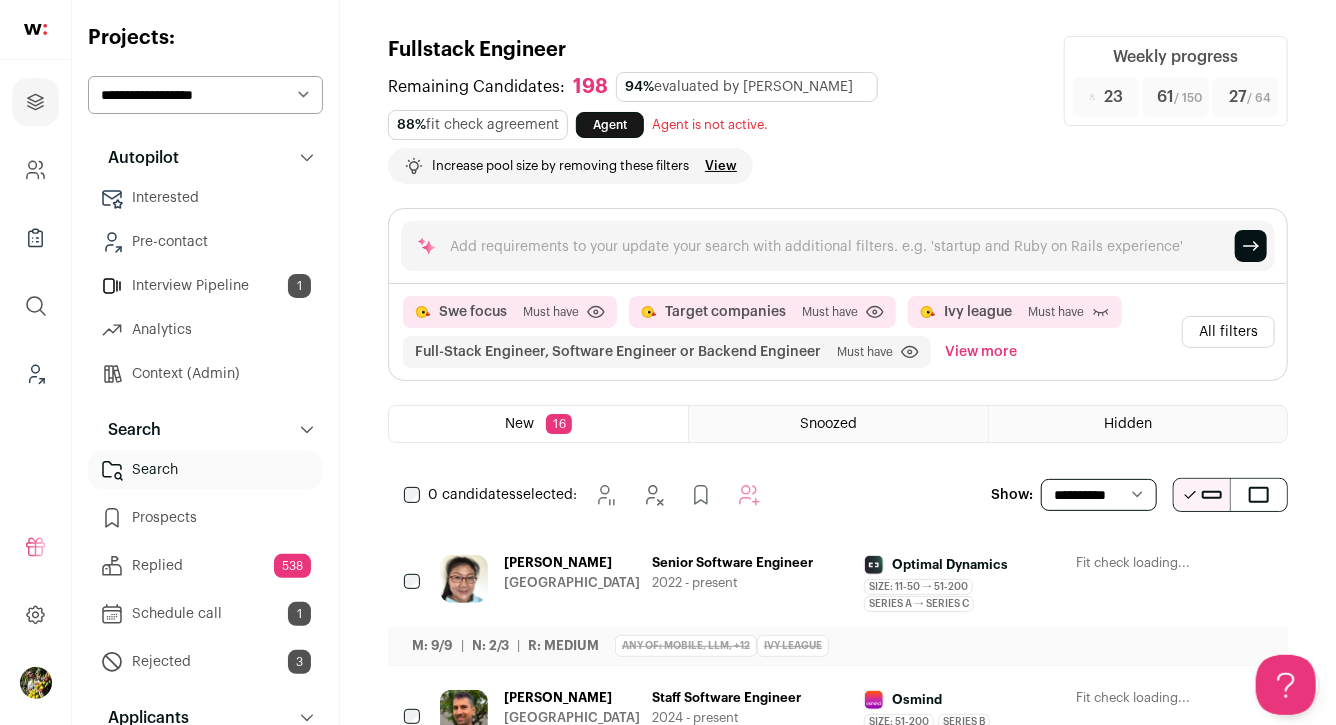 scroll, scrollTop: 0, scrollLeft: 0, axis: both 